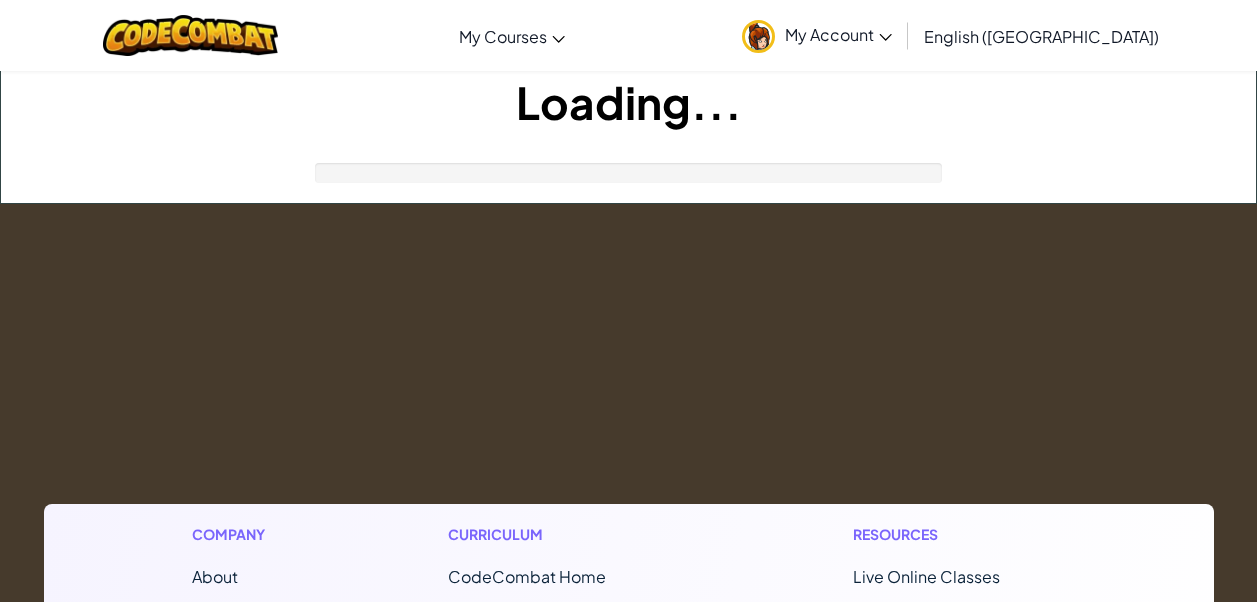 scroll, scrollTop: 0, scrollLeft: 0, axis: both 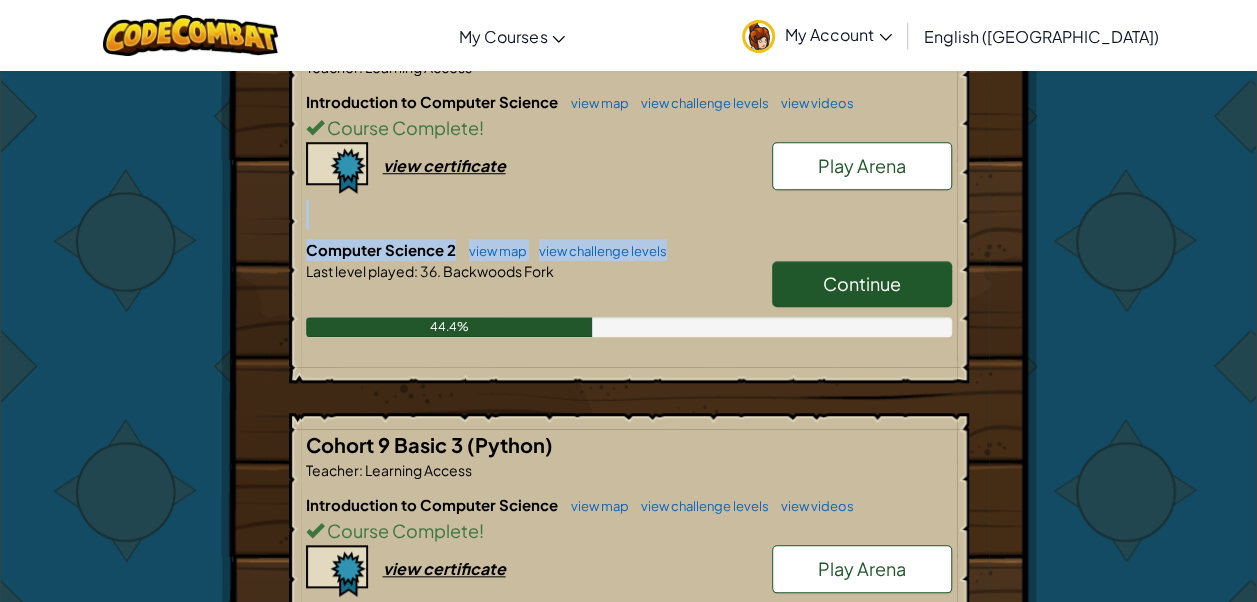 drag, startPoint x: 1244, startPoint y: 178, endPoint x: 1252, endPoint y: 258, distance: 80.399 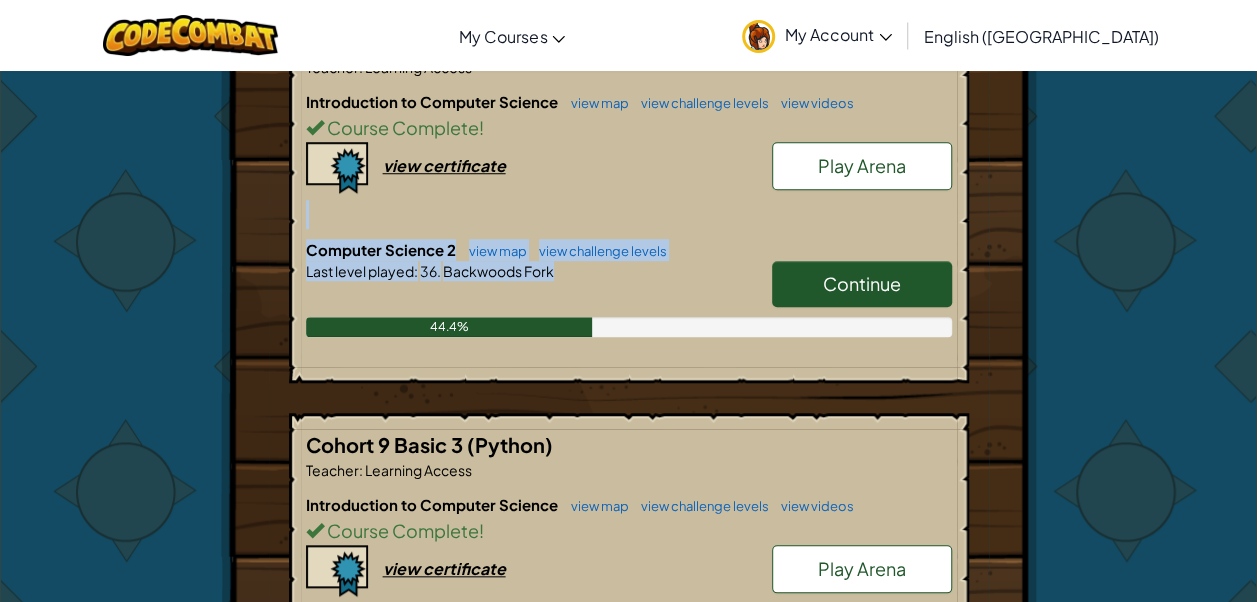 drag, startPoint x: 1252, startPoint y: 258, endPoint x: 1253, endPoint y: 274, distance: 16.03122 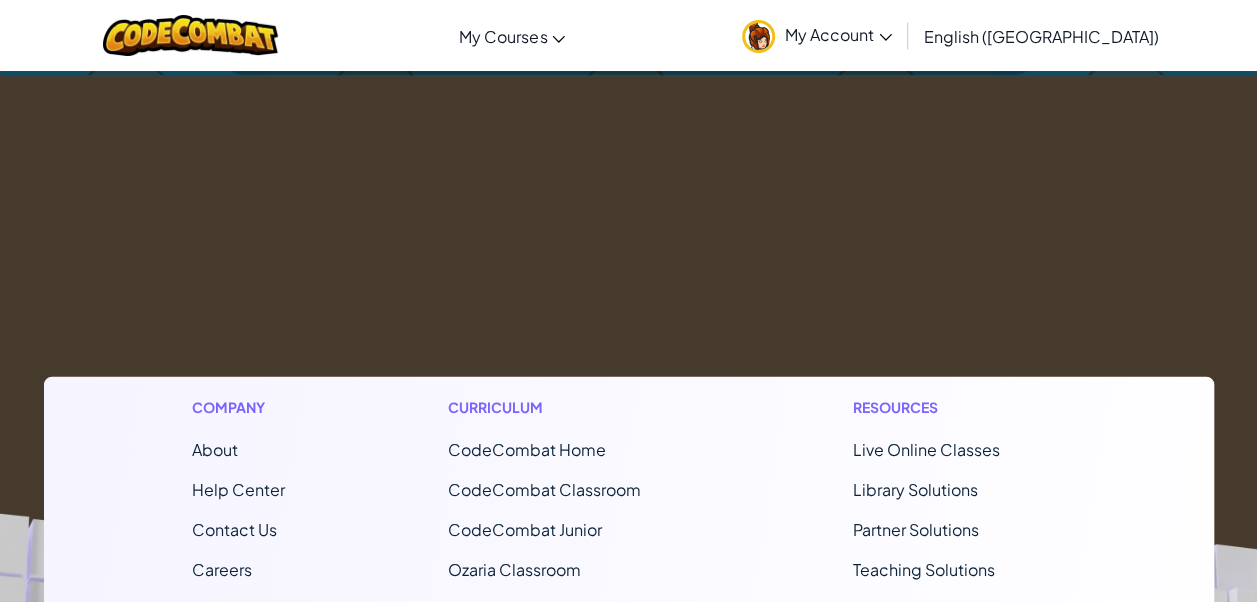 scroll, scrollTop: 705, scrollLeft: 0, axis: vertical 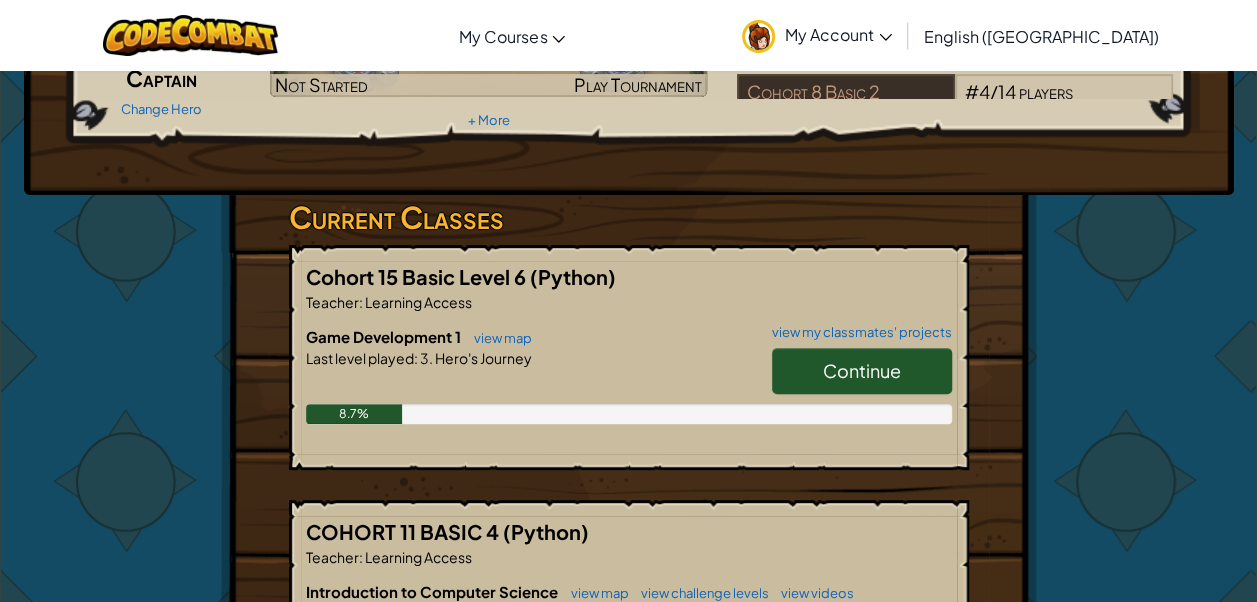click on "Continue" at bounding box center (862, 371) 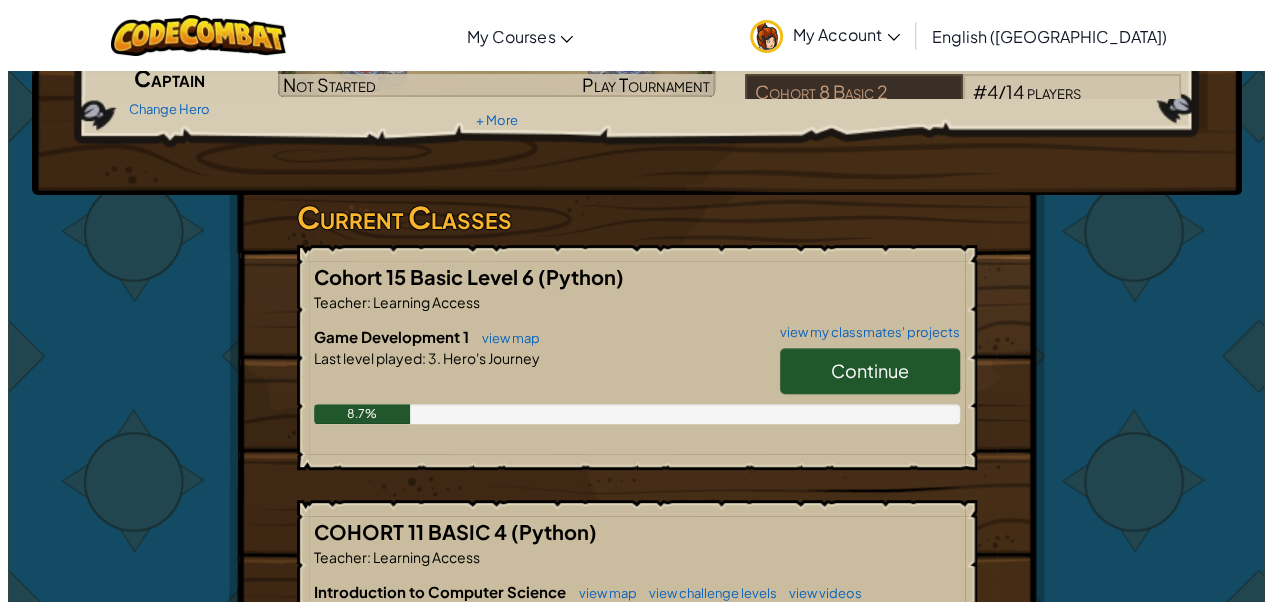 scroll, scrollTop: 0, scrollLeft: 0, axis: both 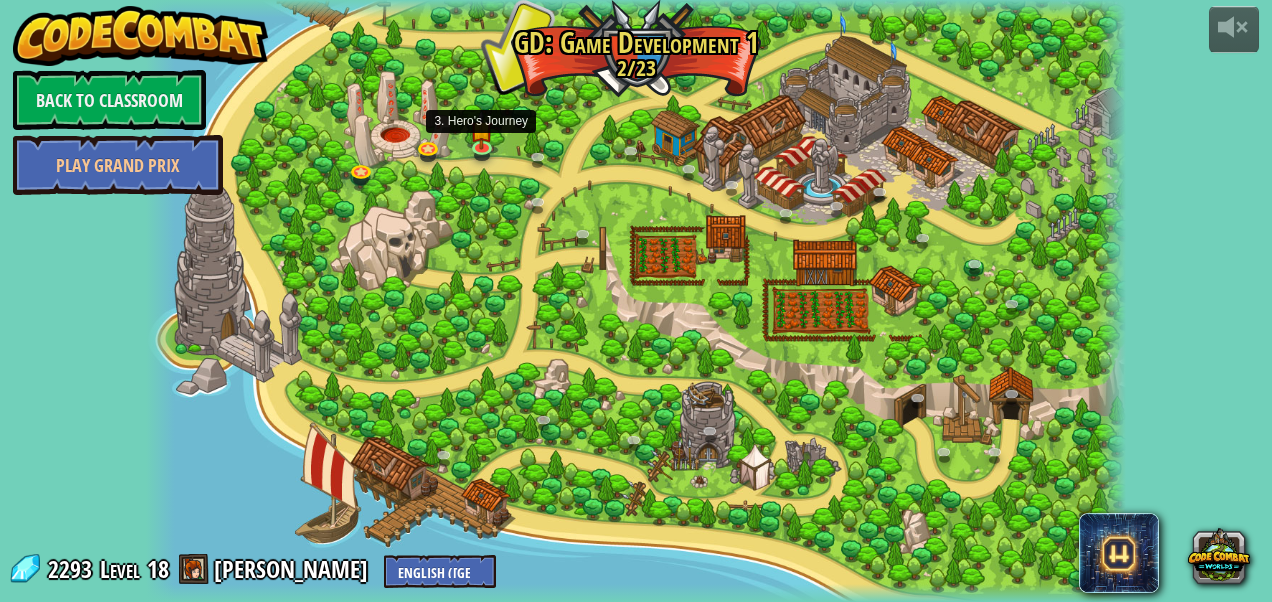 click at bounding box center [481, 130] 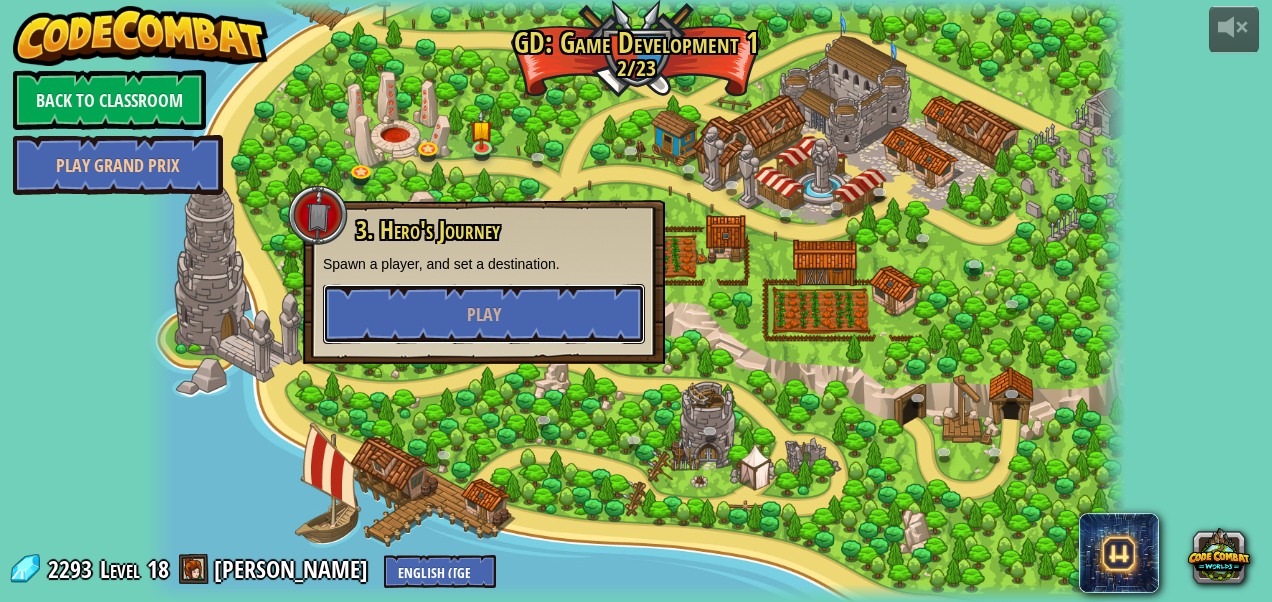 click on "Play" at bounding box center [484, 314] 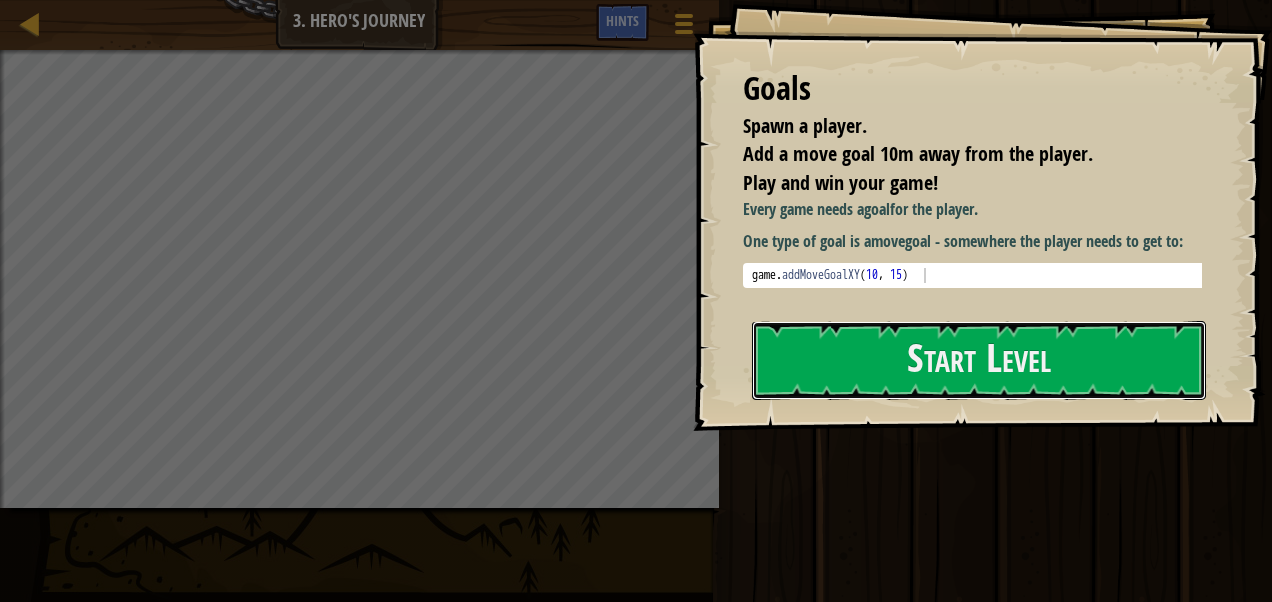 click on "Start Level" at bounding box center [979, 360] 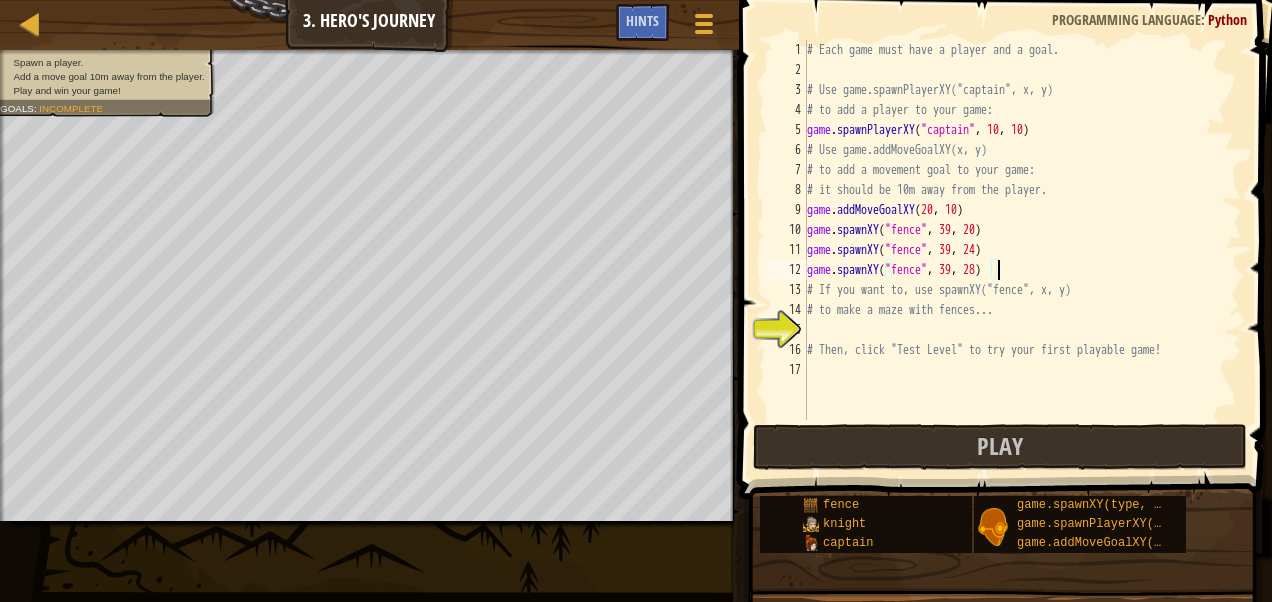 click on "# Each game must have a player and a goal. # Use game.spawnPlayerXY("captain", x, y) # to add a player to your game: game . spawnPlayerXY ( "captain" ,   10 ,   10 ) # Use game.addMoveGoalXY(x, y) # to add a movement goal to your game: # it should be 10m away from the player. game . addMoveGoalXY ( 20 ,   10 ) game . spawnXY ( "fence" ,   39 ,   20 ) game . spawnXY ( "fence" ,   39 ,   24 ) game . spawnXY ( "fence" ,   39 ,   28 ) # If you want to, use spawnXY("fence", x, y) # to make a maze with fences... # Then, click "Test Level" to try your first playable game!" at bounding box center [1022, 250] 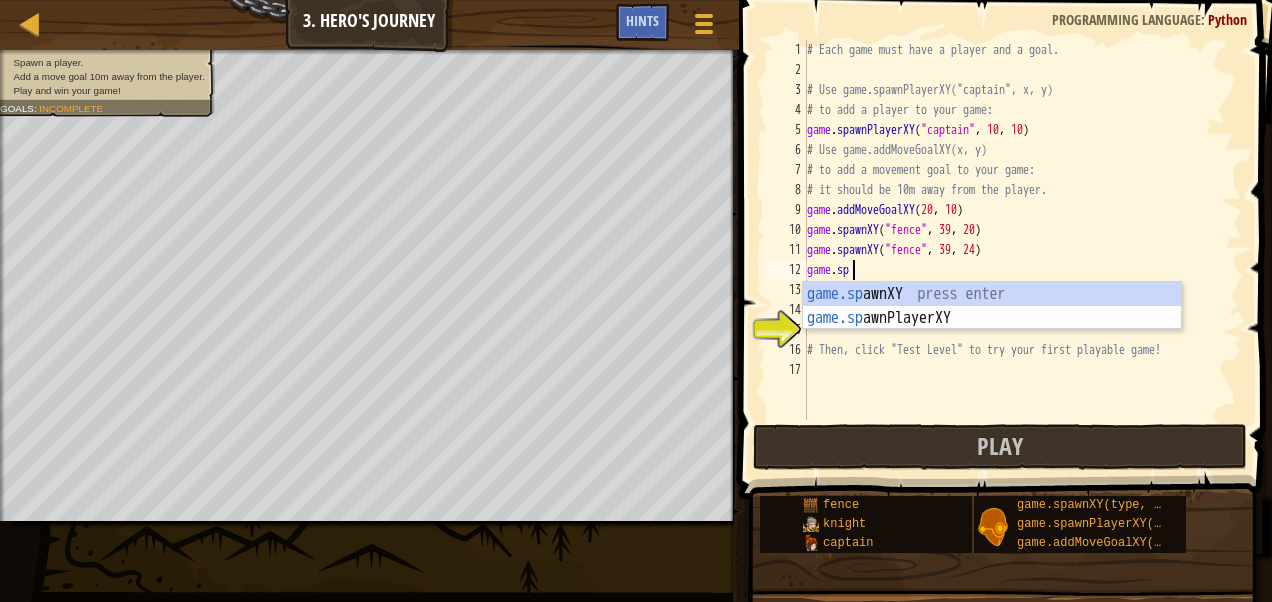 type on "g" 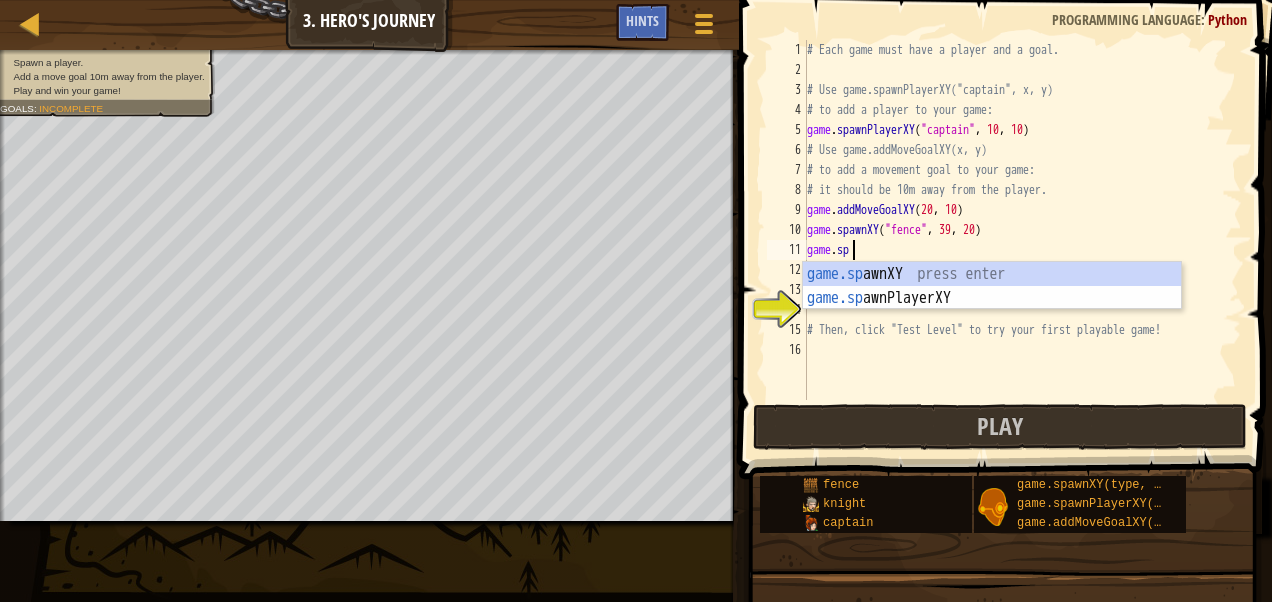 type on "g" 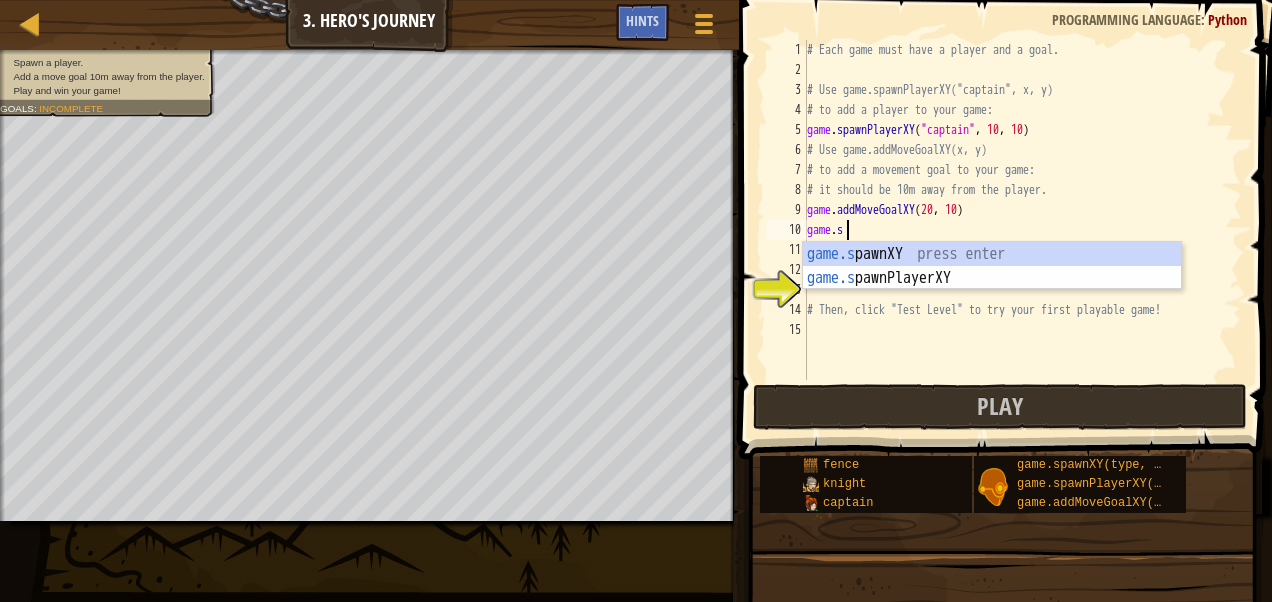 type on "g" 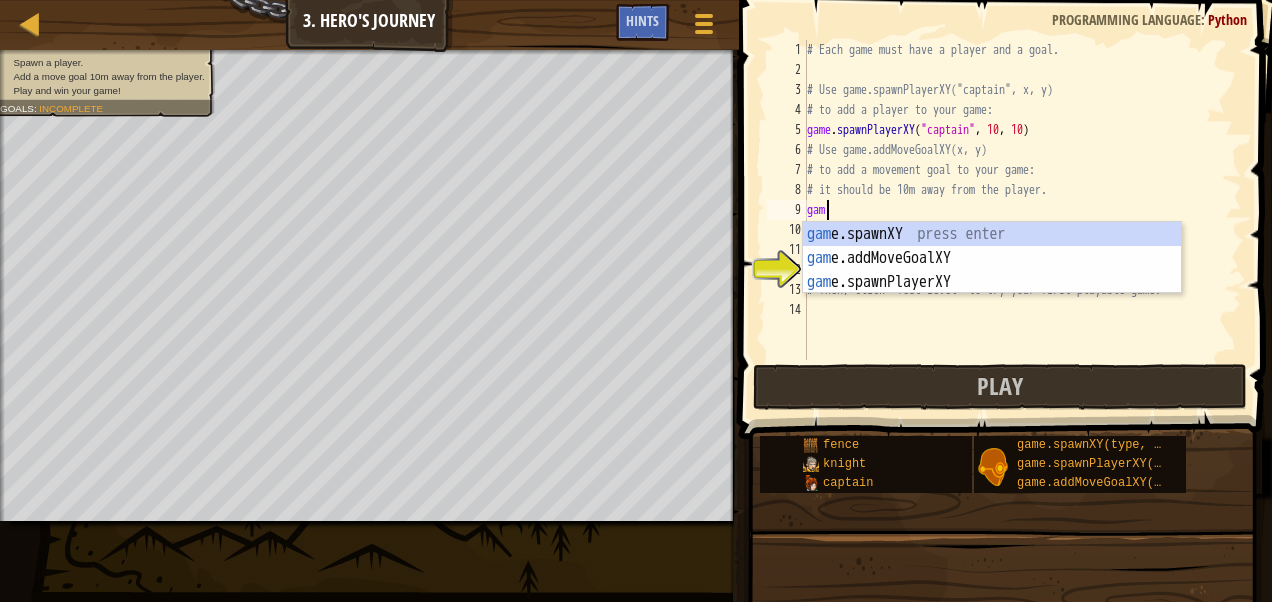 type on "g" 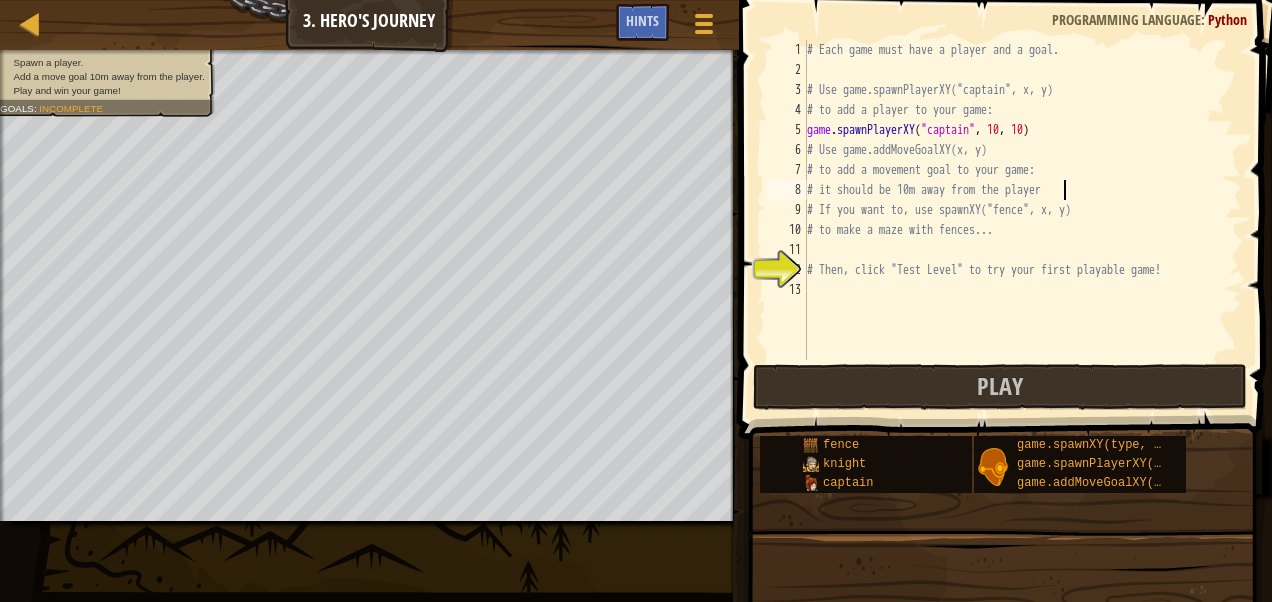 type on "# it should be 10m away from the playe" 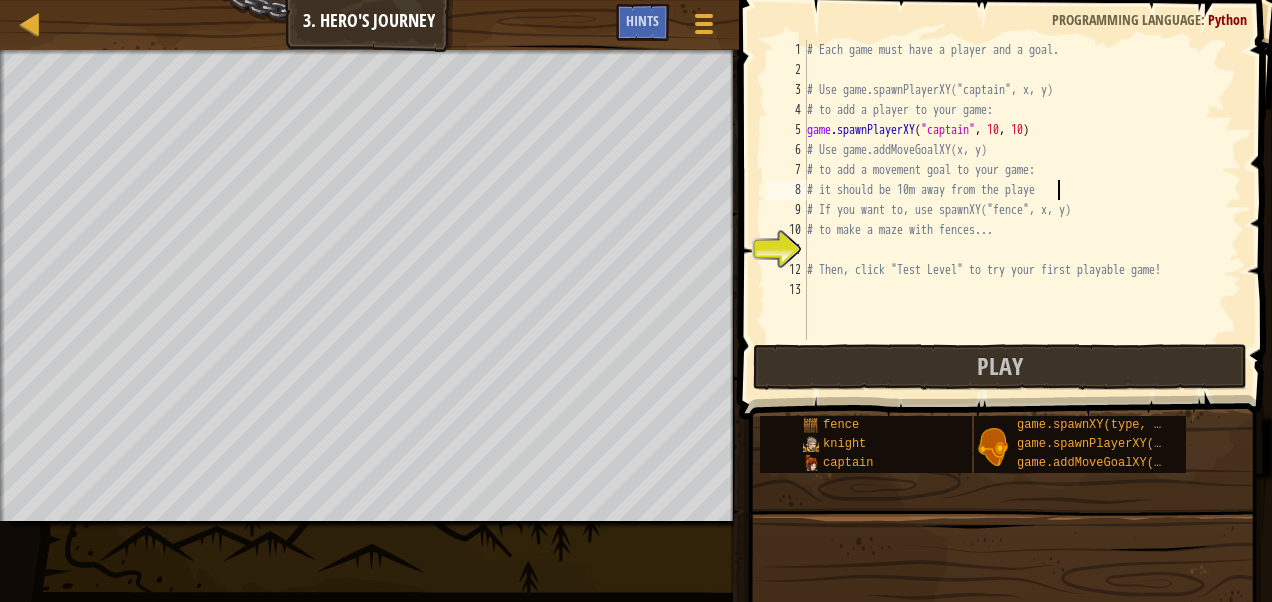 click on "# Each game must have a player and a goal. # Use game.spawnPlayerXY("captain", x, y) # to add a player to your game: game . spawnPlayerXY ( "captain" ,   10 ,   10 ) # Use game.addMoveGoalXY(x, y) # to add a movement goal to your game: # it should be 10m away from the playe # If you want to, use spawnXY("fence", x, y) # to make a maze with fences... # Then, click "Test Level" to try your first playable game!" at bounding box center [1022, 210] 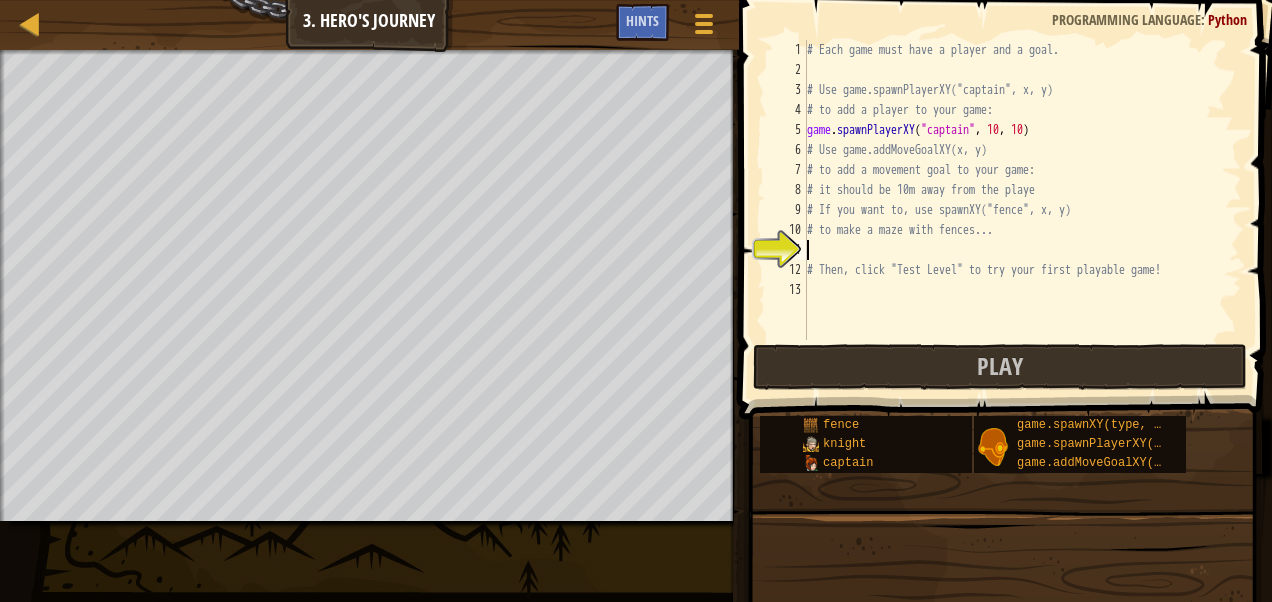 type on "f" 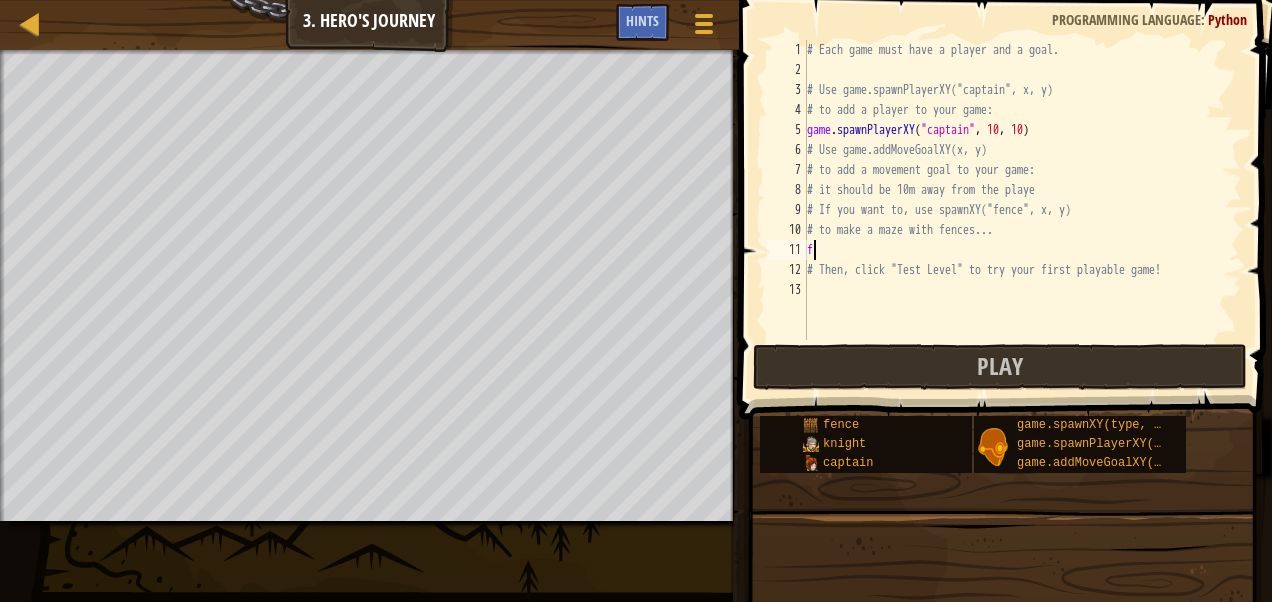 scroll, scrollTop: 9, scrollLeft: 0, axis: vertical 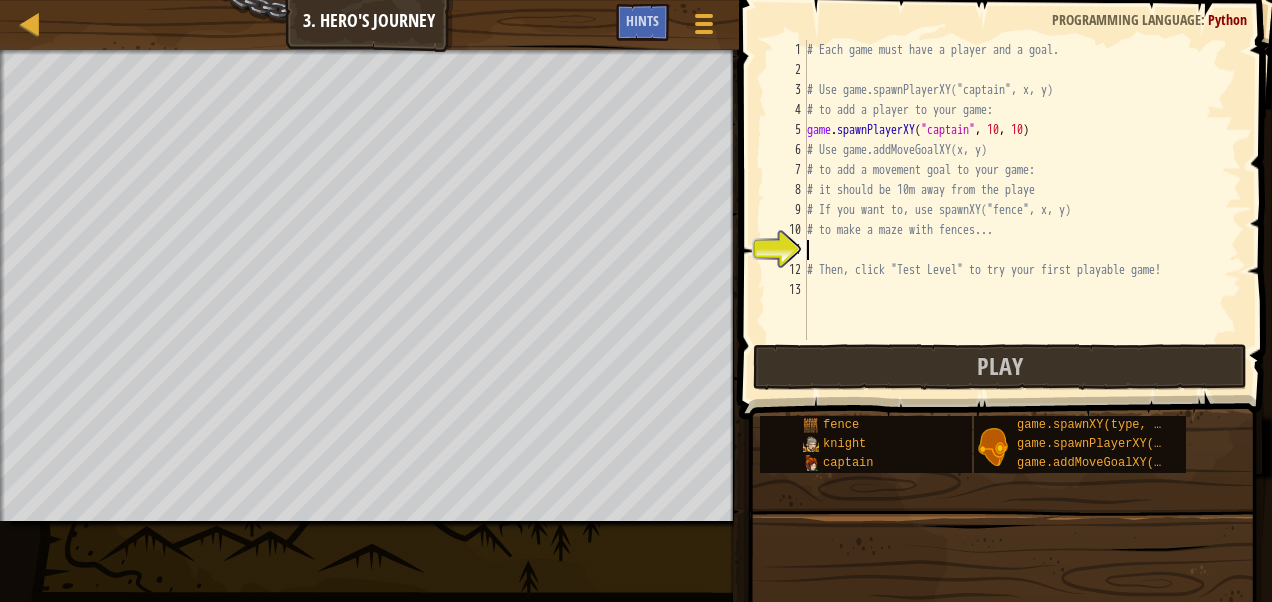 type on "h" 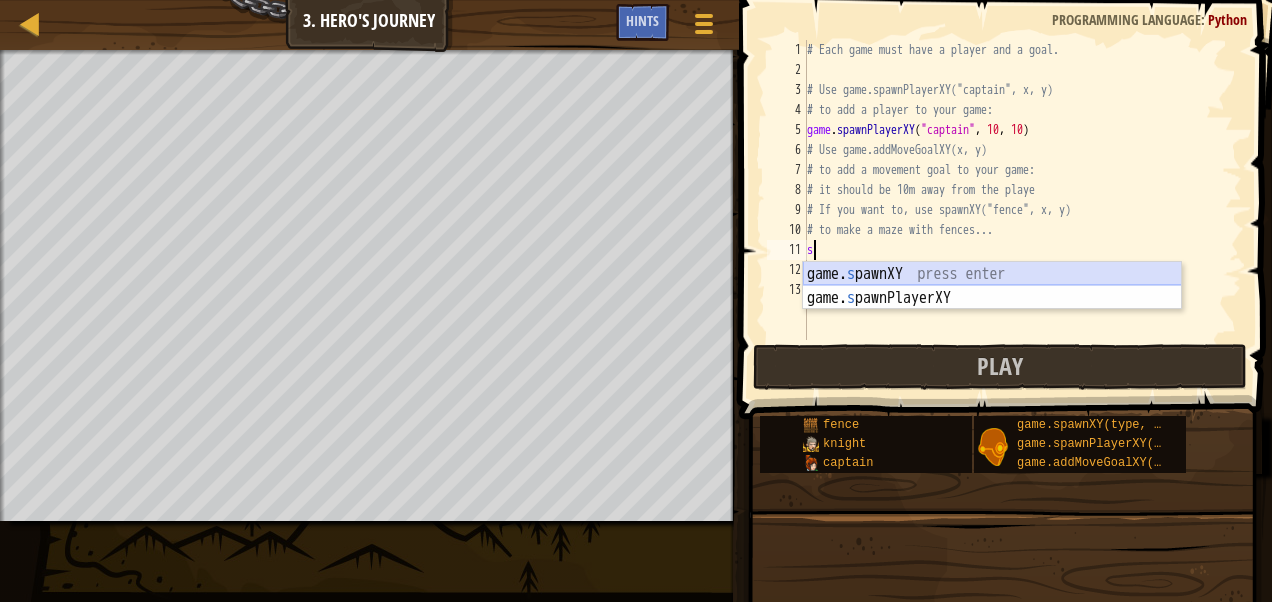 click on "game. s pawnXY press enter game. s pawnPlayerXY press enter" at bounding box center [992, 310] 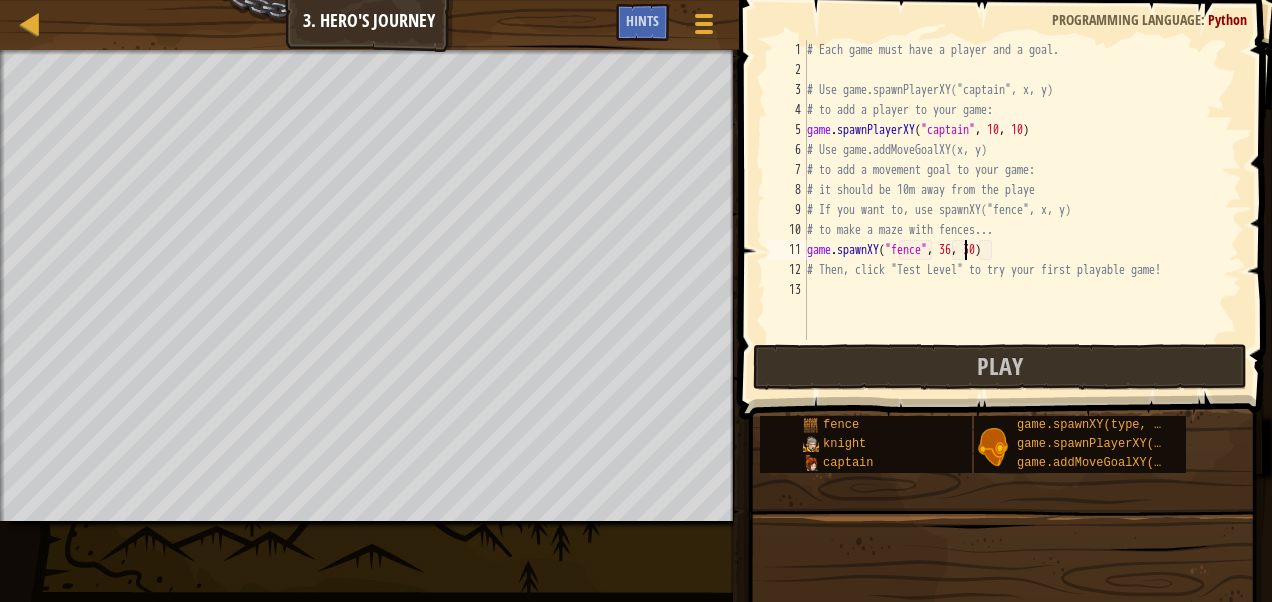 click on "# Each game must have a player and a goal. # Use game.spawnPlayerXY("captain", x, y) # to add a player to your game: game . spawnPlayerXY ( "captain" ,   10 ,   10 ) # Use game.addMoveGoalXY(x, y) # to add a movement goal to your game: # it should be 10m away from the playe # If you want to, use spawnXY("fence", x, y) # to make a maze with fences... game . spawnXY ( "fence" ,   36 ,   30 ) # Then, click "Test Level" to try your first playable game!" at bounding box center [1022, 210] 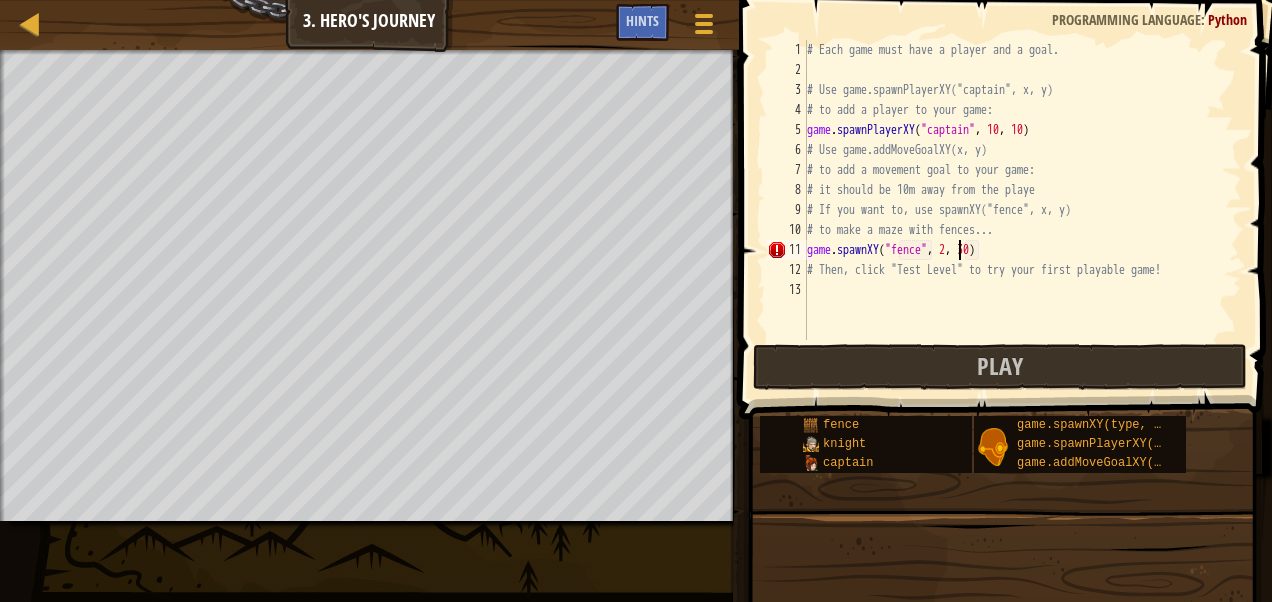 scroll, scrollTop: 9, scrollLeft: 12, axis: both 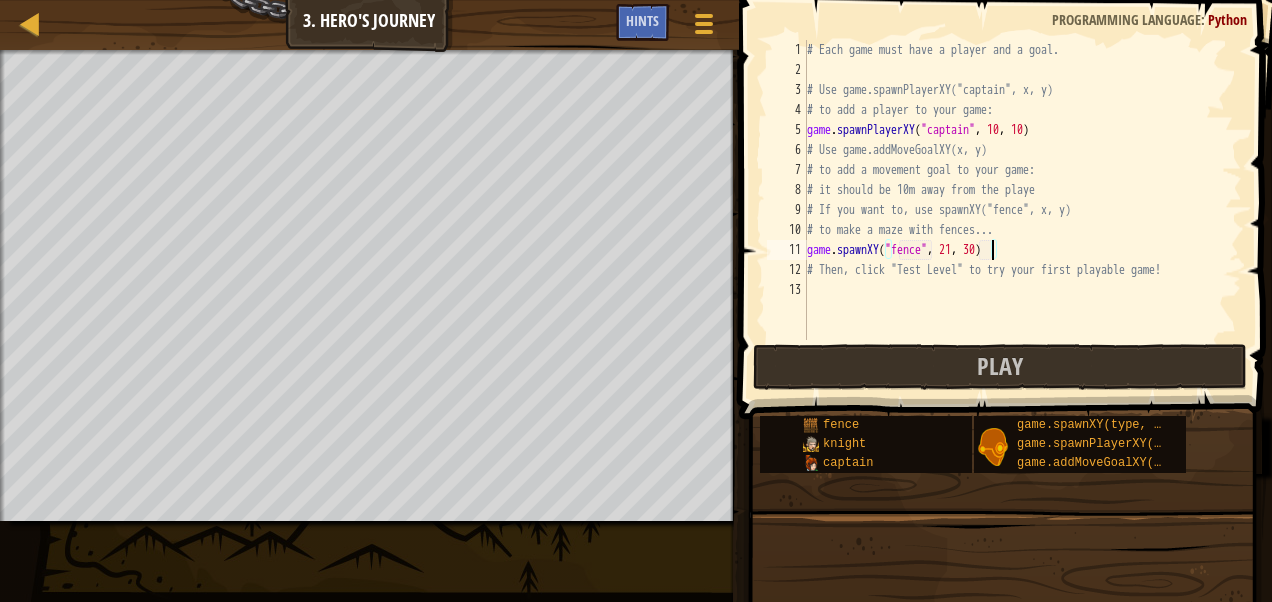 click on "# Each game must have a player and a goal. # Use game.spawnPlayerXY("captain", x, y) # to add a player to your game: game . spawnPlayerXY ( "captain" ,   10 ,   10 ) # Use game.addMoveGoalXY(x, y) # to add a movement goal to your game: # it should be 10m away from the playe # If you want to, use spawnXY("fence", x, y) # to make a maze with fences... game . spawnXY ( "fence" ,   21 ,   30 ) # Then, click "Test Level" to try your first playable game!" at bounding box center [1022, 210] 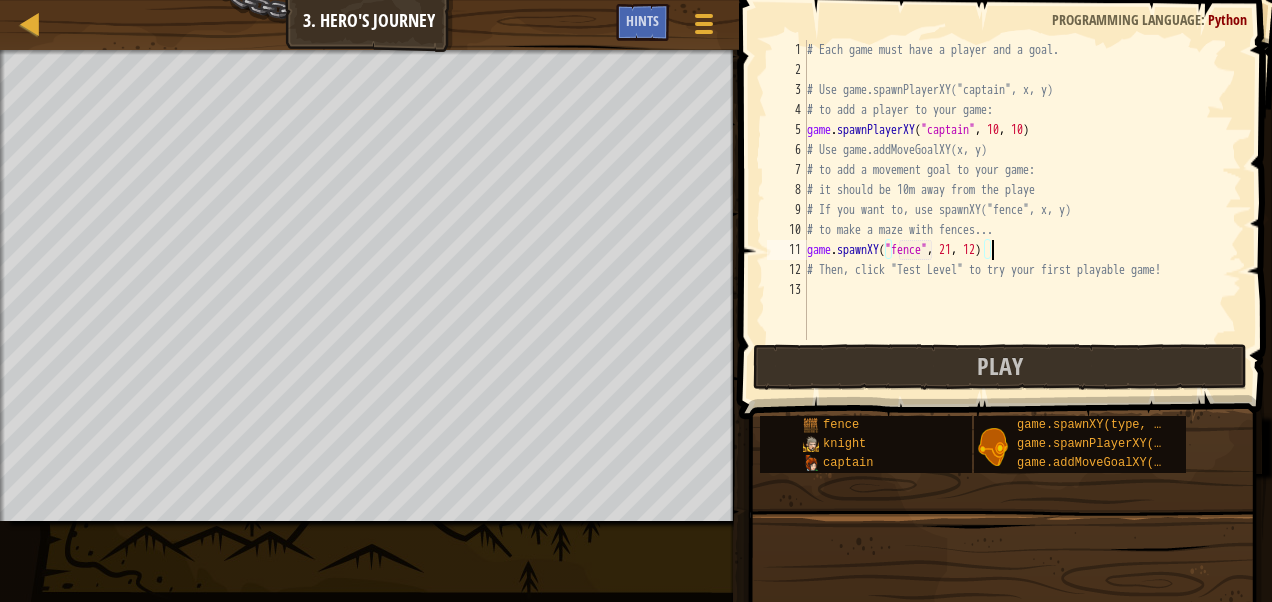 scroll, scrollTop: 9, scrollLeft: 14, axis: both 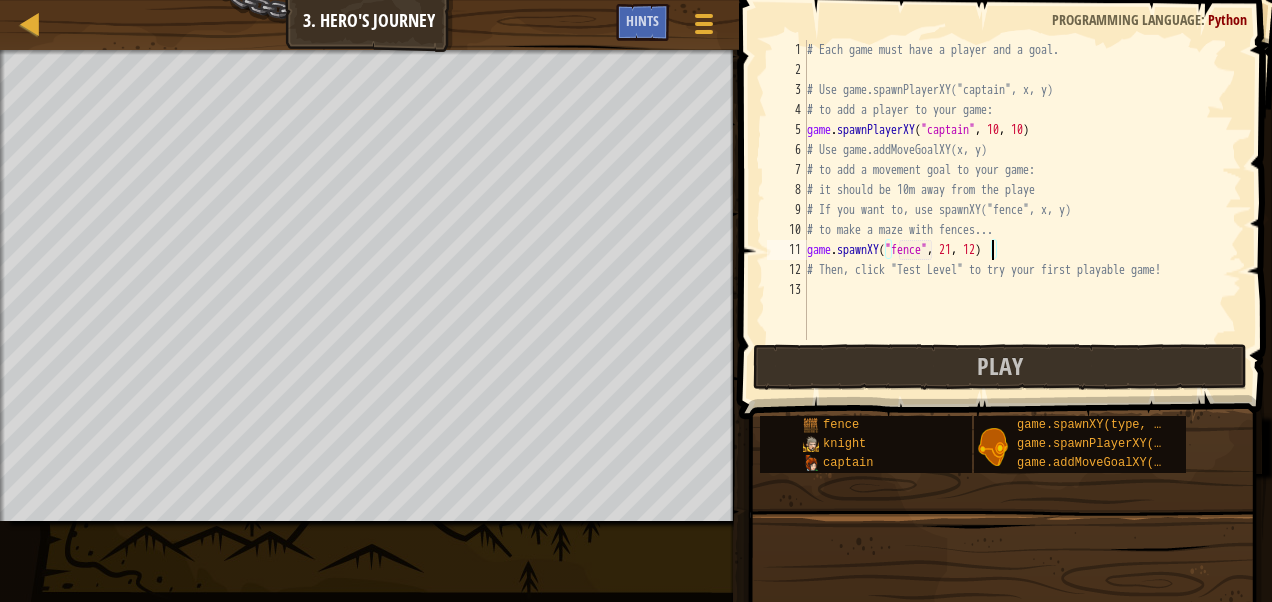 type on "game.spawnXY("fence", 21, 12)" 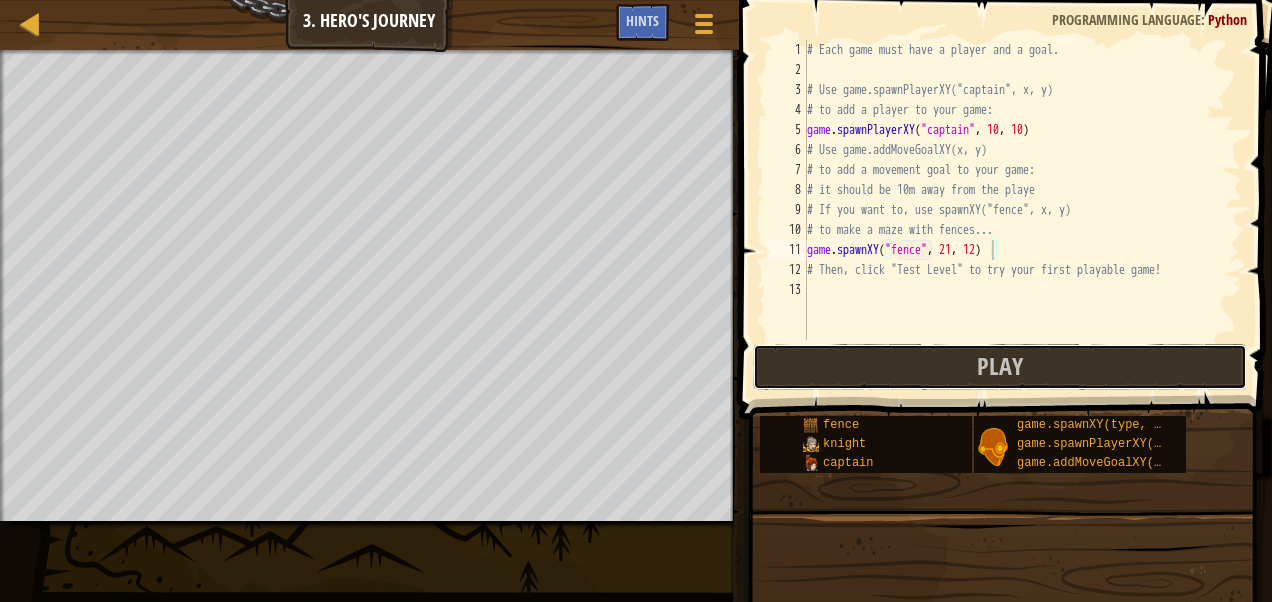 click on "Play" at bounding box center (1000, 367) 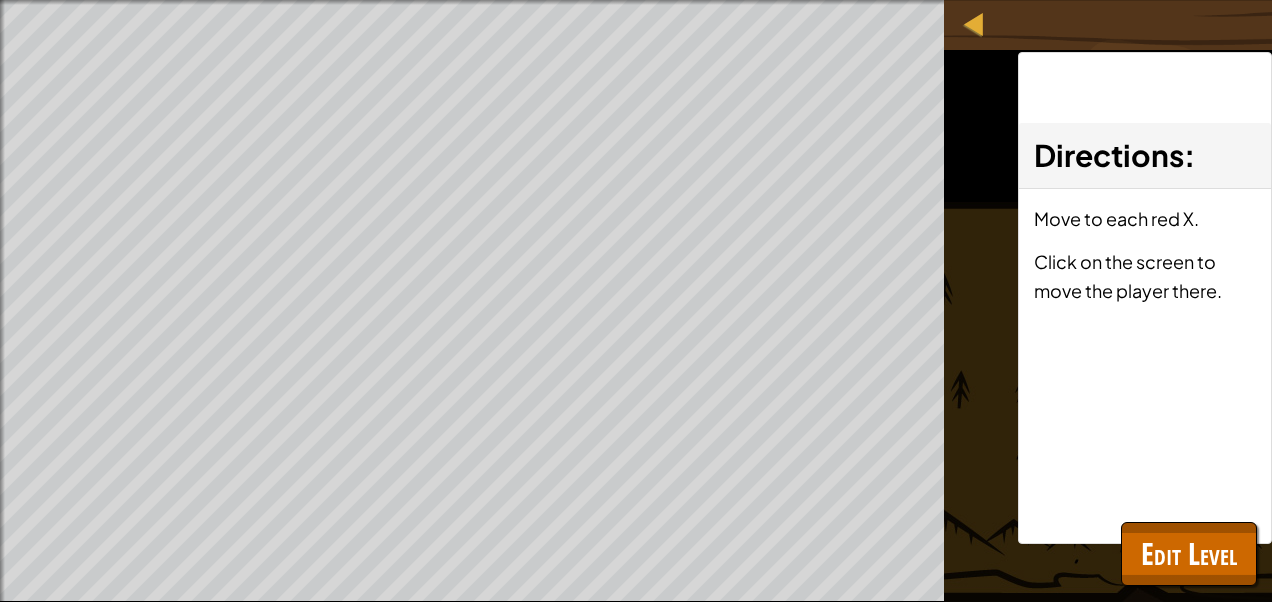 click on "Directions : Move to each red X.
Click on the screen to move the player there." at bounding box center (1145, 298) 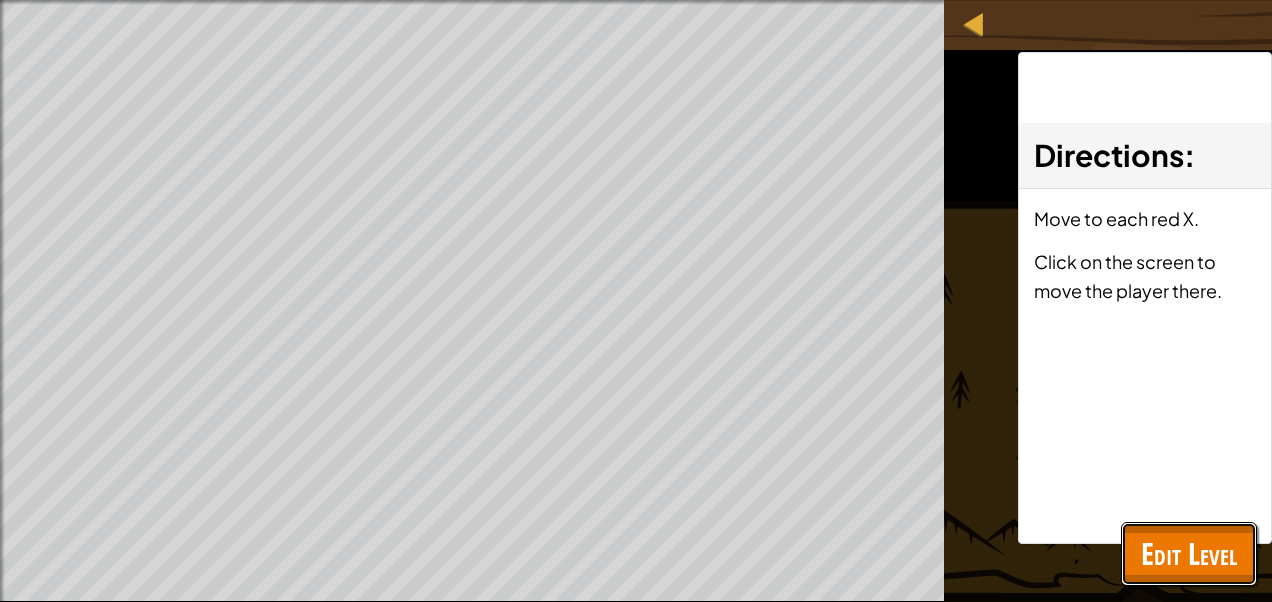 click on "Edit Level" at bounding box center [1189, 553] 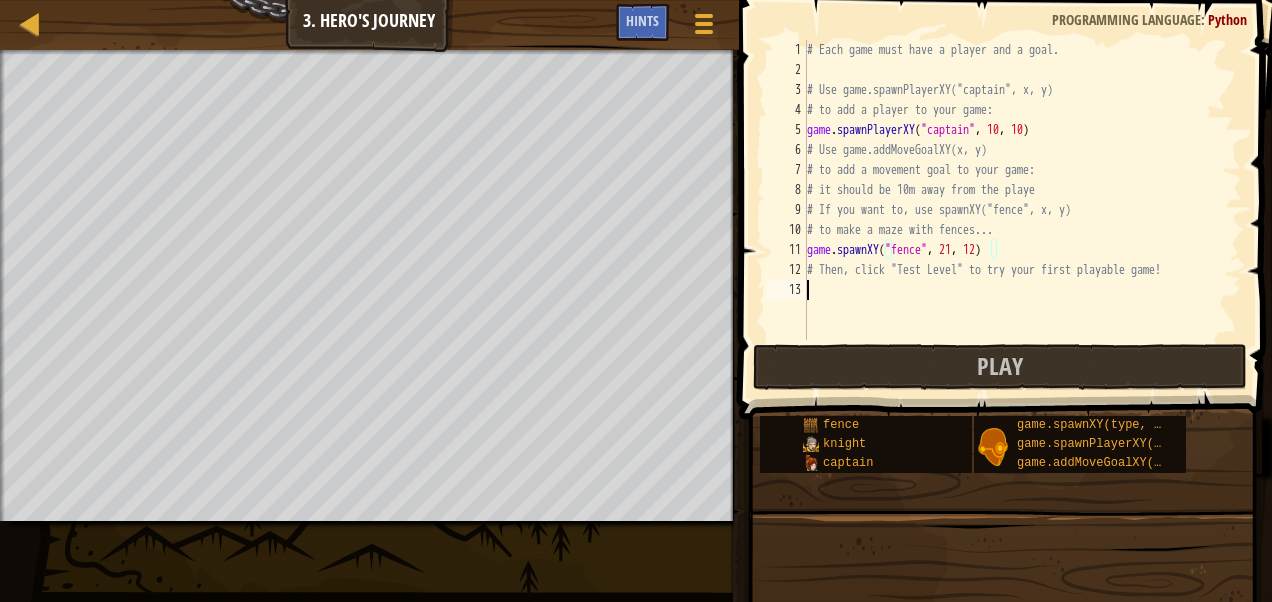 scroll, scrollTop: 9, scrollLeft: 0, axis: vertical 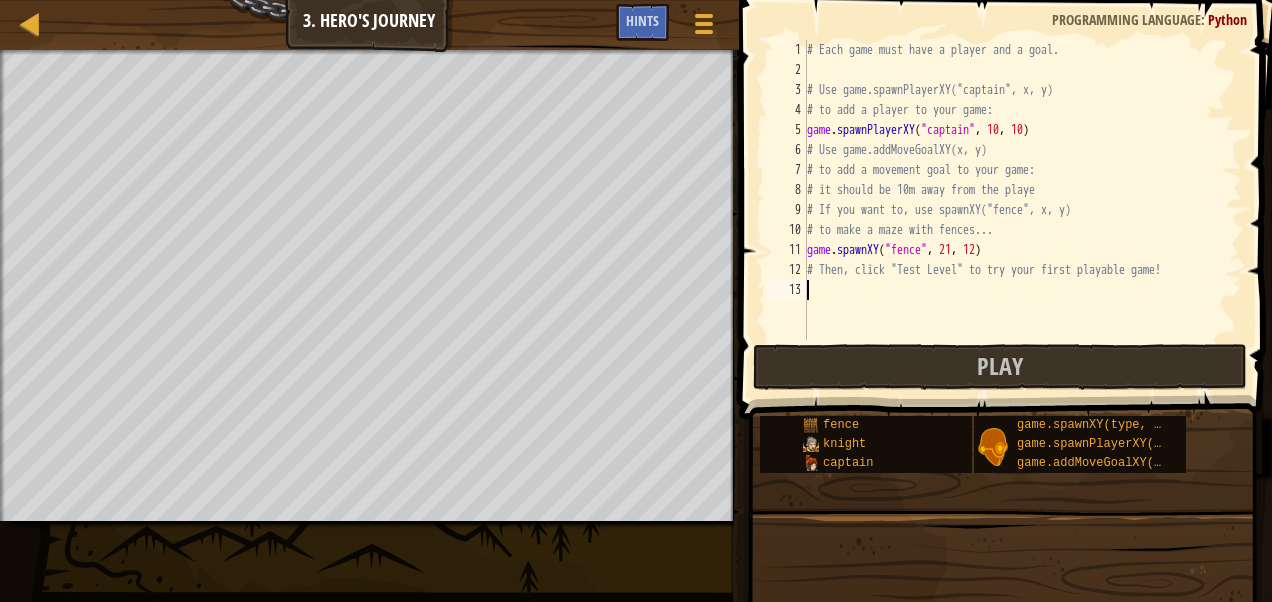 click on "# Each game must have a player and a goal. # Use game.spawnPlayerXY("captain", x, y) # to add a player to your game: game . spawnPlayerXY ( "captain" ,   10 ,   10 ) # Use game.addMoveGoalXY(x, y) # to add a movement goal to your game: # it should be 10m away from the playe # If you want to, use spawnXY("fence", x, y) # to make a maze with fences... game . spawnXY ( "fence" ,   21 ,   12 ) # Then, click "Test Level" to try your first playable game!" at bounding box center (1022, 210) 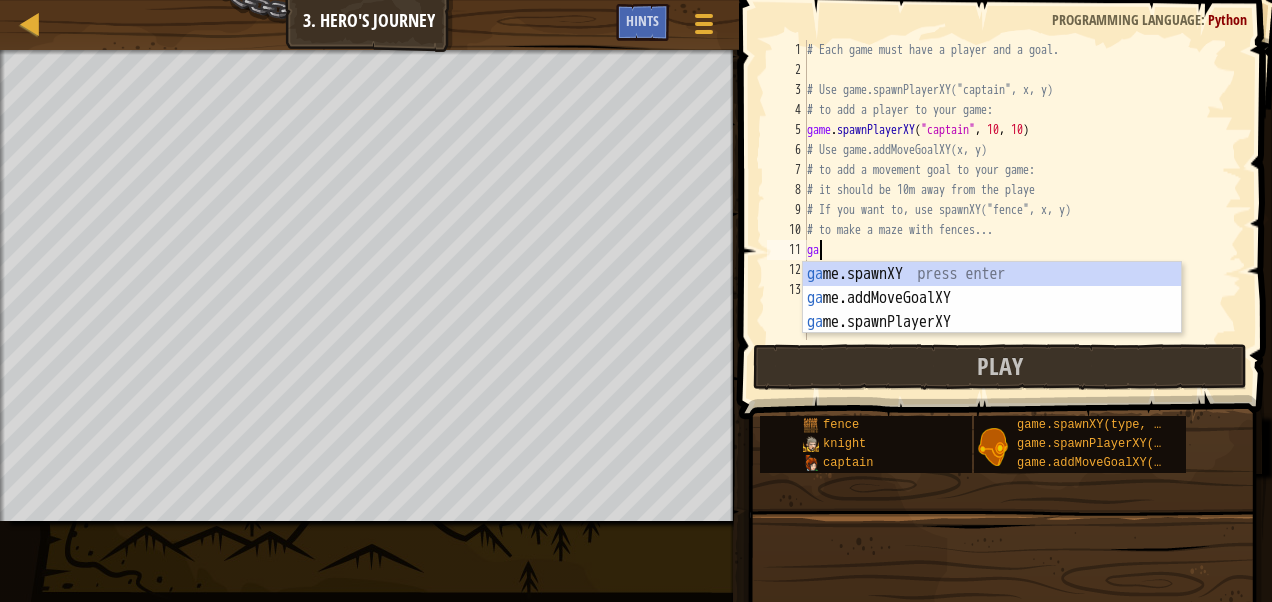 type on "g" 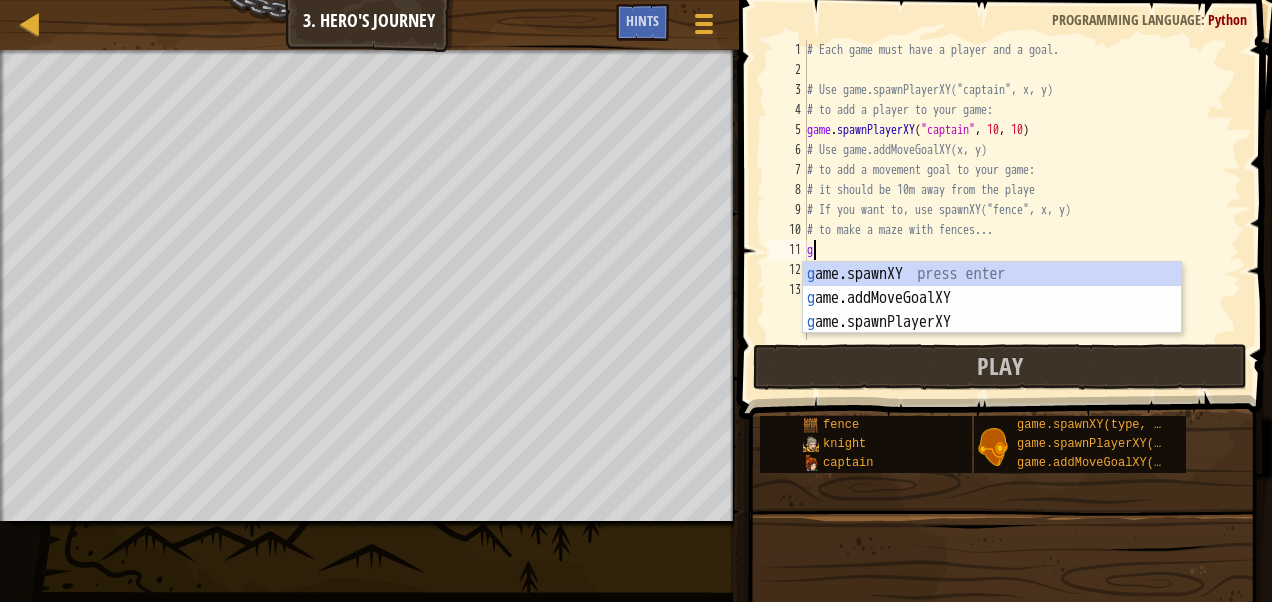 type 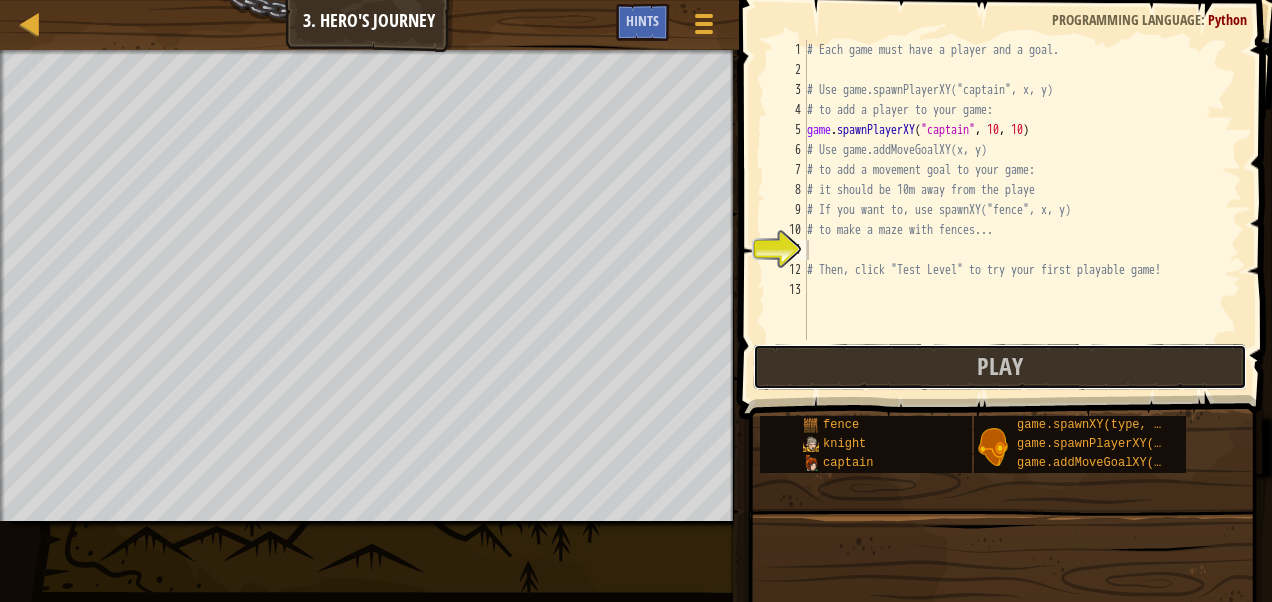 click on "Play" at bounding box center (1000, 366) 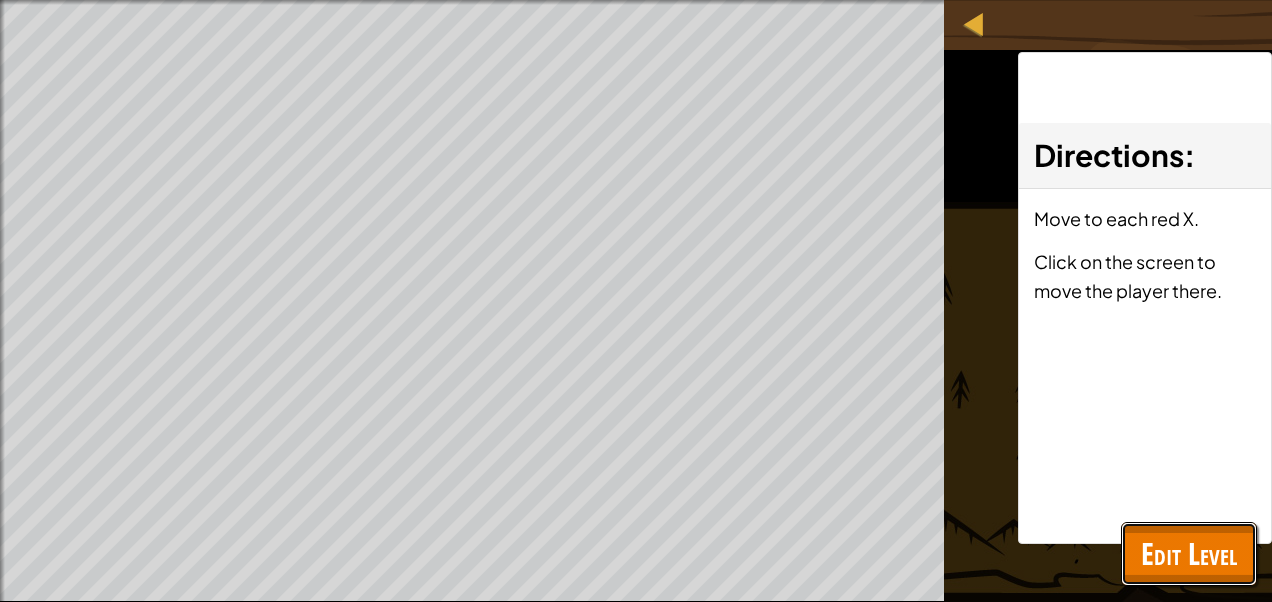 click on "Edit Level" at bounding box center [1189, 553] 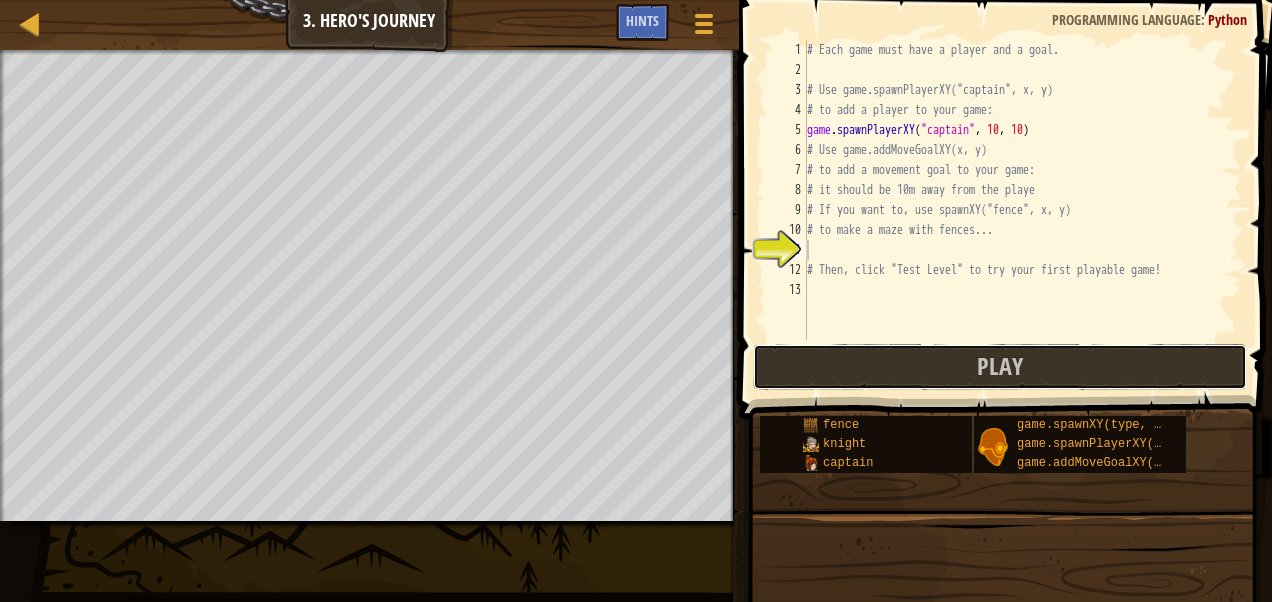 click on "Play" at bounding box center (1000, 367) 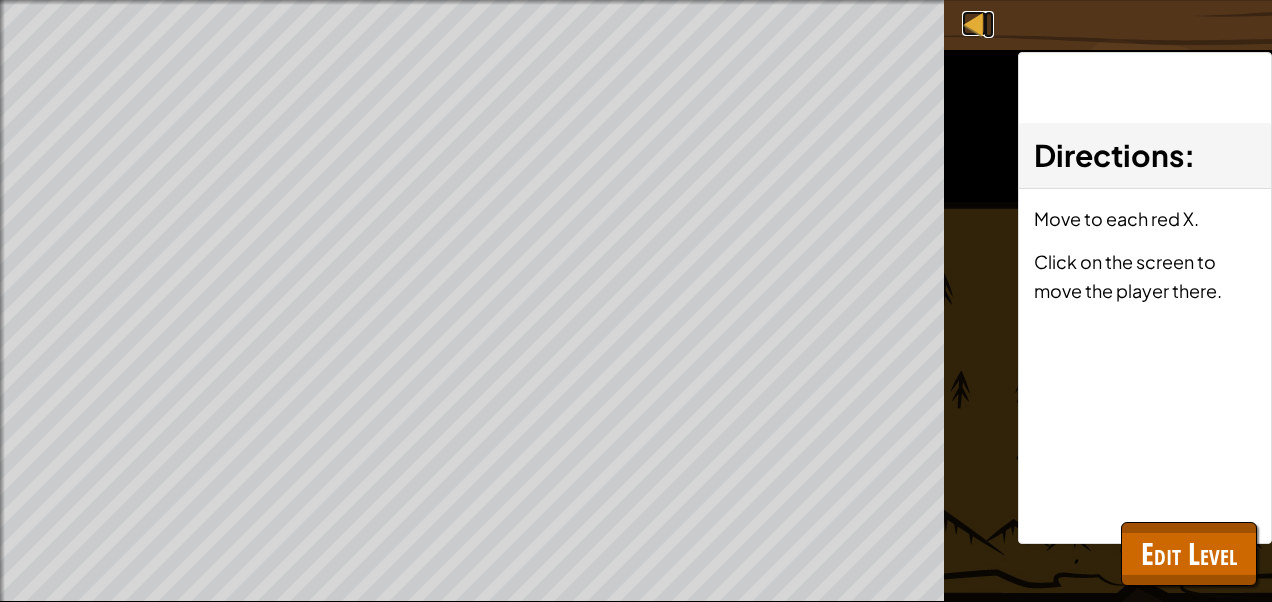 click at bounding box center (974, 23) 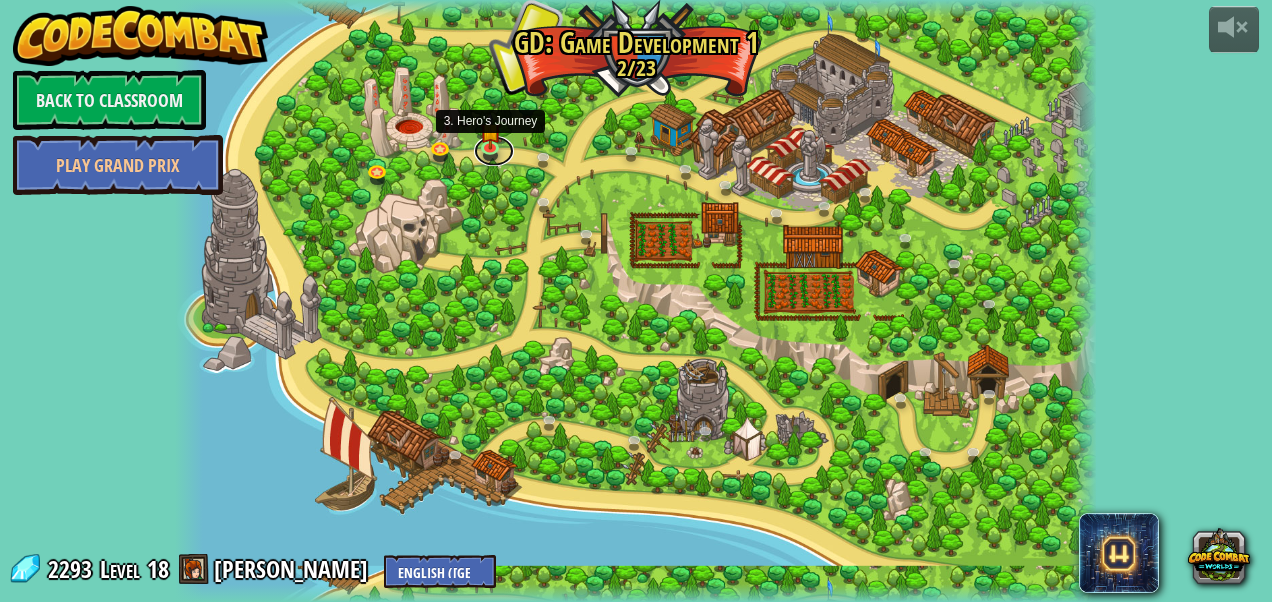 click at bounding box center [494, 151] 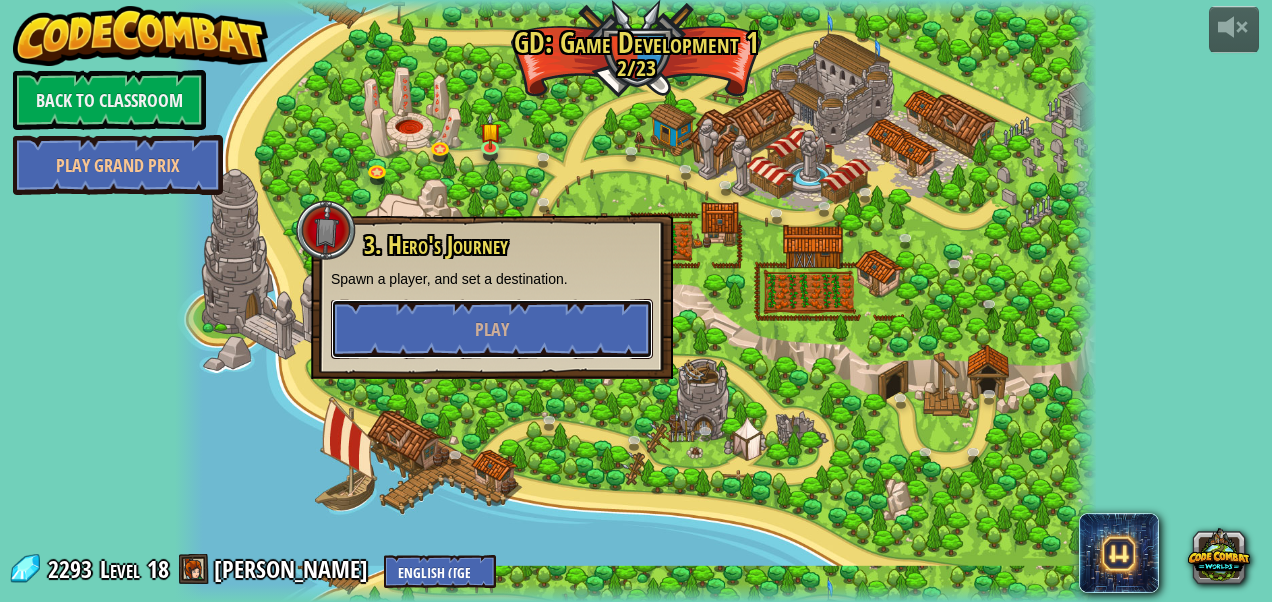 click on "Play" at bounding box center (492, 329) 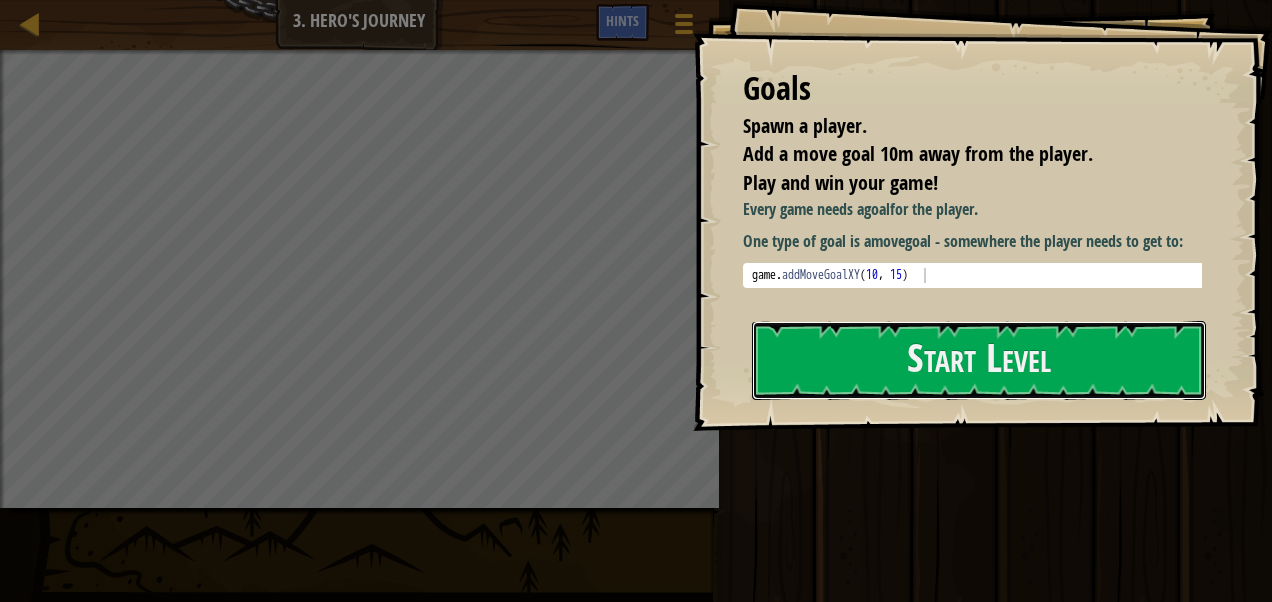 click on "Start Level" at bounding box center (979, 360) 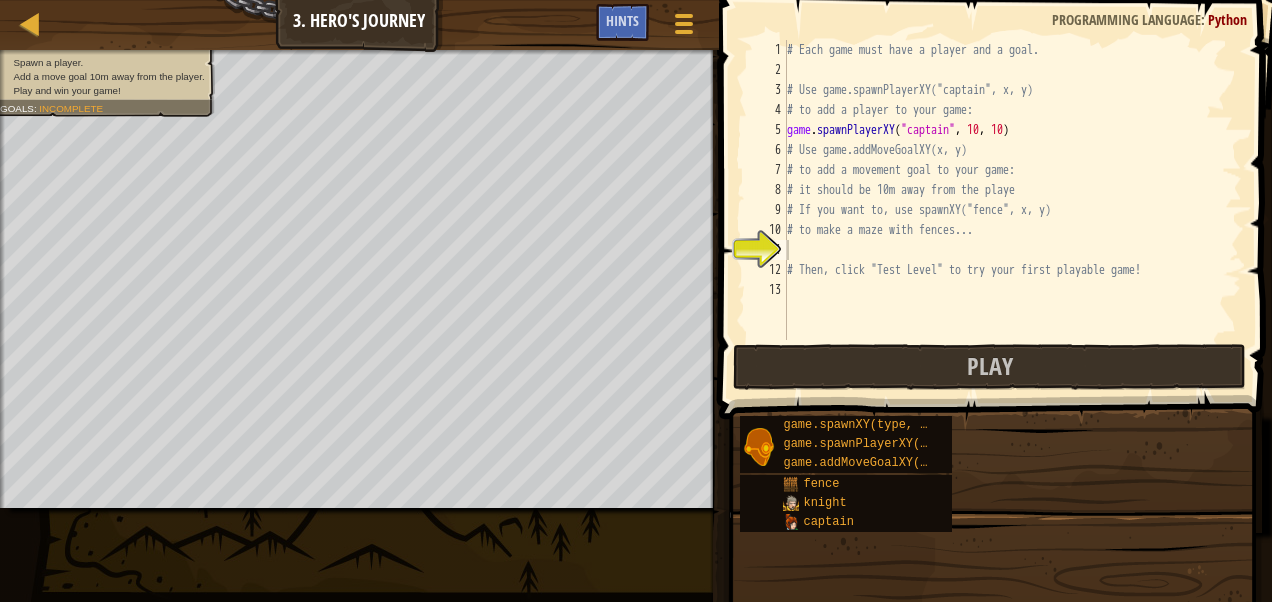 click on "Goals Spawn a player. Add a move goal 10m away from the player. Play and win your game! Every game needs a  goal  for the player.
One type of goal is a  move  goal - somewhere the player needs to get to:
1 game . addMoveGoalXY ( 10 ,   15 )     הההההההההההההההההההההההההההההההההההההההההההההההההההההההההההההההההההההההההההההההההההההההההההההההההההההההההההההההההההההההההההההההההההההההההההההההההההההההההההההההההההההההההההההההההההההההההההההההההההההההההההההההההההההההההההההההההההההההההההההההההההההההההההההההה XXXXXXXXXXXXXXXXXXXXXXXXXXXXXXXXXXXXXXXXXXXXXXXXXXXXXXXXXXXXXXXXXXXXXXXXXXXXXXXXXXXXXXXXXXXXXXXXXXXXXXXXXXXXXXXXXXXXXXXXXXXXXXXXXXXXXXXXXXXXXXXXXXXXXXXXXXXXXXXXXXXXXXXXXXXXXXXXXXXXXXXXXXXXXXXXXXXXXXXXXXXXXXXXXXXXXXXXXXXXXXXXXXXXXXXXXXXXXXXXXXXXXXXXXXXXXXXX
1" at bounding box center (636, 301) 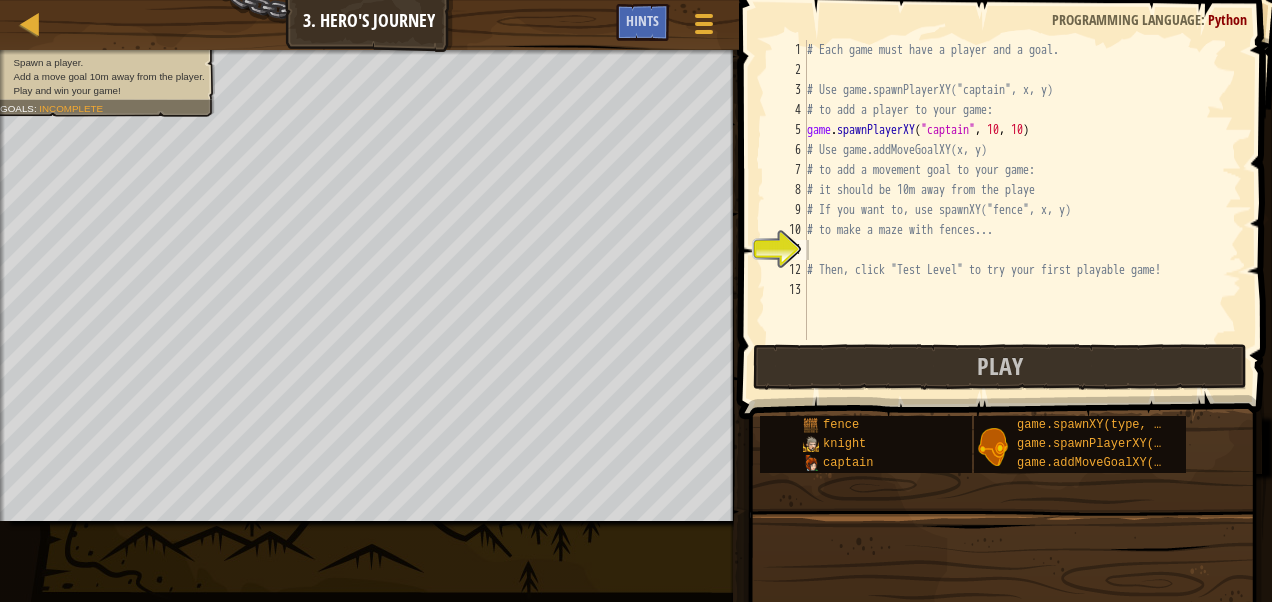 type on "game.spawnPlayerXY("captain", 10, 10)" 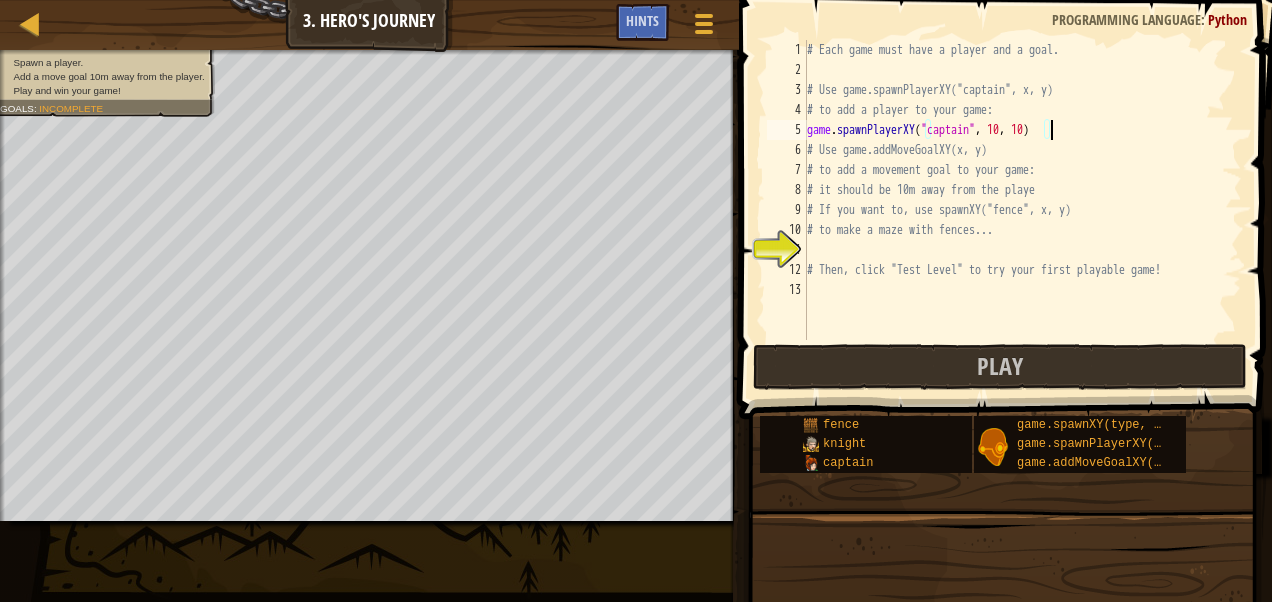 drag, startPoint x: 1053, startPoint y: 126, endPoint x: 977, endPoint y: 316, distance: 204.63626 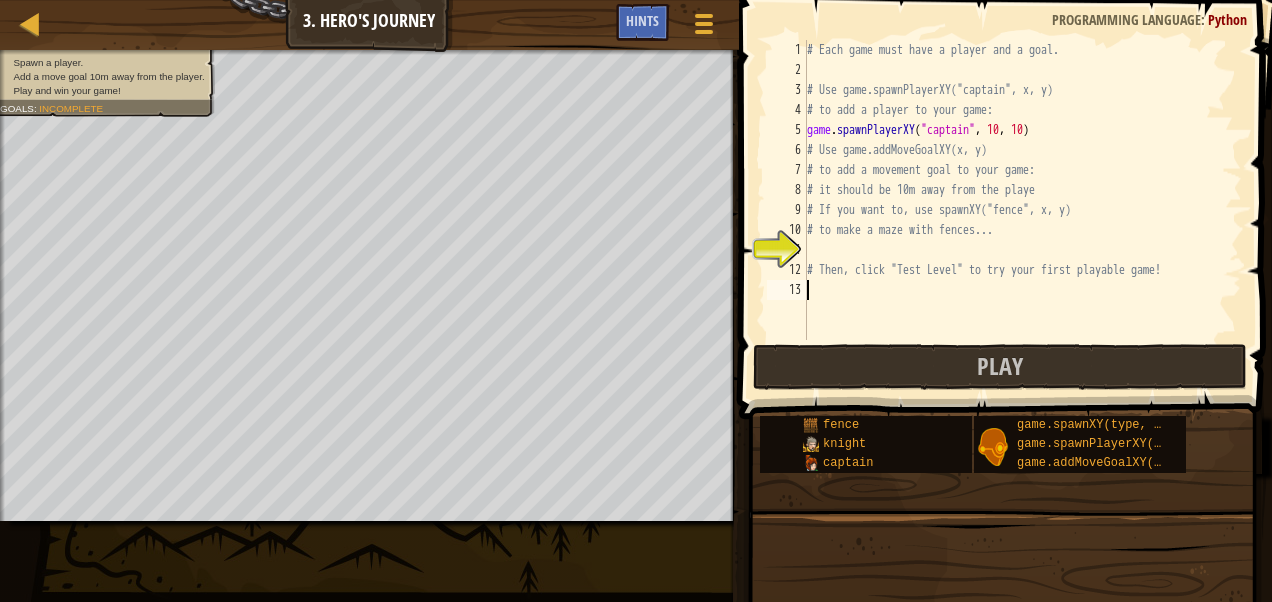 click on "# Each game must have a player and a goal. # Use game.spawnPlayerXY("captain", x, y) # to add a player to your game: game . spawnPlayerXY ( "captain" ,   10 ,   10 ) # Use game.addMoveGoalXY(x, y) # to add a movement goal to your game: # it should be 10m away from the playe # If you want to, use spawnXY("fence", x, y) # to make a maze with fences... # Then, click "Test Level" to try your first playable game!" at bounding box center (1022, 210) 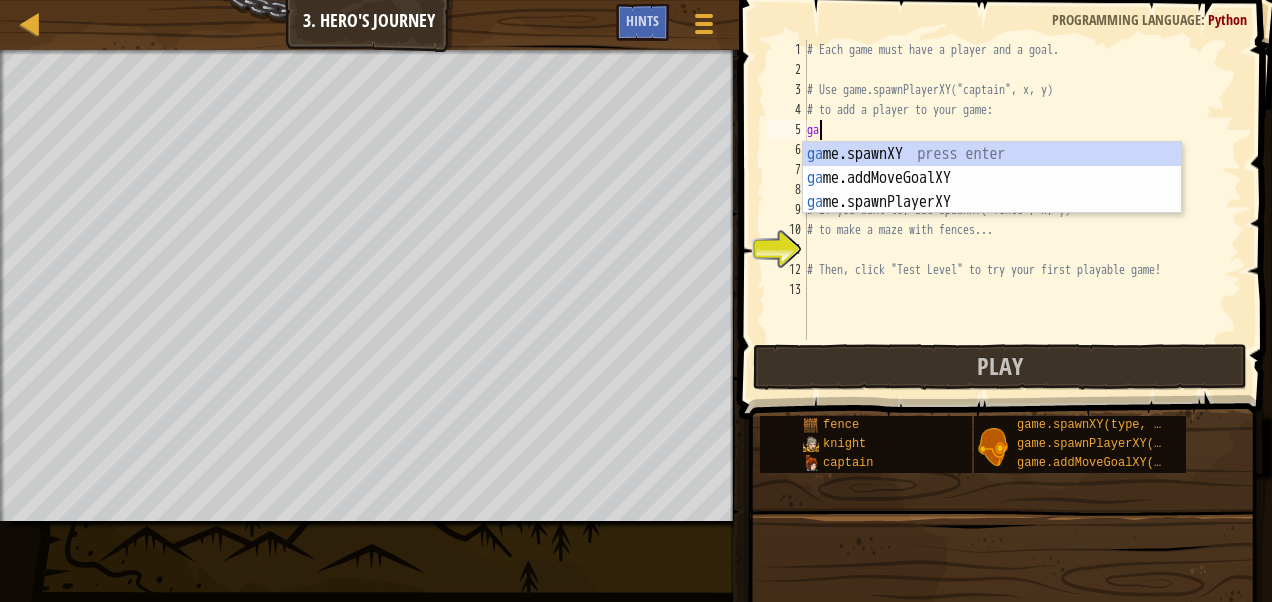 type on "g" 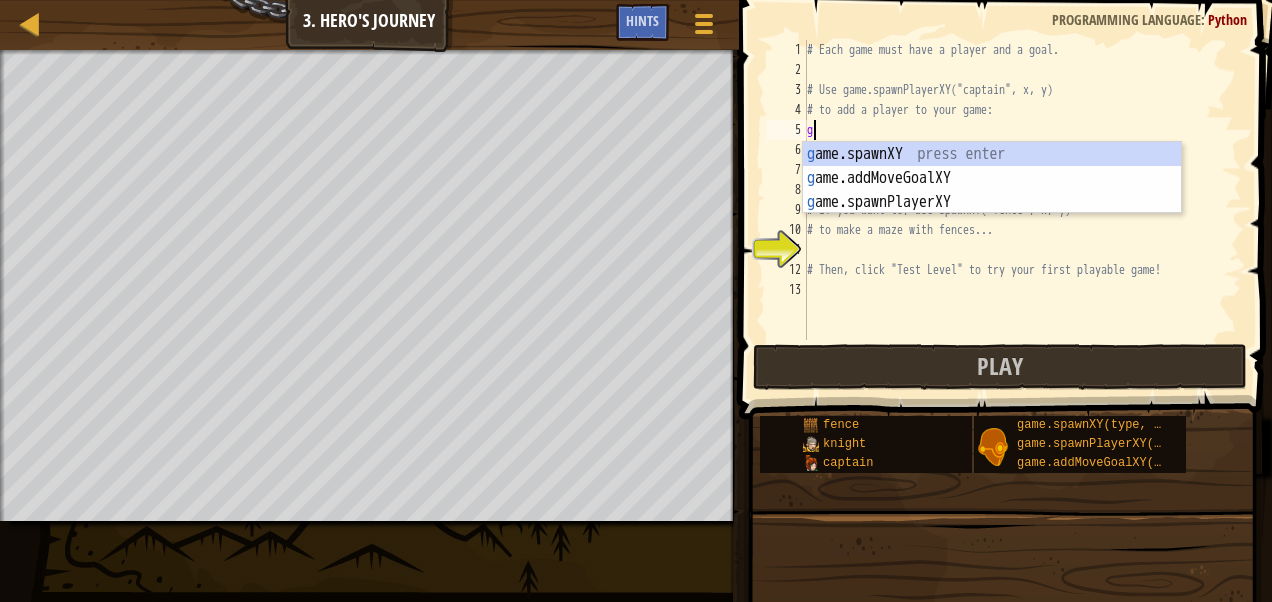 type 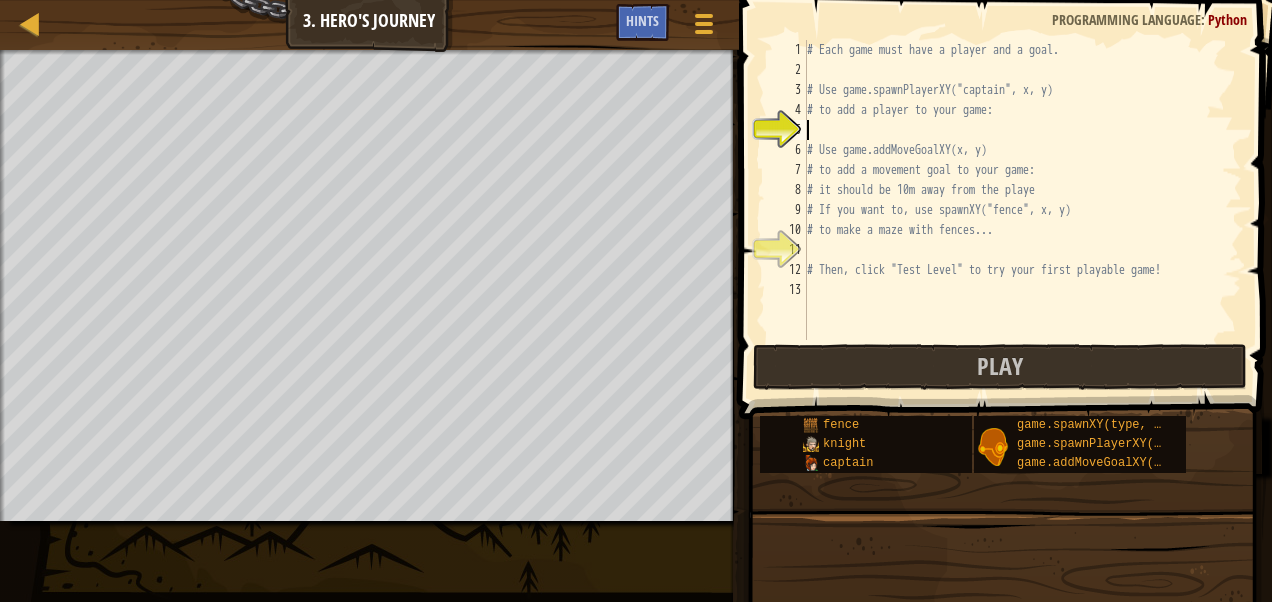click at bounding box center (704, 24) 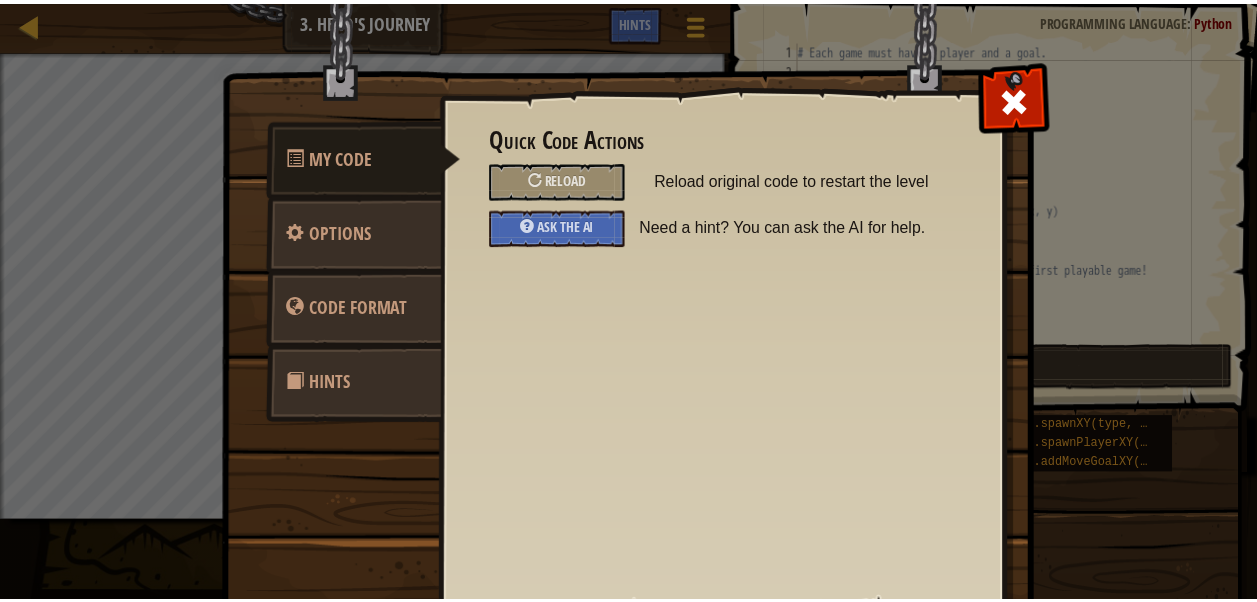 scroll, scrollTop: 0, scrollLeft: 0, axis: both 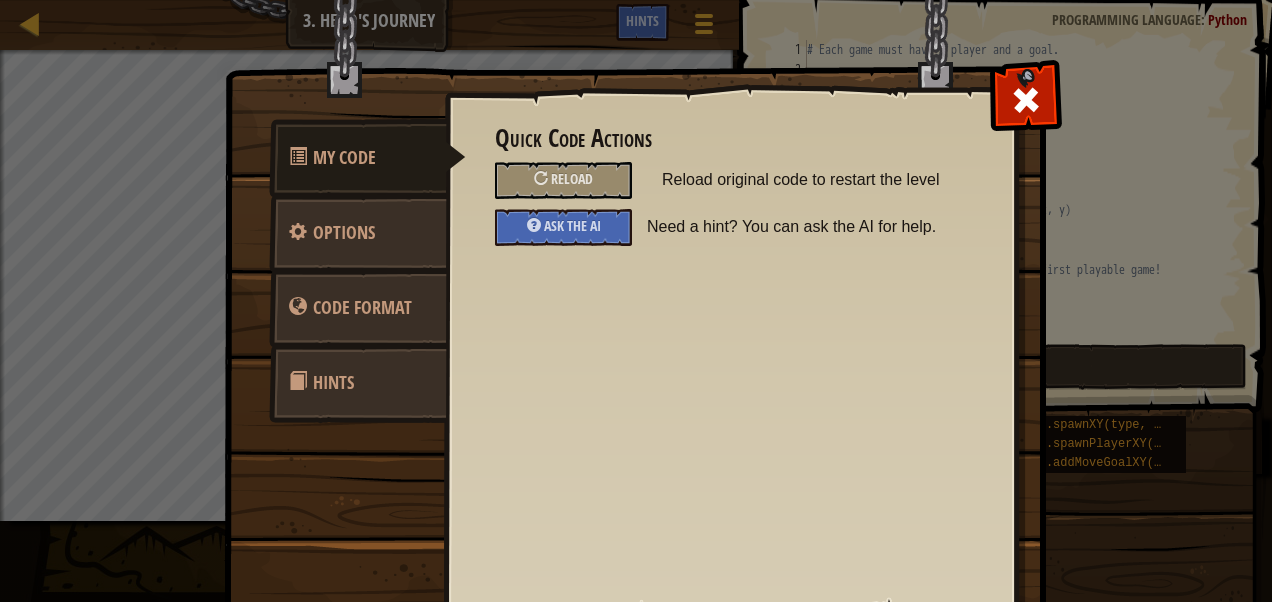 click at bounding box center [1026, 100] 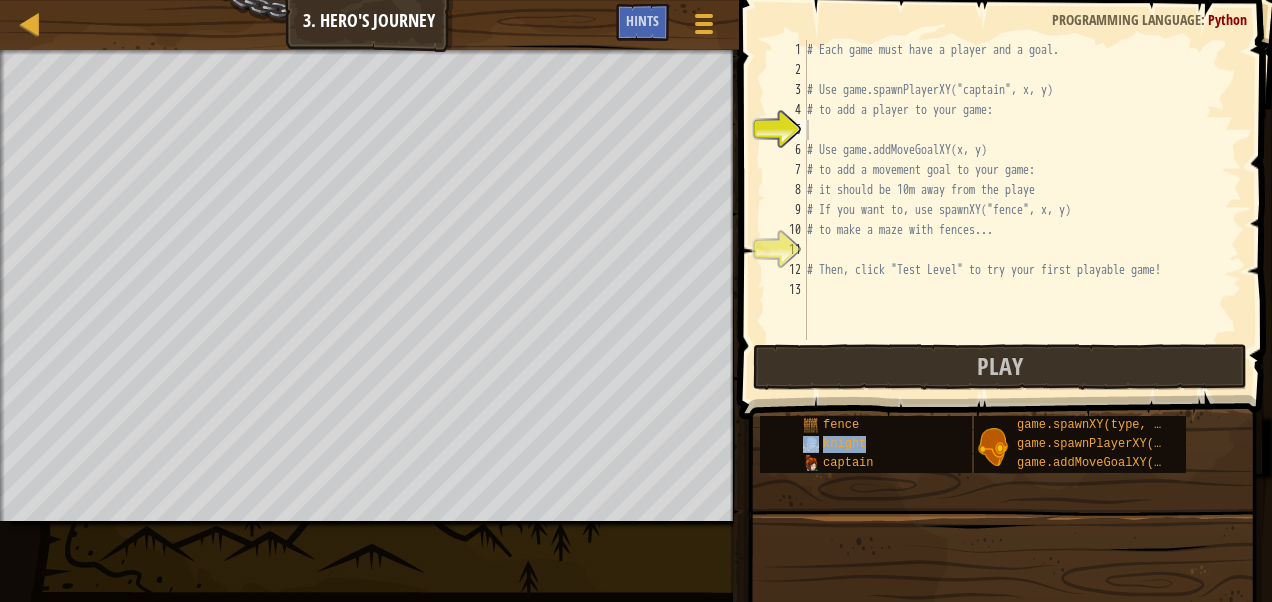 drag, startPoint x: 912, startPoint y: 439, endPoint x: 860, endPoint y: 546, distance: 118.966385 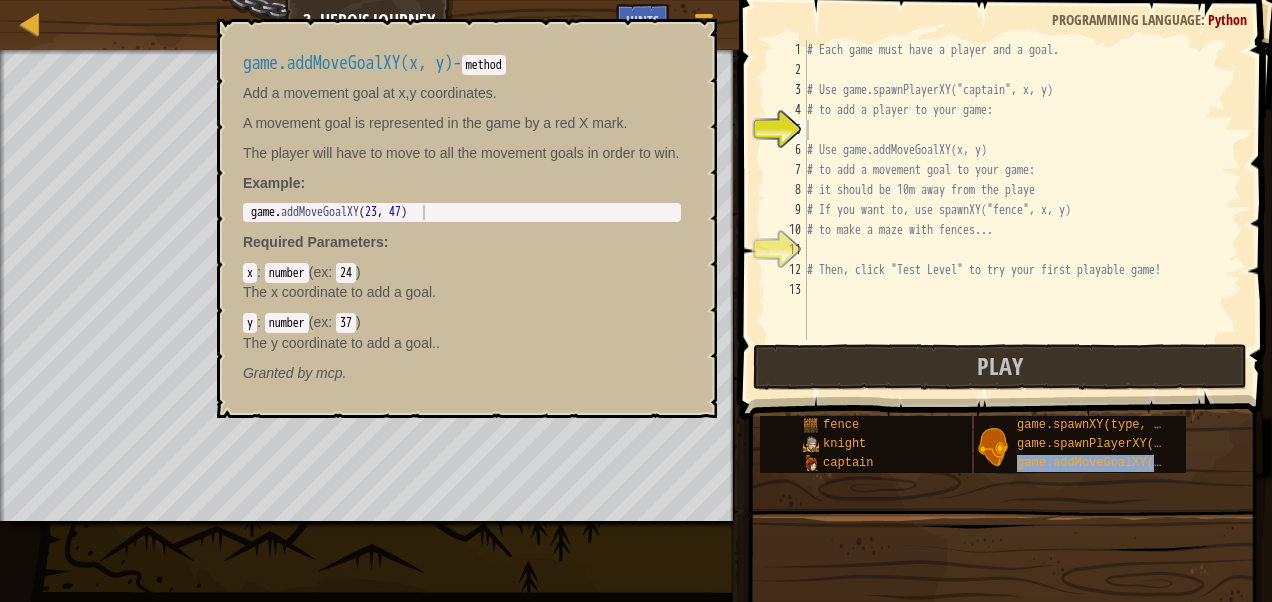 click on "game.addMoveGoalXY(x, y)" at bounding box center (1103, 463) 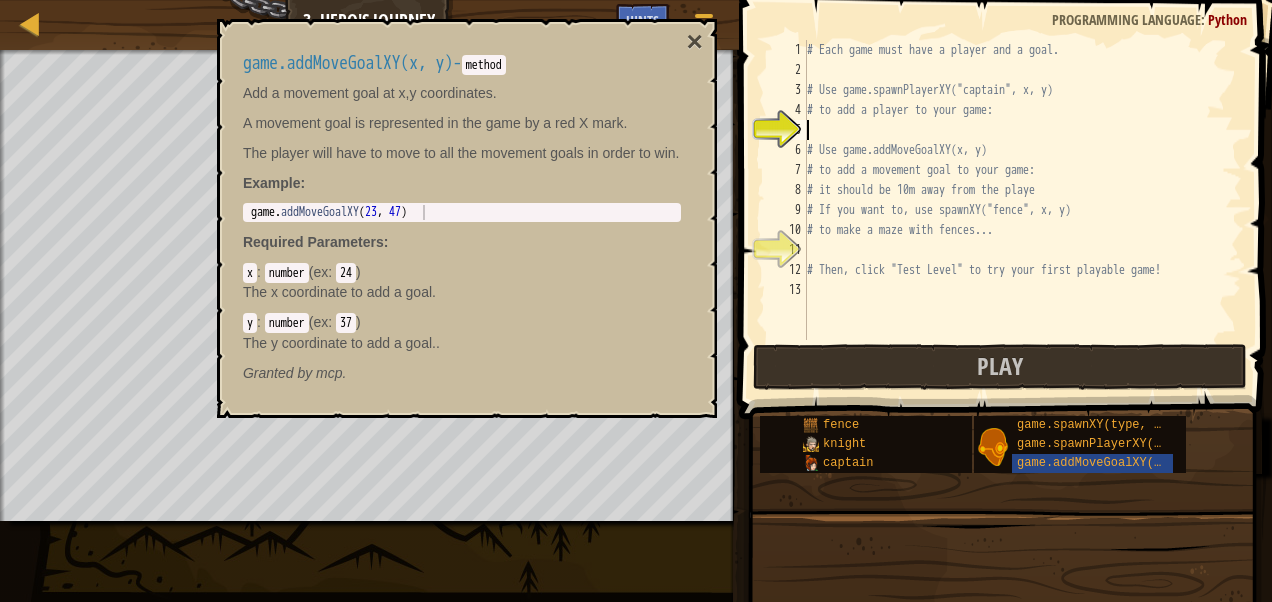type on "game.addMoveGoalXY(23, 47)" 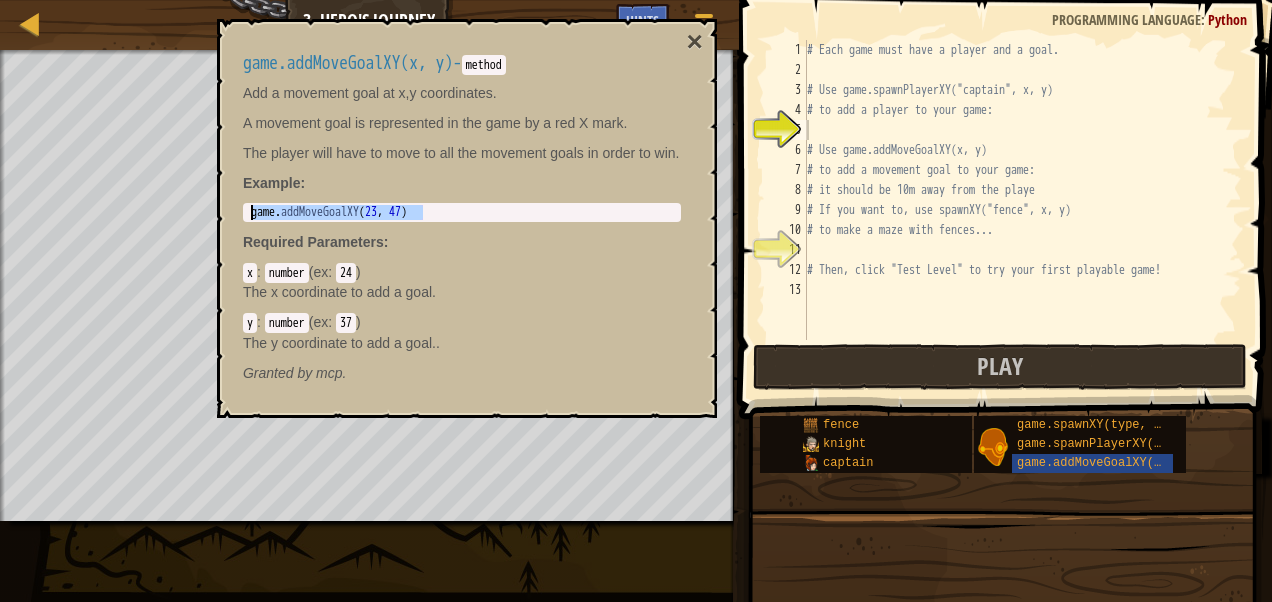 drag, startPoint x: 444, startPoint y: 214, endPoint x: 225, endPoint y: 211, distance: 219.02055 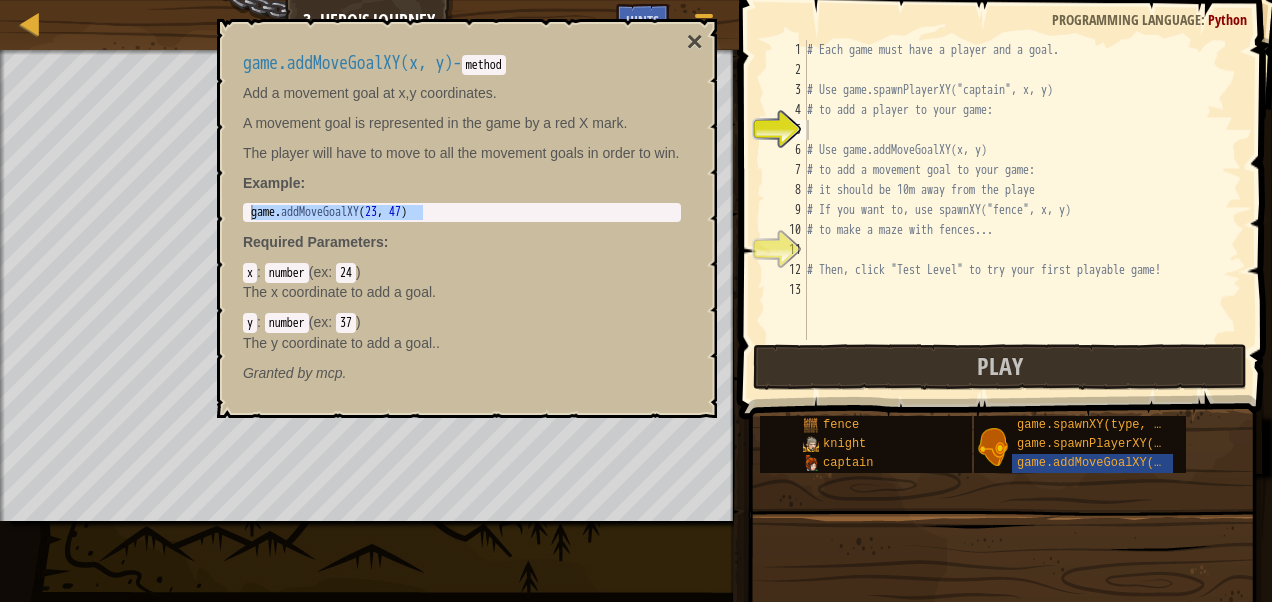 click on "x : number  ( ex : 24 ) The x coordinate to add a goal." at bounding box center (462, 282) 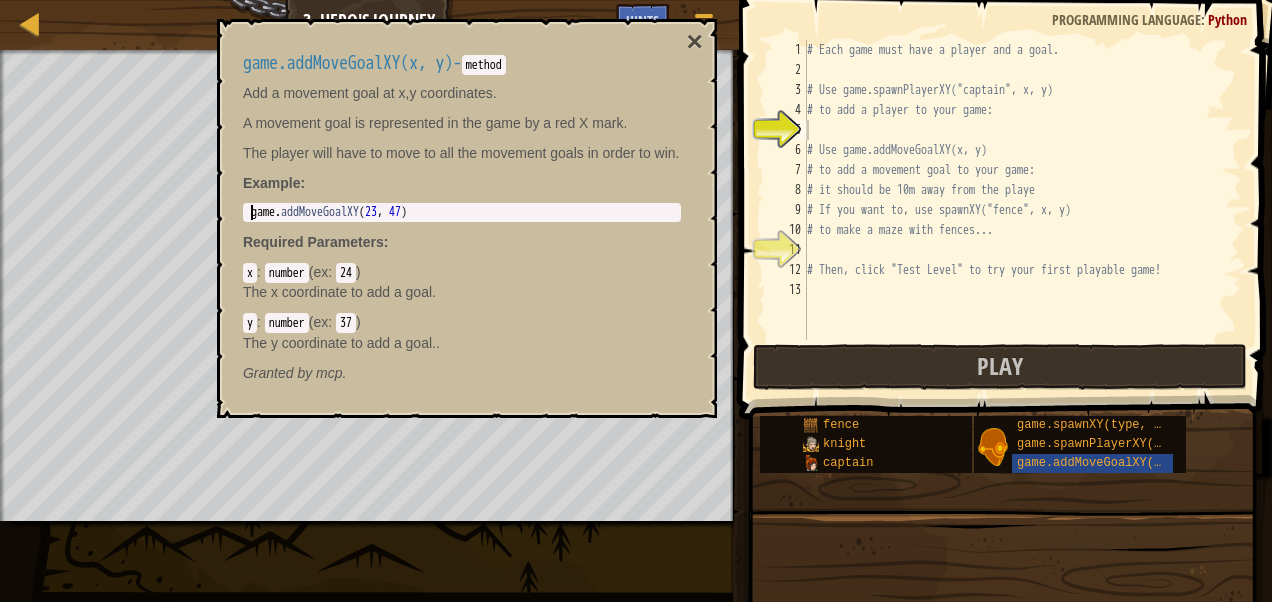 click on "game . addMoveGoalXY ( 23 ,   47 )" at bounding box center (462, 227) 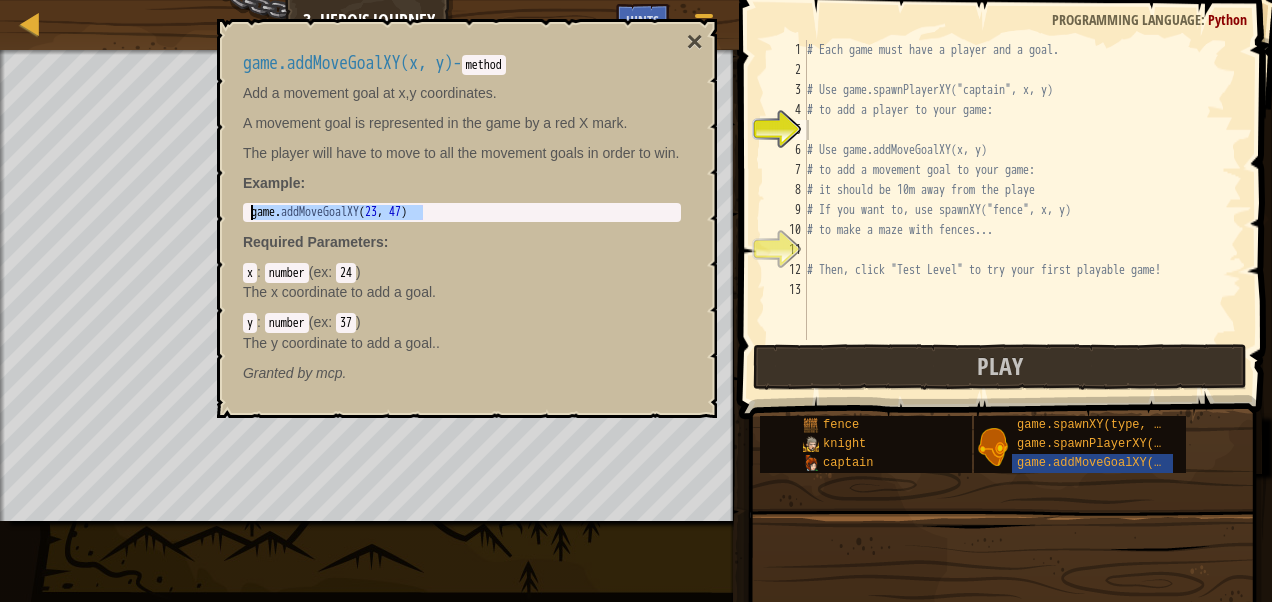 click on "Map Game Development 1 3. Hero's Journey Game Menu Done Hints 1     הההההההההההההההההההההההההההההההההההההההההההההההההההההההההההההההההההההההההההההההההההההההההההההההההההההההההההההההההההההההההההההההההההההההההההההההההההההההההההההההההההההההההההההההההההההההההההההההההההההההההההההההההההההההההההההההההההההההההההההההההההההההההההההההה XXXXXXXXXXXXXXXXXXXXXXXXXXXXXXXXXXXXXXXXXXXXXXXXXXXXXXXXXXXXXXXXXXXXXXXXXXXXXXXXXXXXXXXXXXXXXXXXXXXXXXXXXXXXXXXXXXXXXXXXXXXXXXXXXXXXXXXXXXXXXXXXXXXXXXXXXXXXXXXXXXXXXXXXXXXXXXXXXXXXXXXXXXXXXXXXXXXXXXXXXXXXXXXXXXXXXXXXXXXXXXXXXXXXXXXXXXXXXXXXXXXXXXXXXXXXXXXX Solution × Hints 1 2 3 4 5 6 7 8 9 10 11 12 13 # Each game must have a player and a goal. # Use game.spawnPlayerXY("captain", x, y) # to add a player to your game:     Code Saved :" at bounding box center [636, 0] 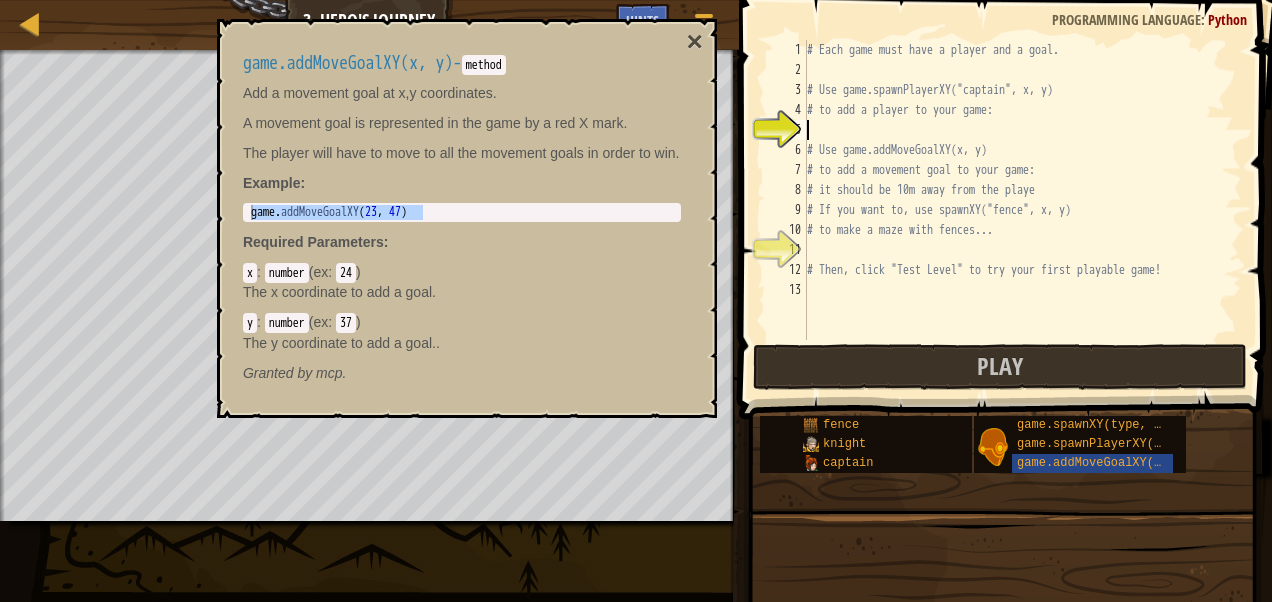paste on "game.addMoveGoalXY(23, 47)" 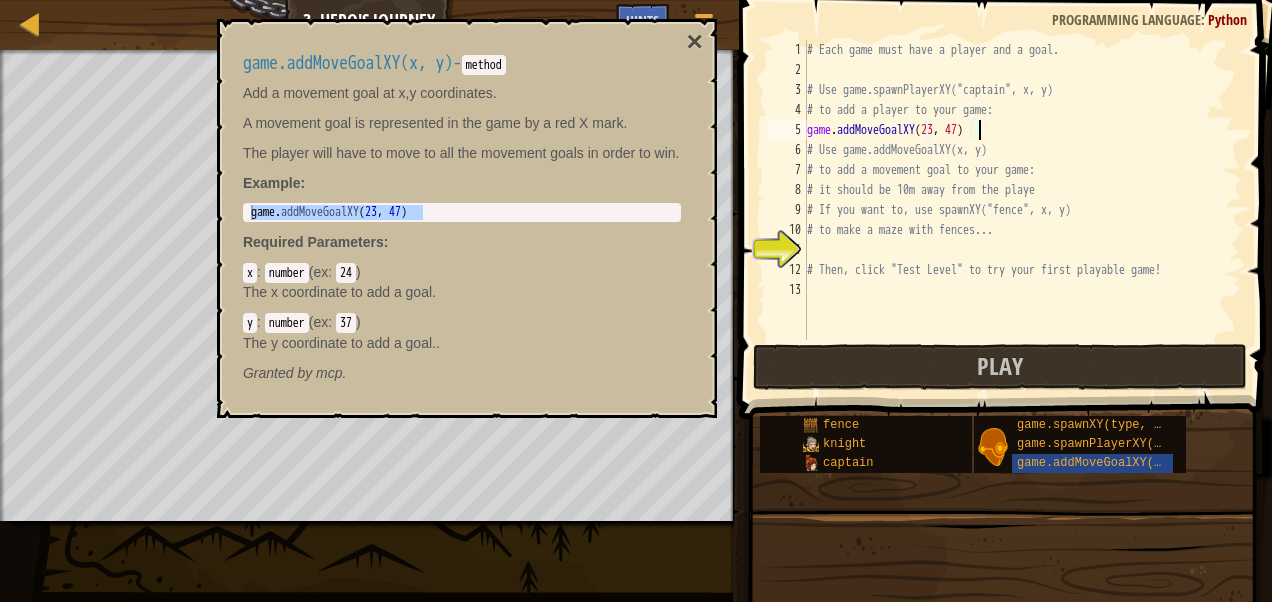 click on "×" at bounding box center (695, 42) 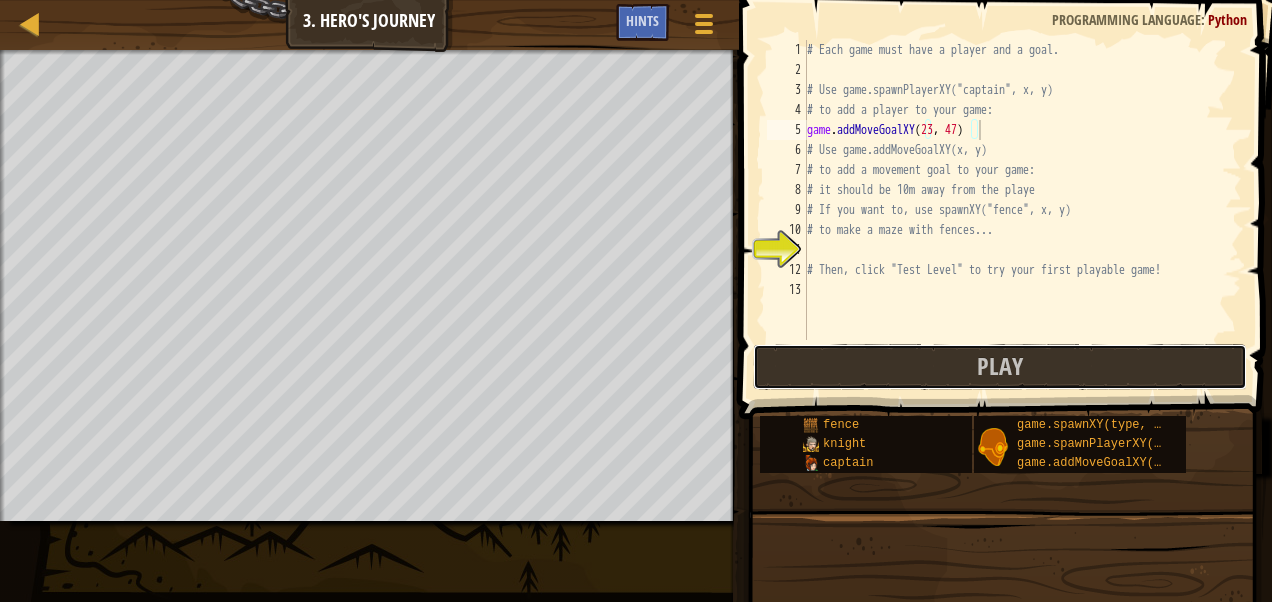 click on "Play" at bounding box center [1000, 367] 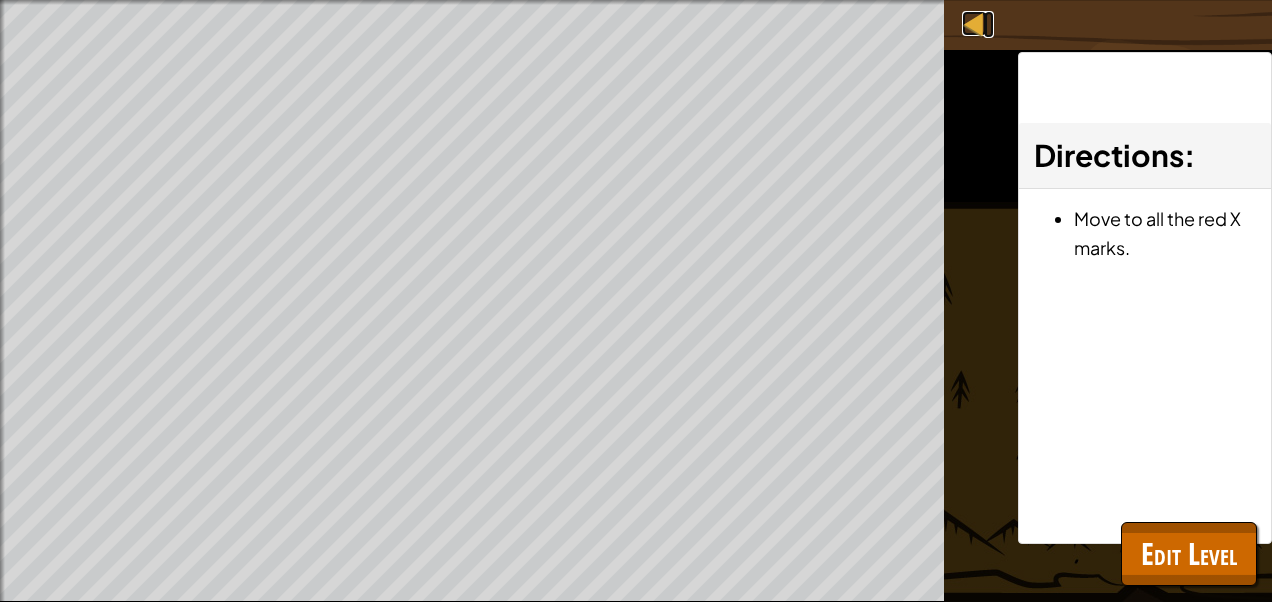 click at bounding box center [974, 23] 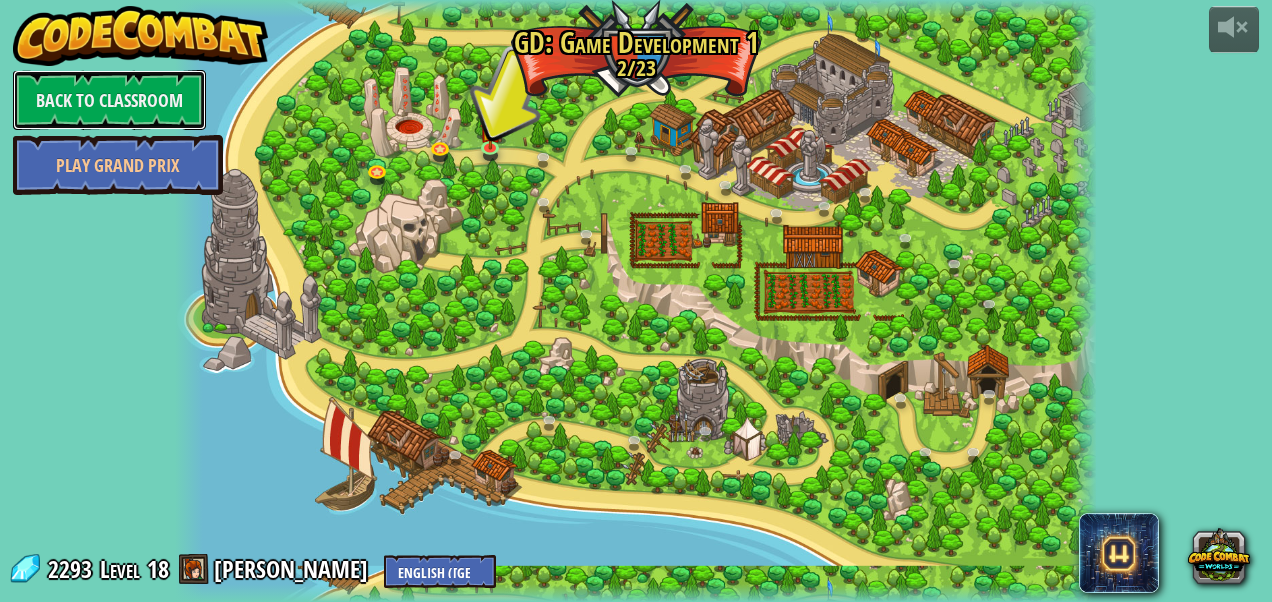 click on "Back to Classroom" at bounding box center (109, 100) 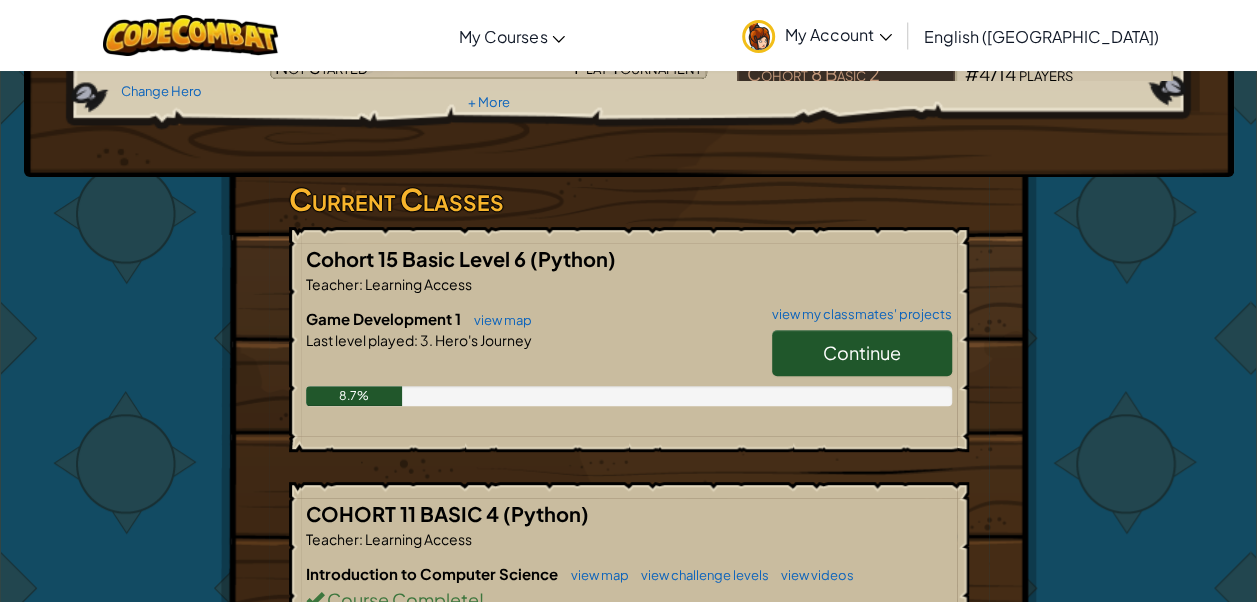 scroll, scrollTop: 263, scrollLeft: 0, axis: vertical 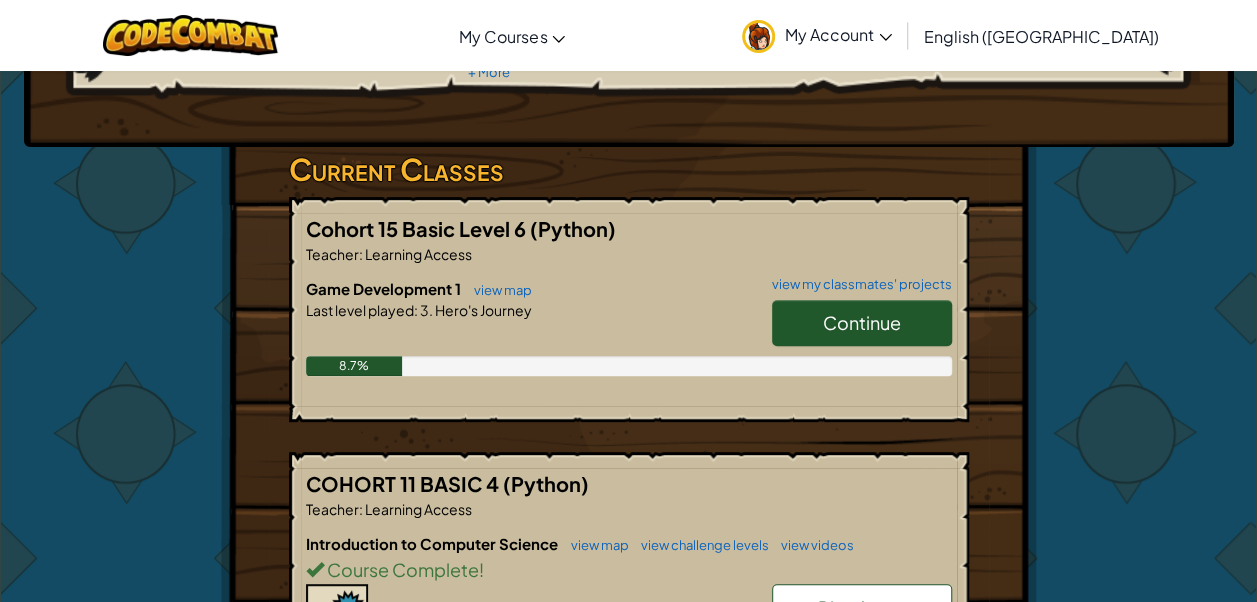 click on "Continue" at bounding box center (862, 323) 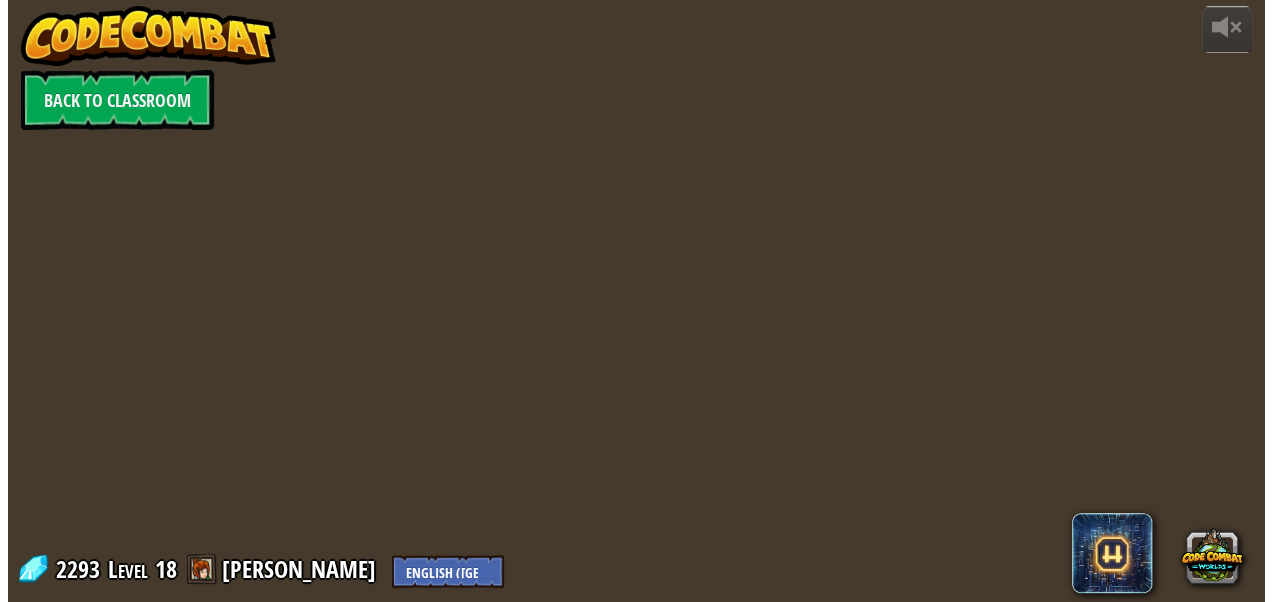 scroll, scrollTop: 0, scrollLeft: 0, axis: both 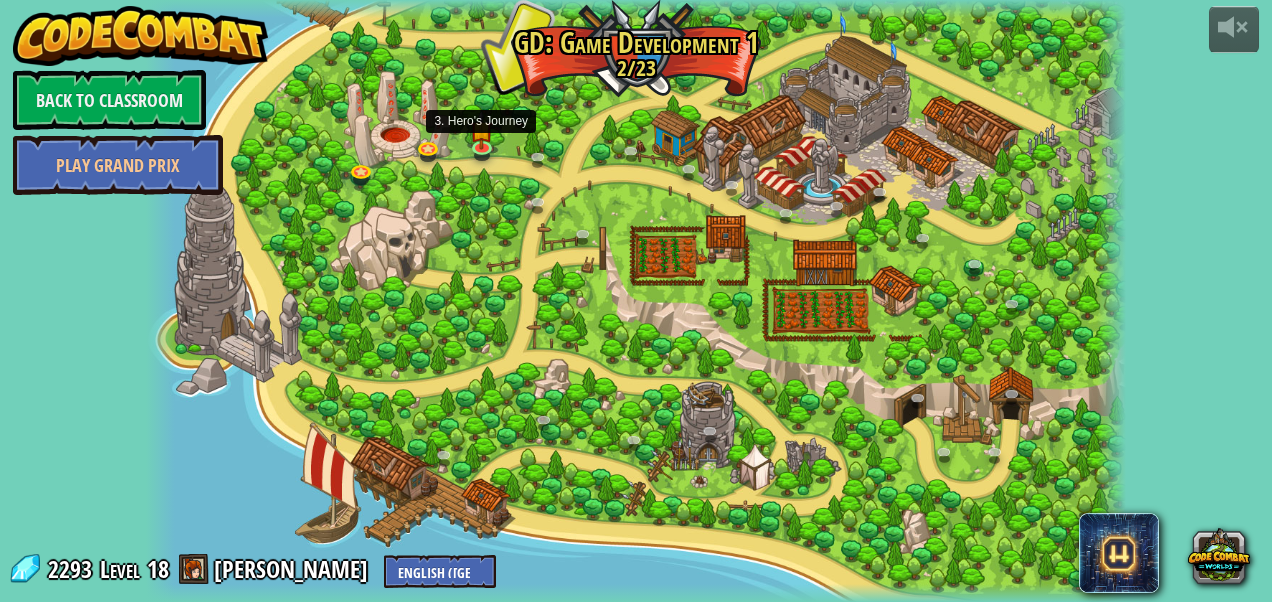 click at bounding box center [481, 130] 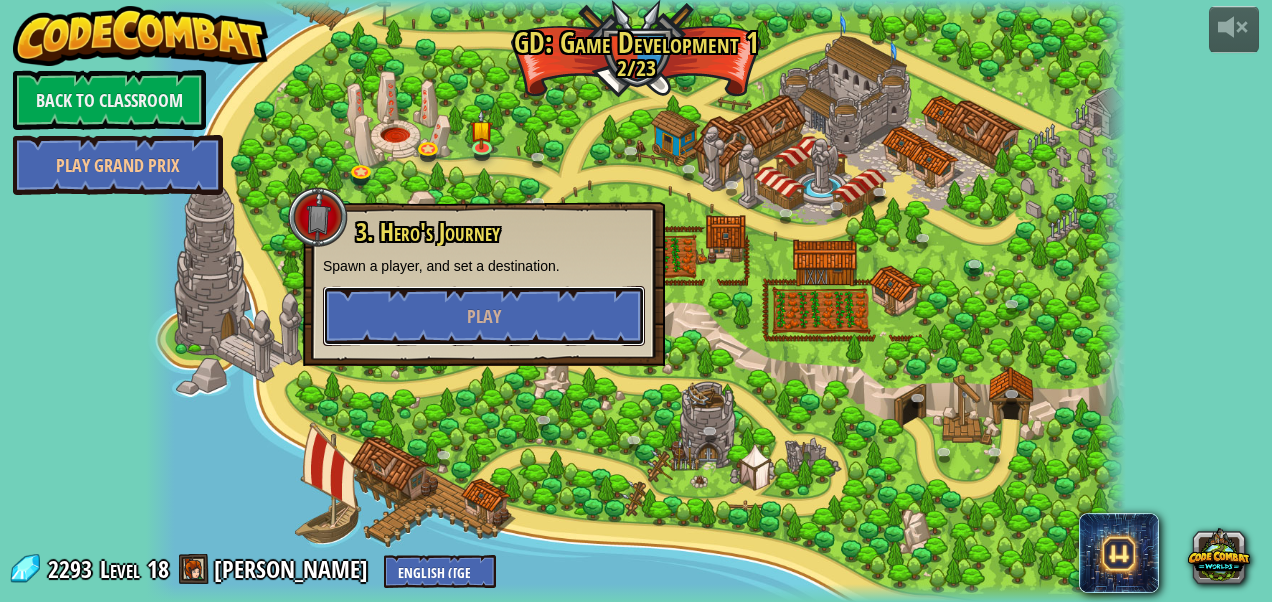 click on "Play" at bounding box center [484, 316] 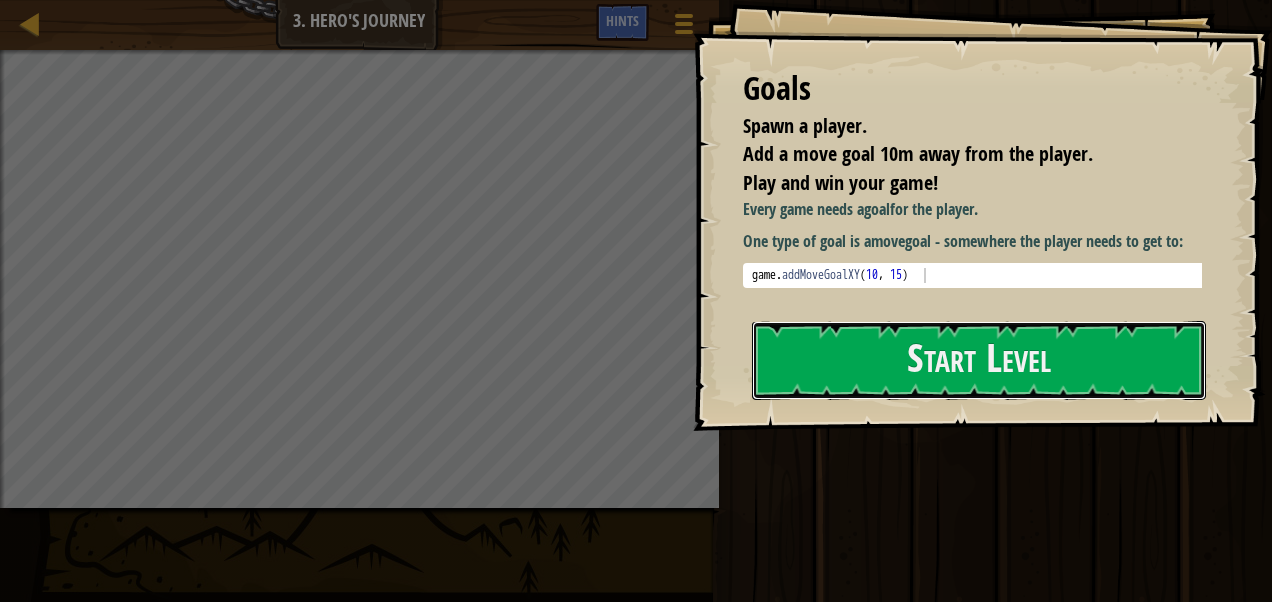 click on "Start Level" at bounding box center (979, 360) 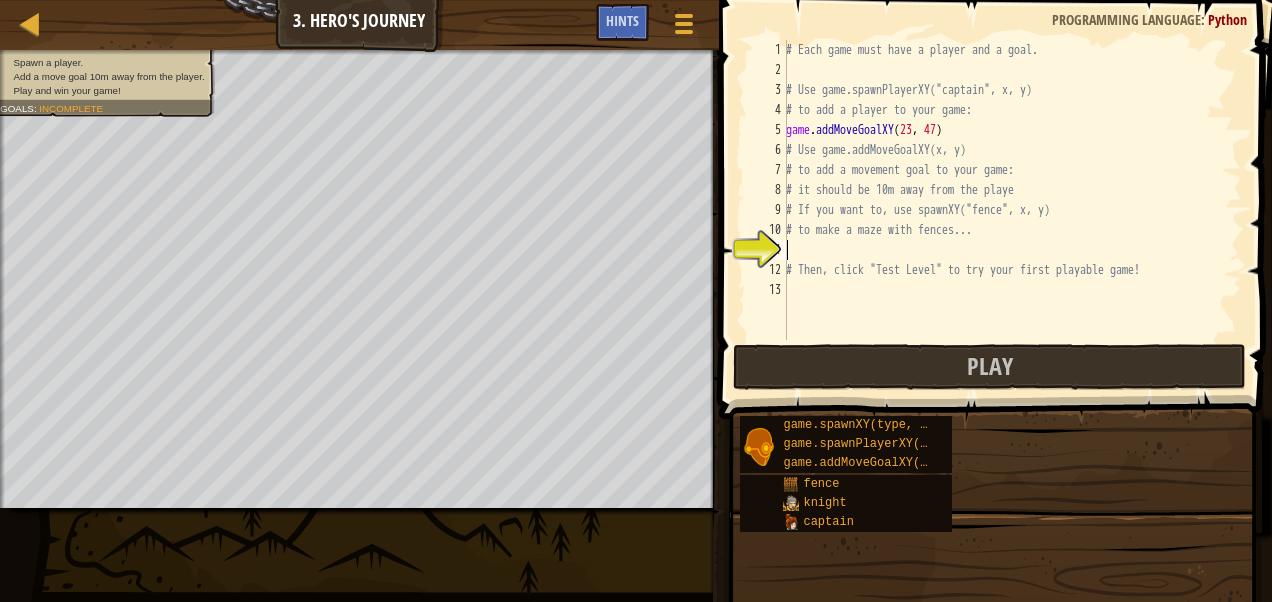 click on "Start Level" at bounding box center (1558, 360) 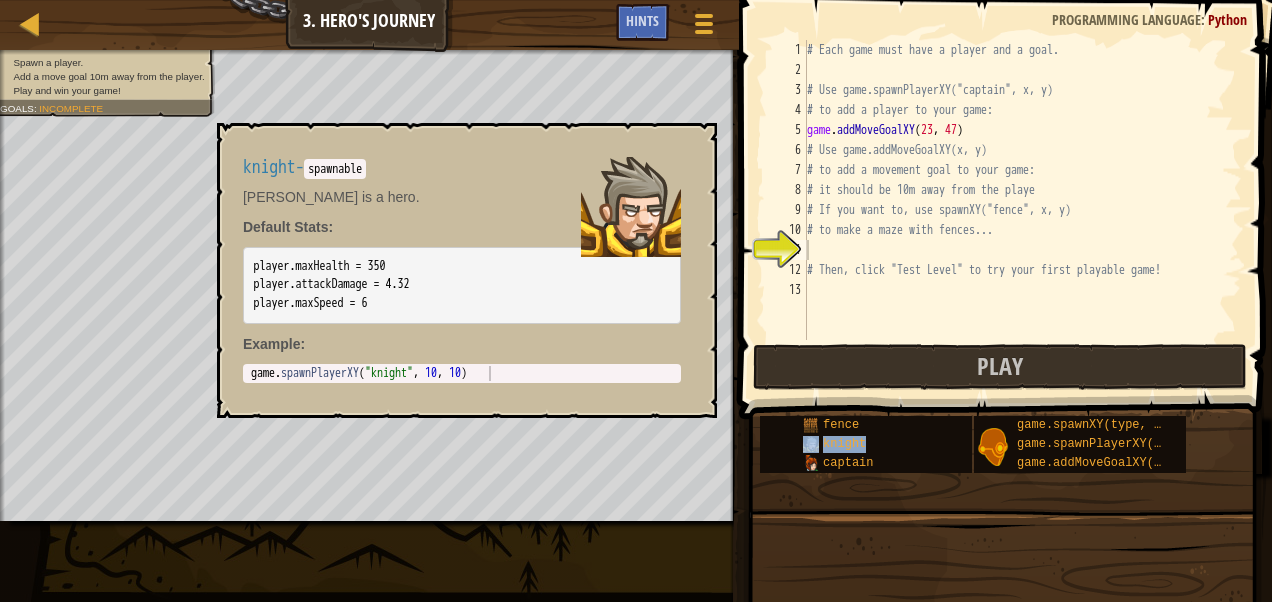 click on "knight" at bounding box center [878, 444] 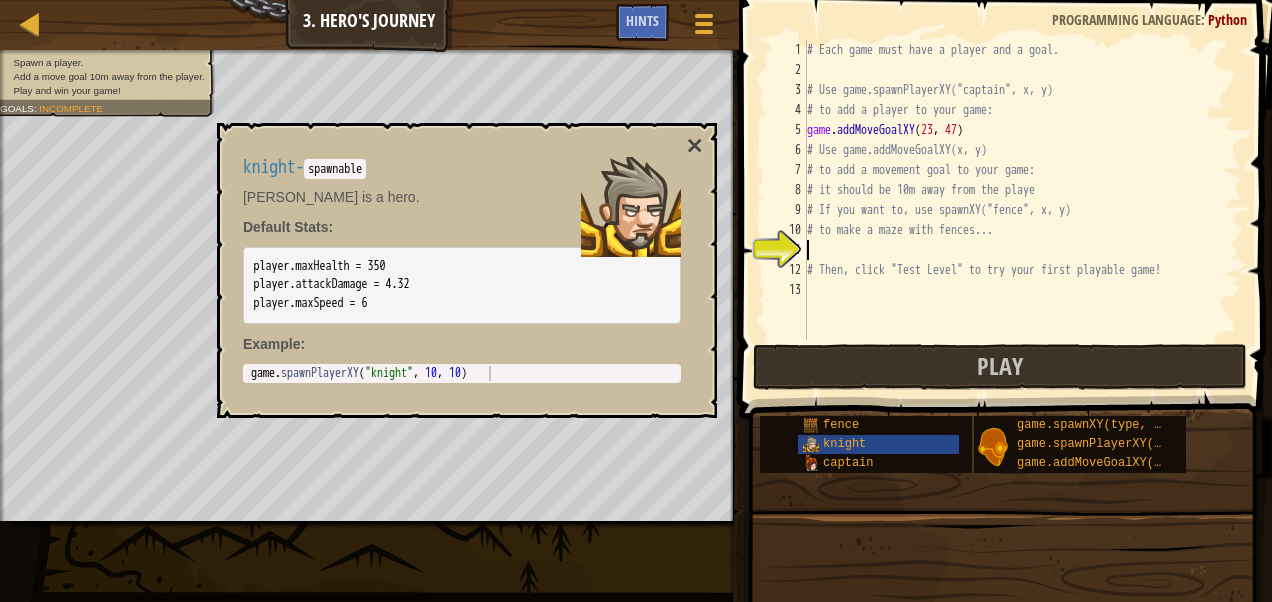 type on "game.spawnPlayerXY("knight", 10, 10)" 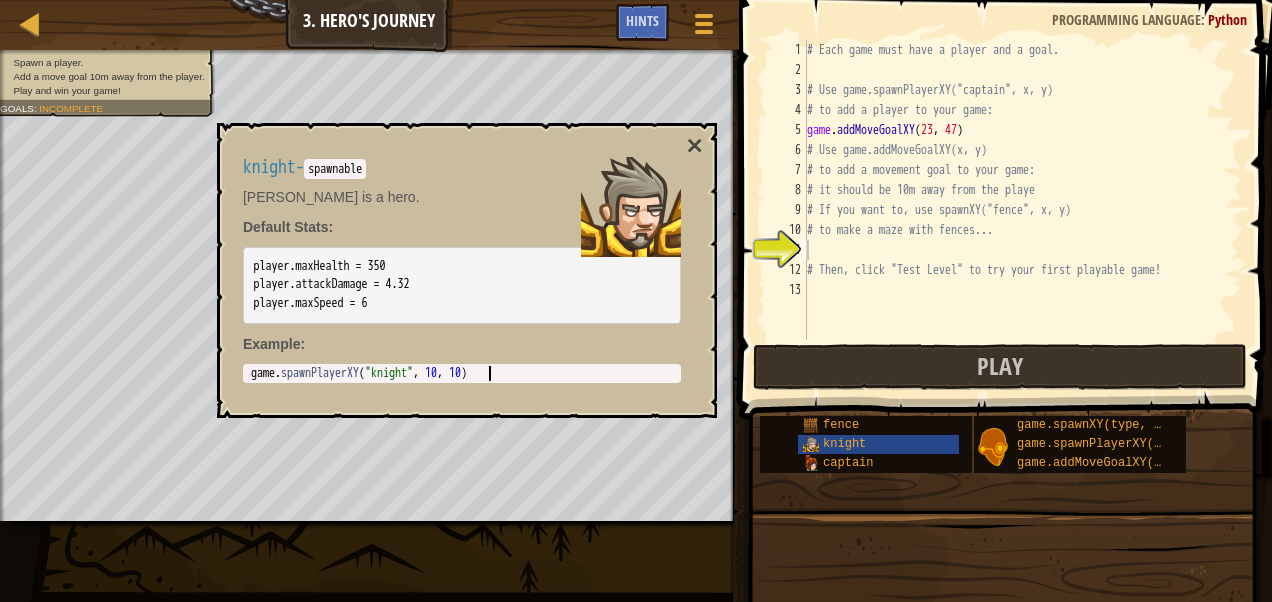 drag, startPoint x: 521, startPoint y: 372, endPoint x: 0, endPoint y: 390, distance: 521.31085 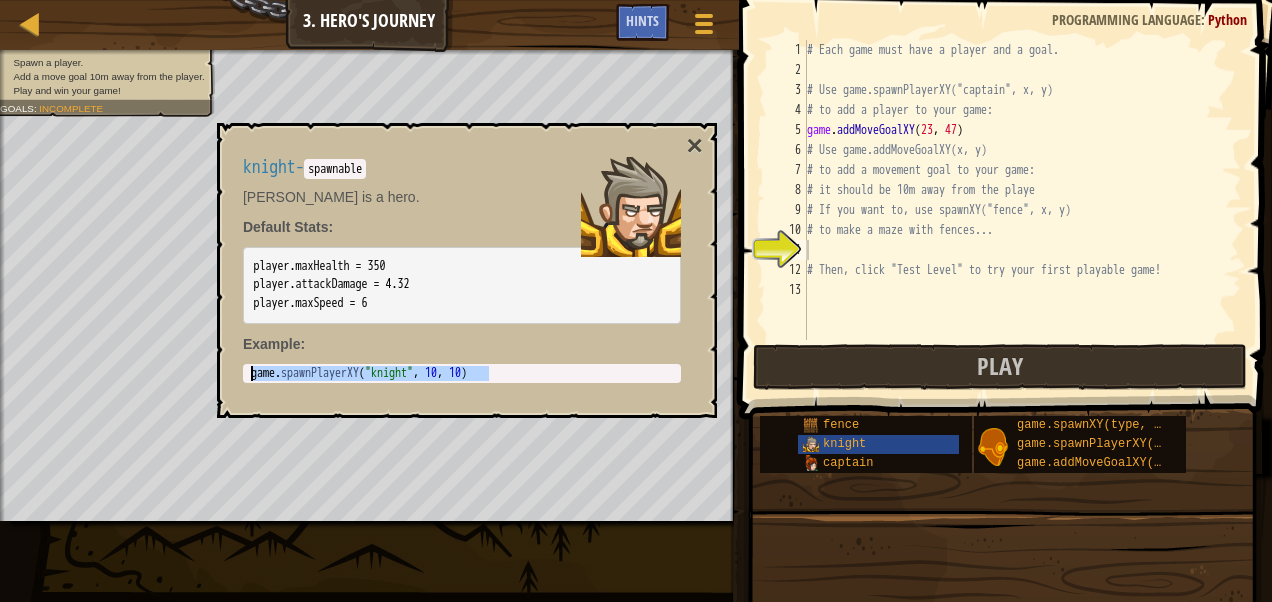 drag, startPoint x: 491, startPoint y: 372, endPoint x: 236, endPoint y: 372, distance: 255 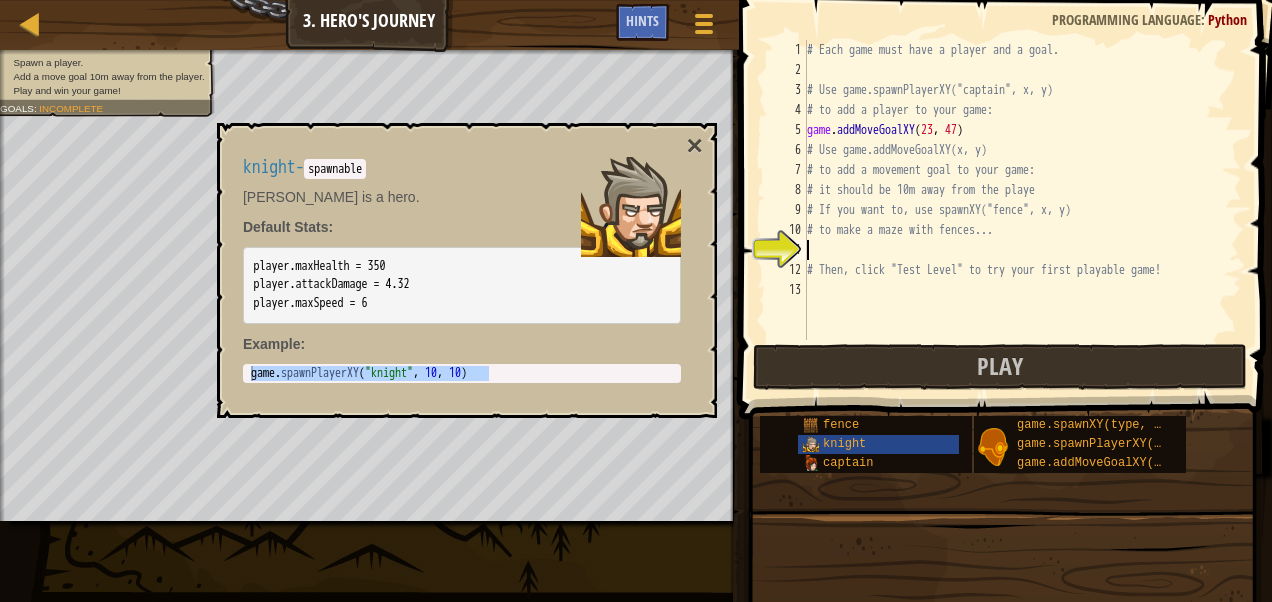 click on "# Each game must have a player and a goal. # Use game.spawnPlayerXY("captain", x, y) # to add a player to your game: game . addMoveGoalXY ( 23 ,   47 ) # Use game.addMoveGoalXY(x, y) # to add a movement goal to your game: # it should be 10m away from the playe # If you want to, use spawnXY("fence", x, y) # to make a maze with fences... # Then, click "Test Level" to try your first playable game!" at bounding box center [1022, 210] 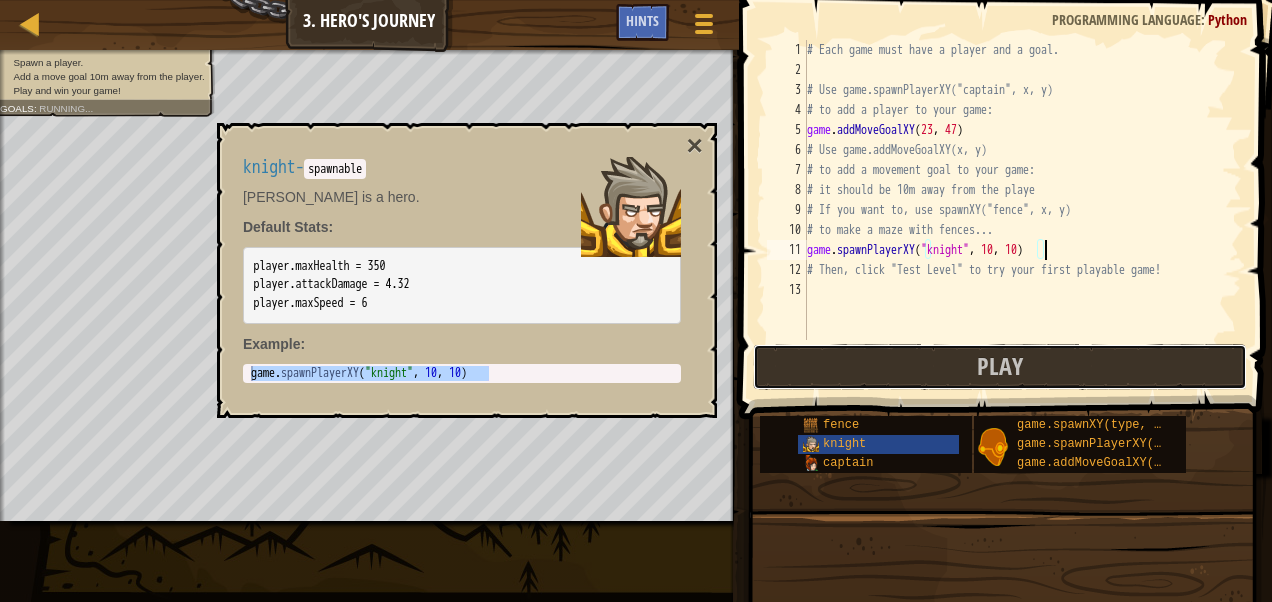 click on "Play" at bounding box center [1000, 367] 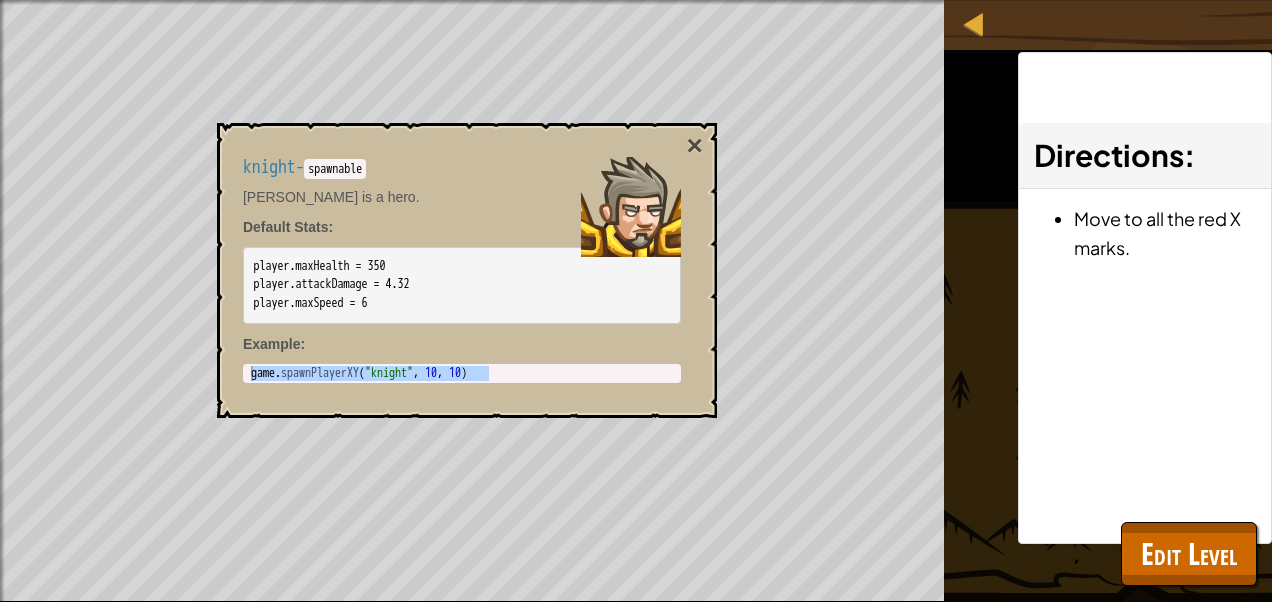 click on "×" at bounding box center [695, 146] 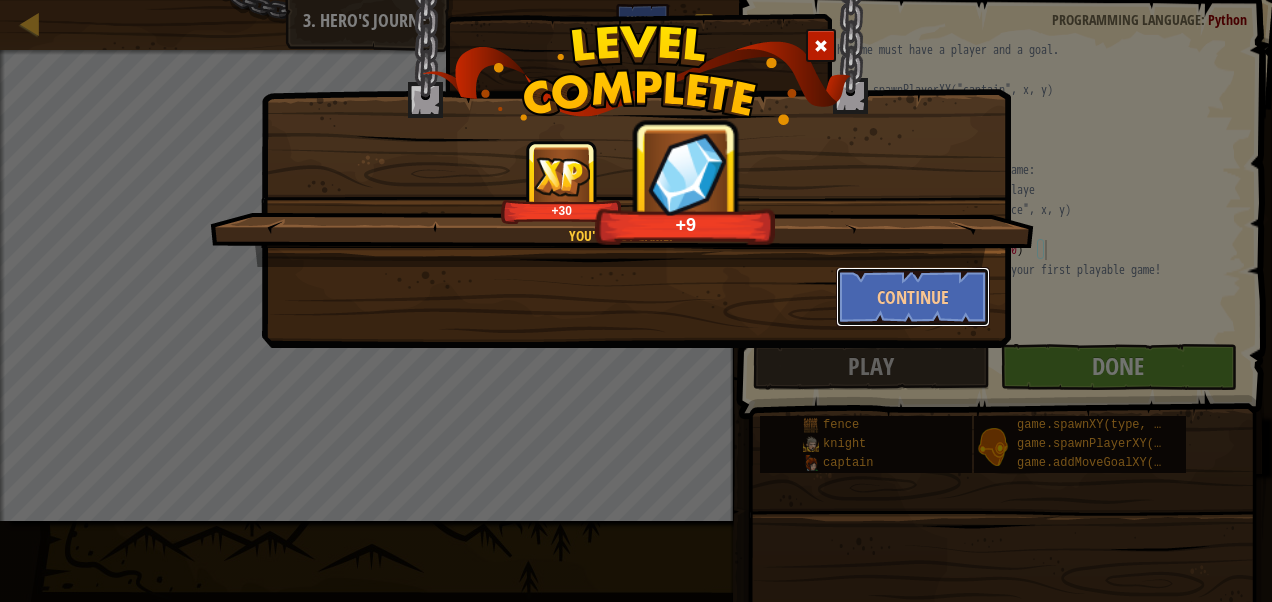 click on "Continue" at bounding box center [913, 297] 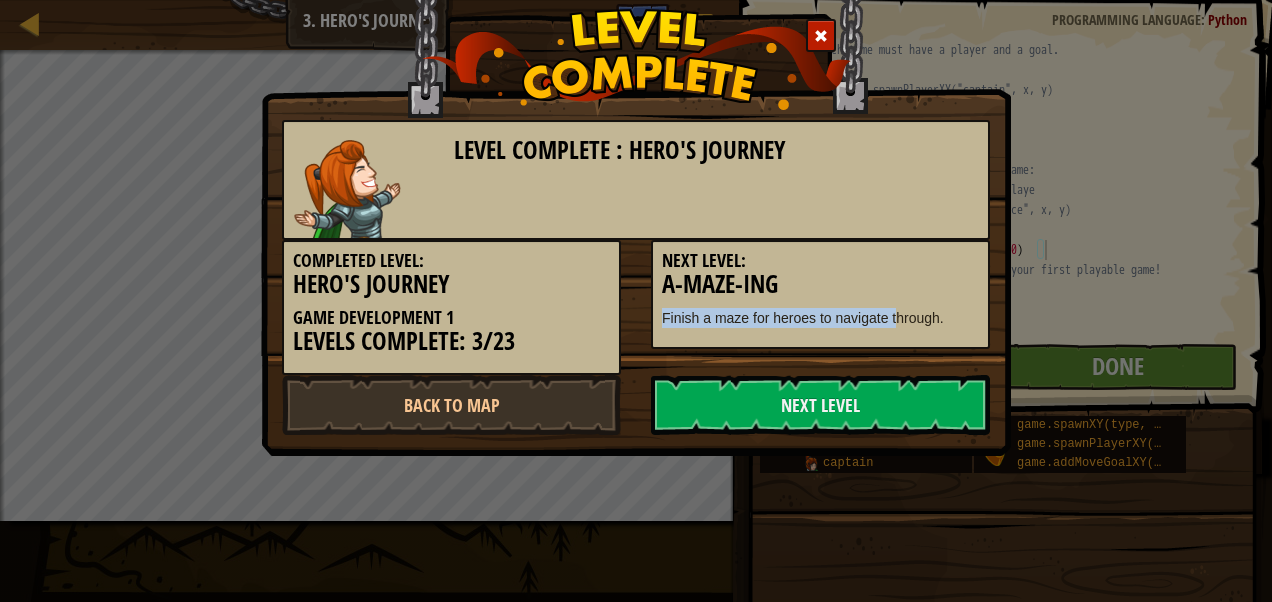 drag, startPoint x: 874, startPoint y: 287, endPoint x: 898, endPoint y: 349, distance: 66.48308 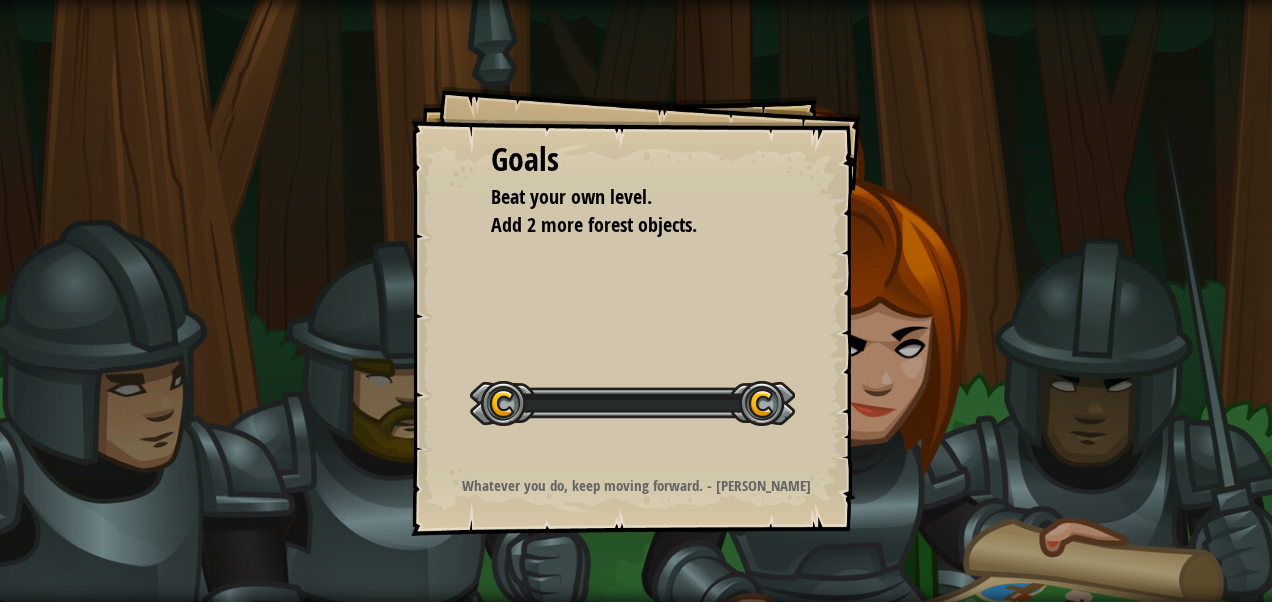 click on "Goals Beat your own level. Add 2 more forest objects. Start Level Error loading from server. Try refreshing the page. You'll need a subscription to play this level. Subscribe You'll need to join a course to play this level. Back to my courses Ask your teacher to assign a license to you so you can continue to play CodeCombat! Back to my courses This level is locked. Back to my courses Whatever you do, keep moving forward. - [PERSON_NAME]" at bounding box center (636, 301) 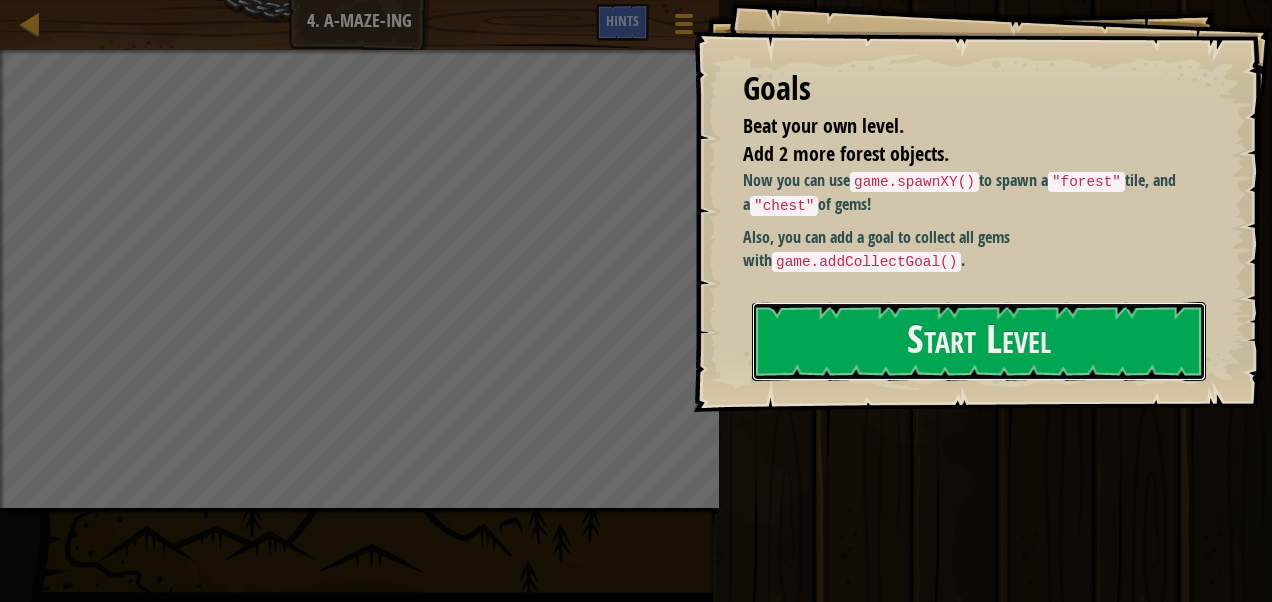 click on "Start Level" at bounding box center [979, 341] 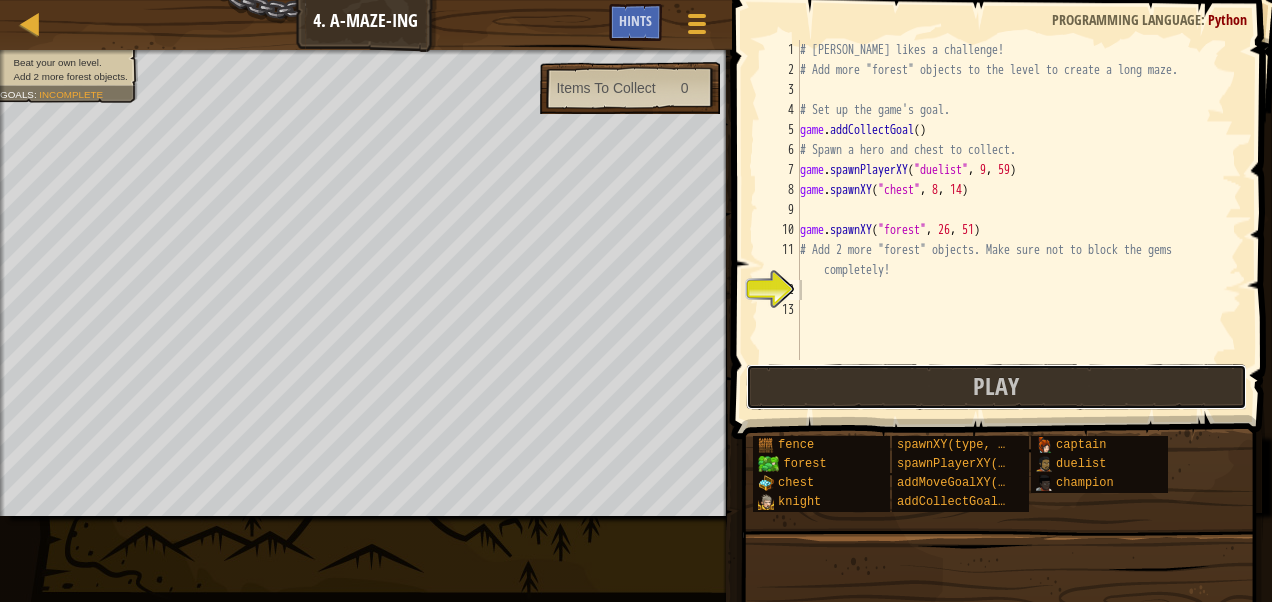 click on "Play" at bounding box center (996, 387) 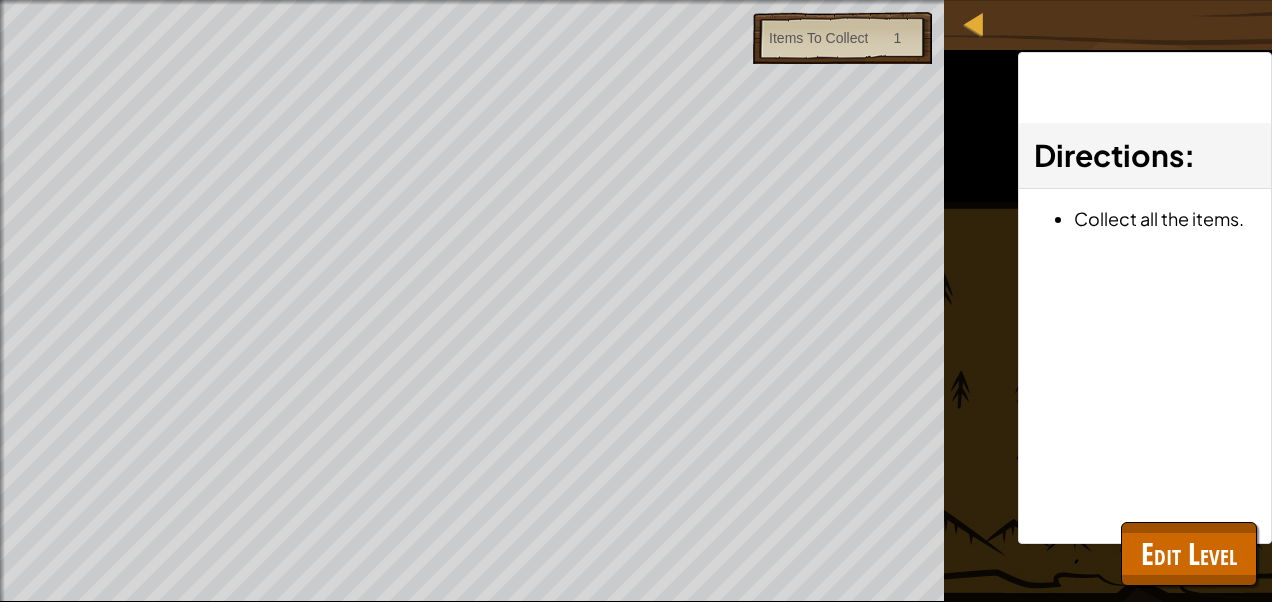 click on "Map Game Development 1 4. A-maze-ing Game Menu Done Hints" at bounding box center [1580, 25] 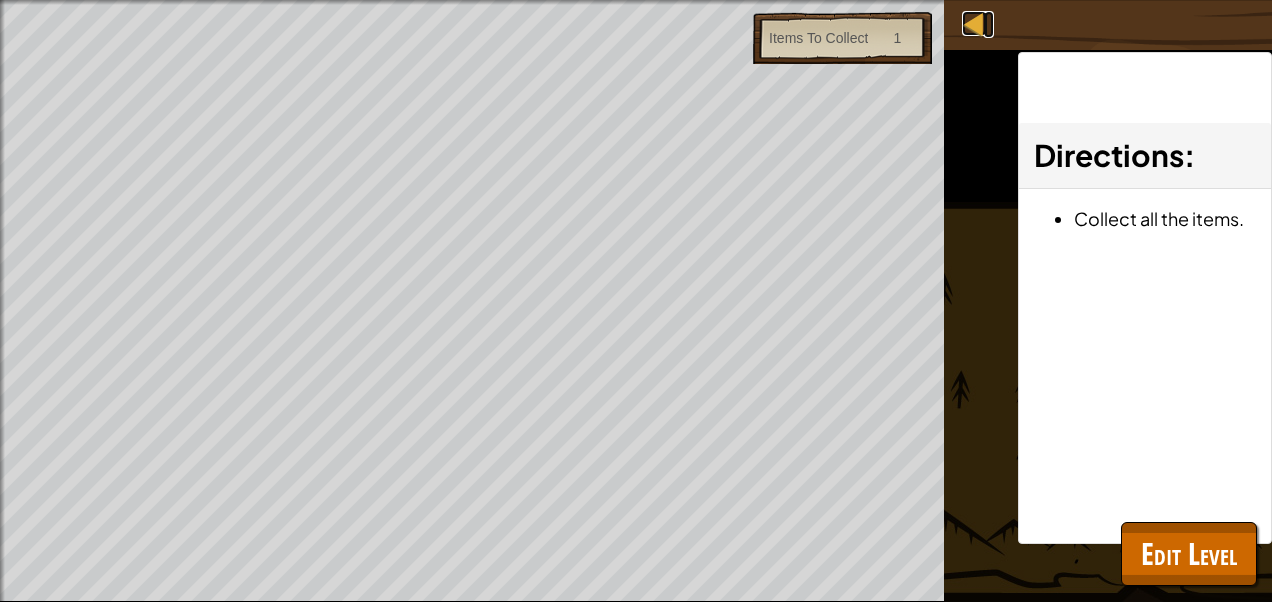 click at bounding box center [974, 23] 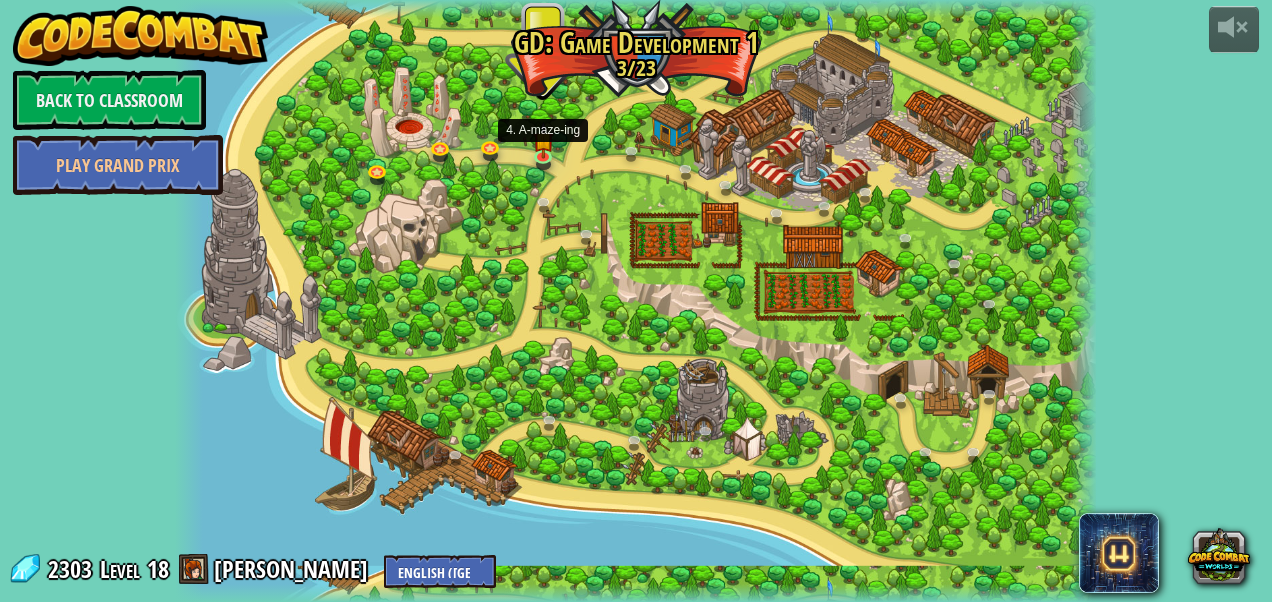 click at bounding box center (543, 140) 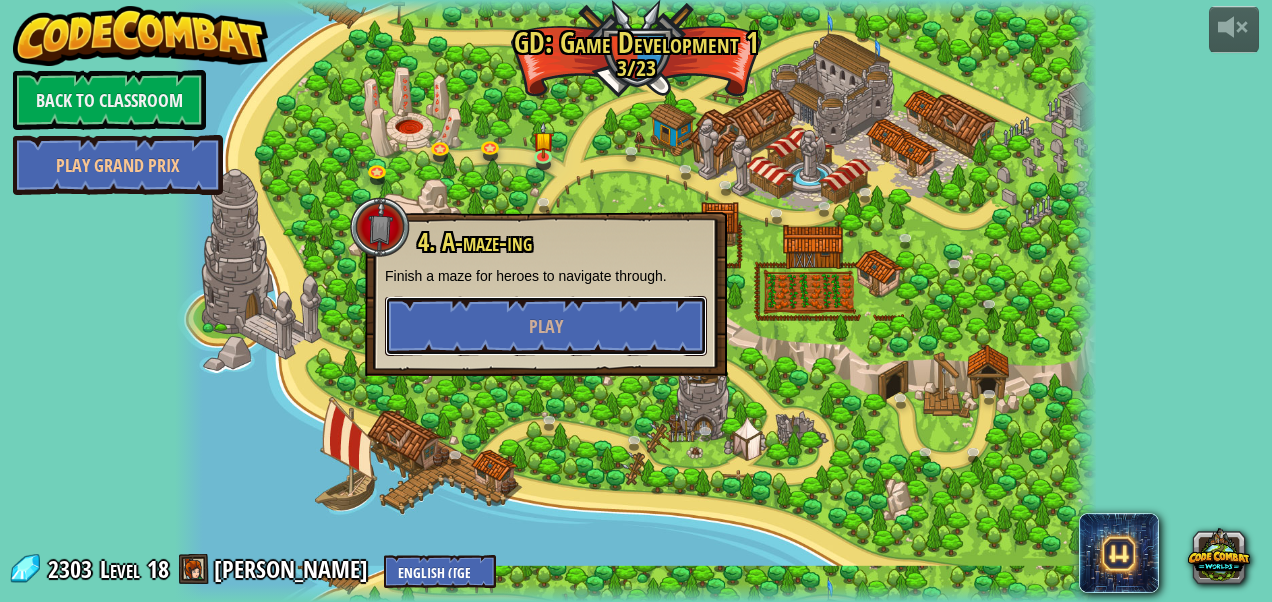 click on "Play" at bounding box center (546, 326) 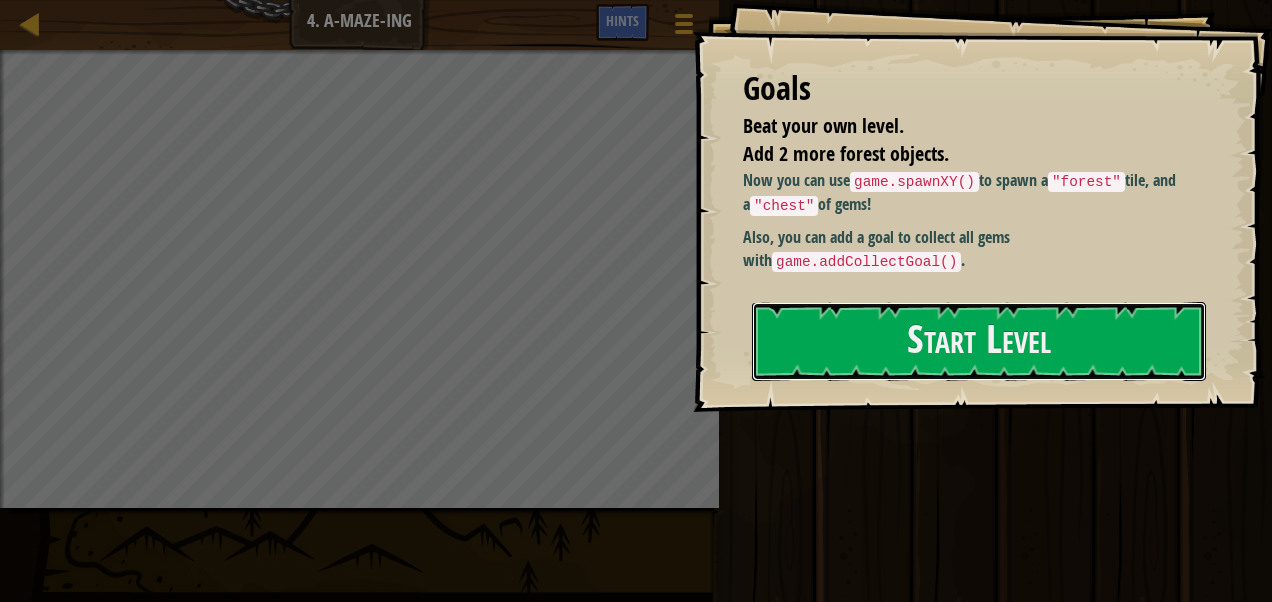 click on "Start Level" at bounding box center [979, 341] 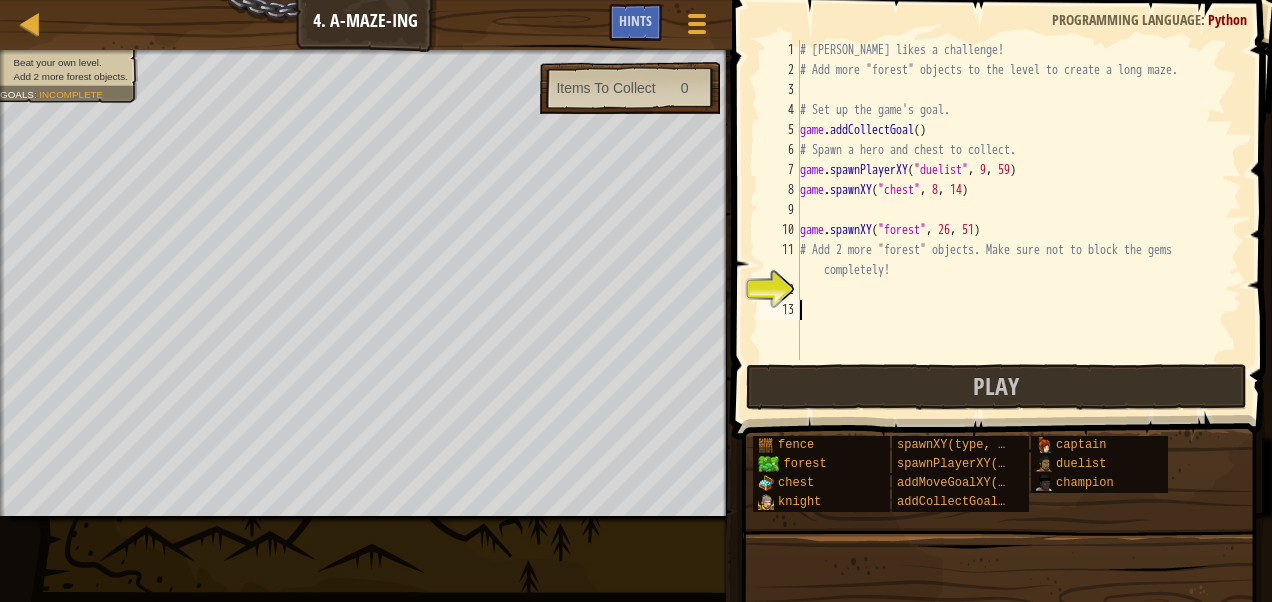 click on "# [PERSON_NAME] likes a challenge! # Add more "forest" objects to the level to create a long maze. # Set up the game's goal. game . addCollectGoal ( ) # Spawn a hero and chest to collect. game . spawnPlayerXY ( "duelist" ,   9 ,   59 ) game . spawnXY ( "chest" ,   8 ,   14 ) game . spawnXY ( "forest" ,   26 ,   51 ) # Add 2 more "forest" objects. Make sure not to block the gems       completely!" at bounding box center (1019, 220) 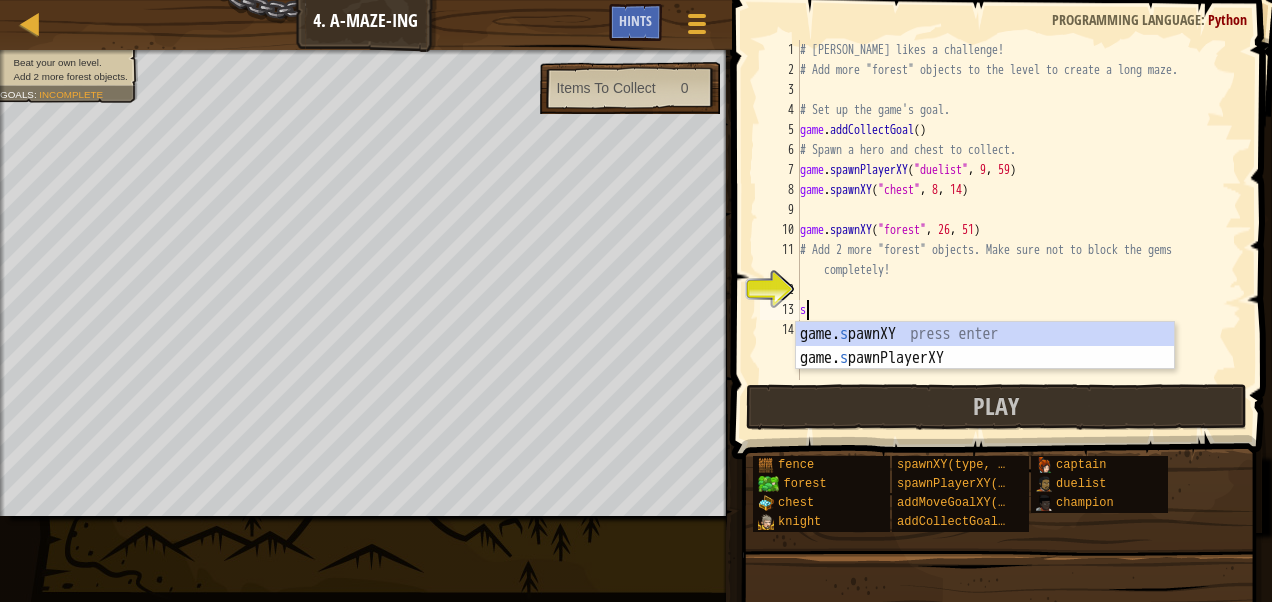 scroll, scrollTop: 9, scrollLeft: 0, axis: vertical 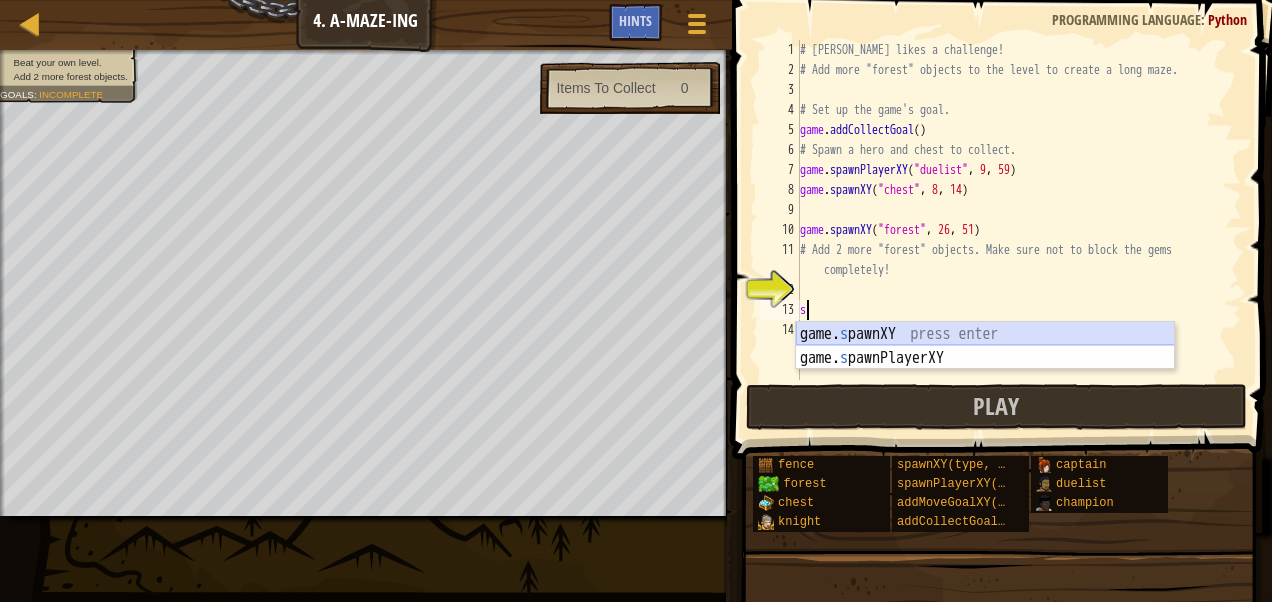 click on "game. s pawnXY press enter game. s pawnPlayerXY press enter" at bounding box center (985, 370) 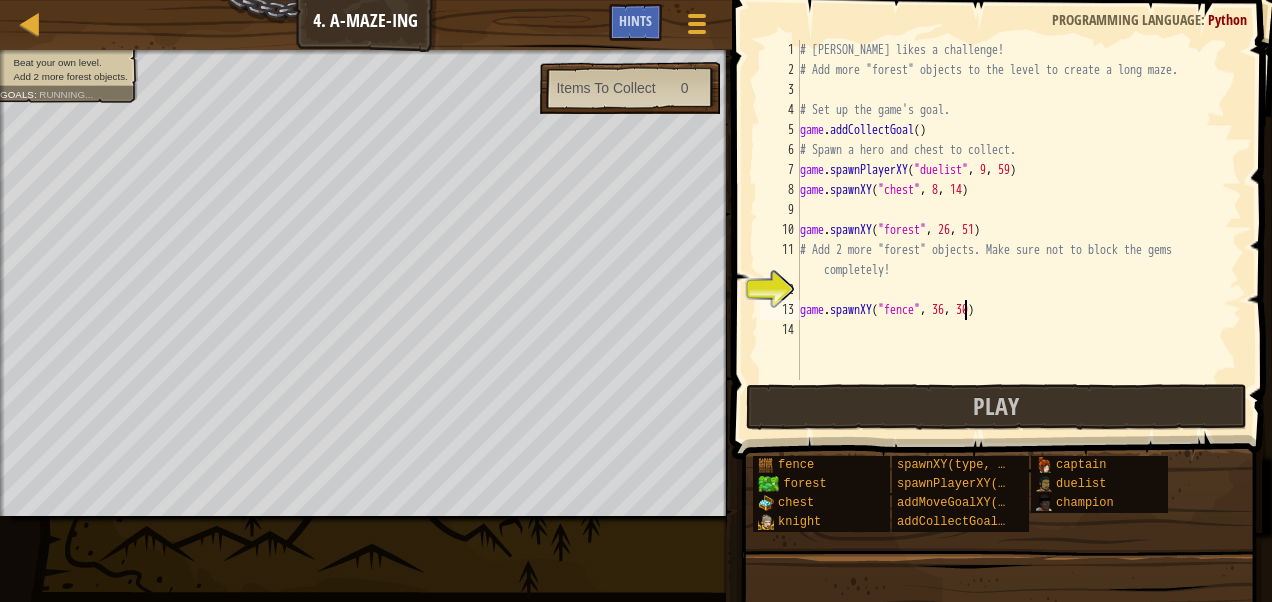click on "# [PERSON_NAME] likes a challenge! # Add more "forest" objects to the level to create a long maze. # Set up the game's goal. game . addCollectGoal ( ) # Spawn a hero and chest to collect. game . spawnPlayerXY ( "duelist" ,   9 ,   59 ) game . spawnXY ( "chest" ,   8 ,   14 ) game . spawnXY ( "forest" ,   26 ,   51 ) # Add 2 more "forest" objects. Make sure not to block the gems       completely! game . spawnXY ( "fence" ,   36 ,   30 )" at bounding box center (1019, 230) 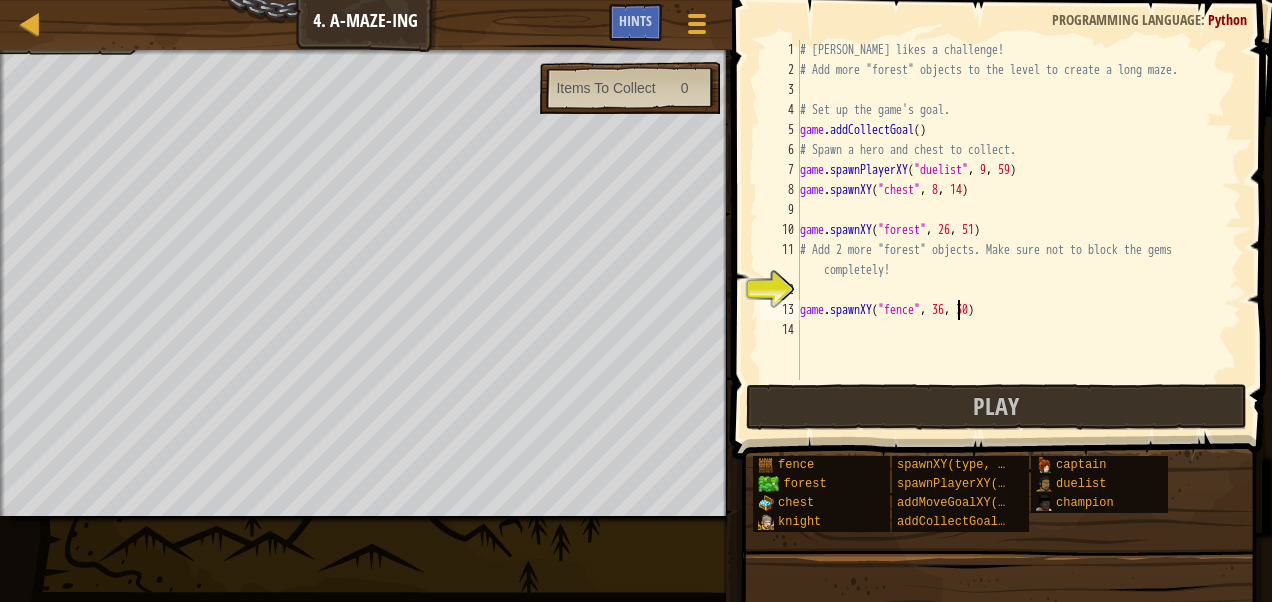 click on "# [PERSON_NAME] likes a challenge! # Add more "forest" objects to the level to create a long maze. # Set up the game's goal. game . addCollectGoal ( ) # Spawn a hero and chest to collect. game . spawnPlayerXY ( "duelist" ,   9 ,   59 ) game . spawnXY ( "chest" ,   8 ,   14 ) game . spawnXY ( "forest" ,   26 ,   51 ) # Add 2 more "forest" objects. Make sure not to block the gems       completely! game . spawnXY ( "fence" ,   36 ,   30 )" at bounding box center (1019, 230) 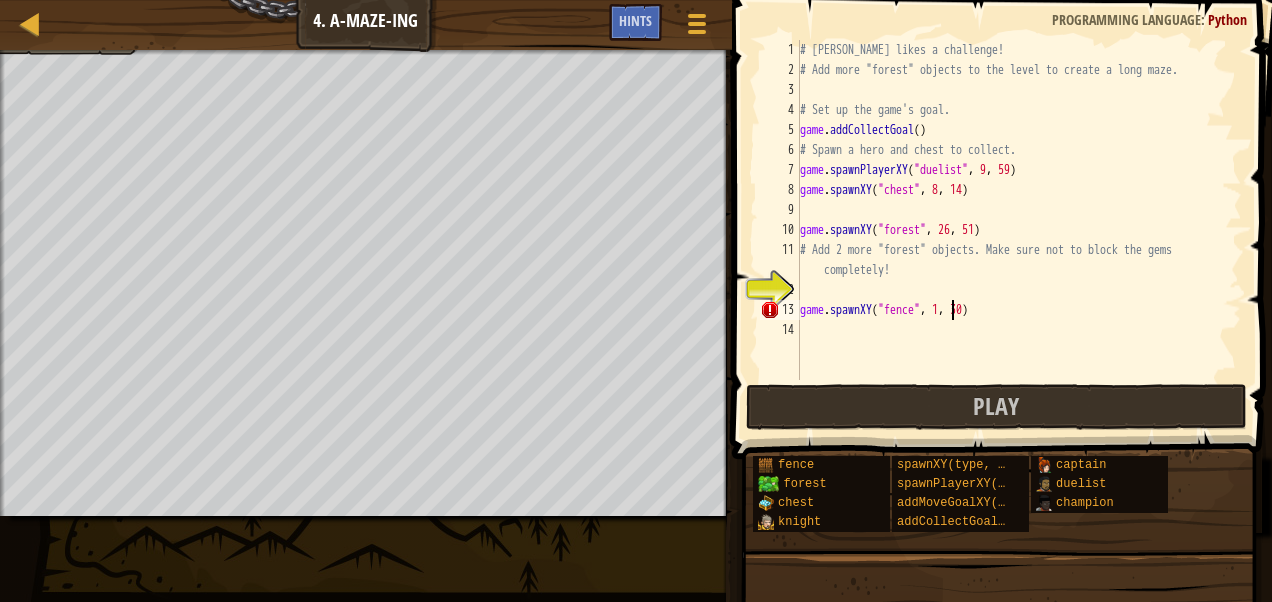 scroll, scrollTop: 9, scrollLeft: 12, axis: both 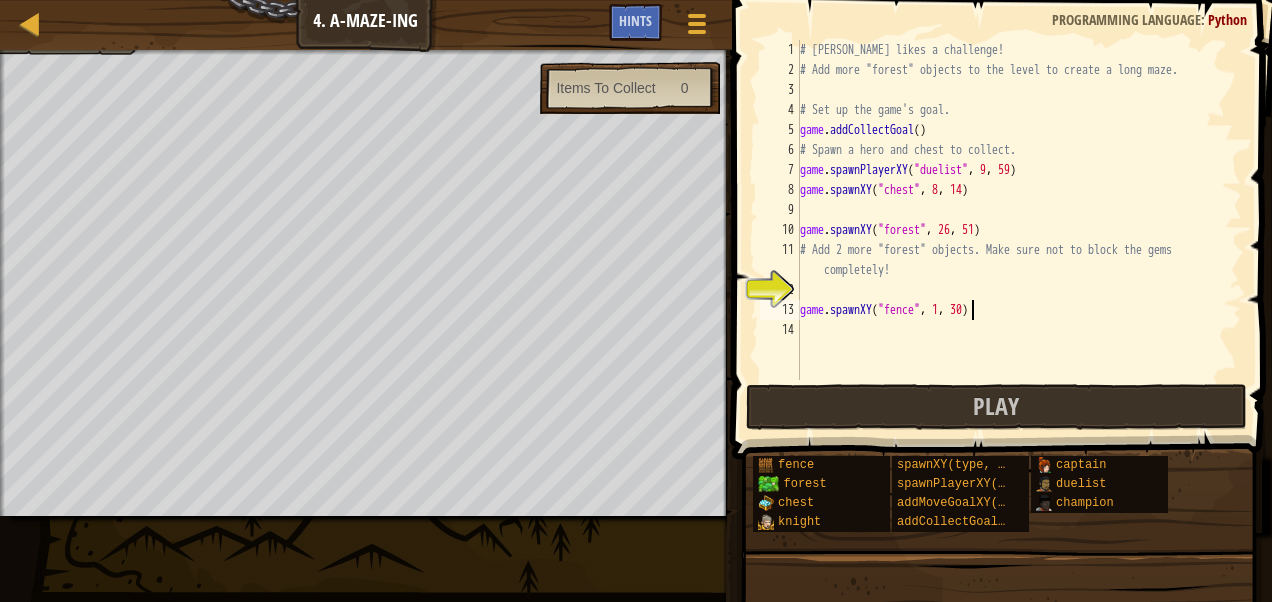 click on "# [PERSON_NAME] likes a challenge! # Add more "forest" objects to the level to create a long maze. # Set up the game's goal. game . addCollectGoal ( ) # Spawn a hero and chest to collect. game . spawnPlayerXY ( "duelist" ,   9 ,   59 ) game . spawnXY ( "chest" ,   8 ,   14 ) game . spawnXY ( "forest" ,   26 ,   51 ) # Add 2 more "forest" objects. Make sure not to block the gems       completely! game . spawnXY ( "fence" ,   1 ,   30 )" at bounding box center [1019, 230] 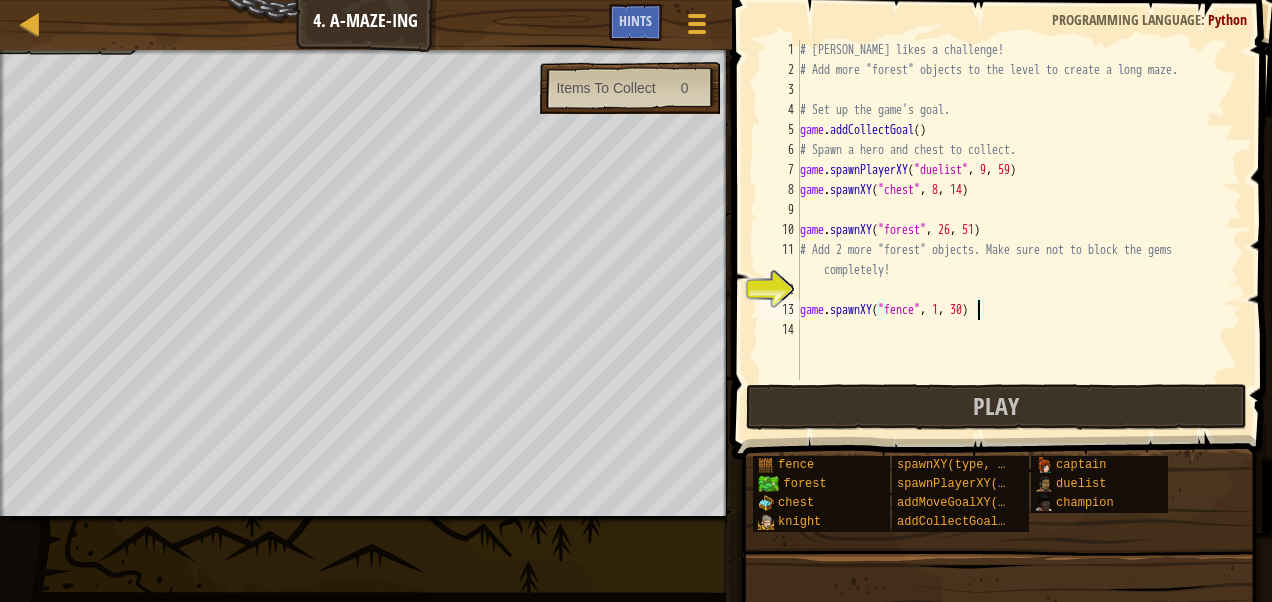 click on "# [PERSON_NAME] likes a challenge! # Add more "forest" objects to the level to create a long maze. # Set up the game's goal. game . addCollectGoal ( ) # Spawn a hero and chest to collect. game . spawnPlayerXY ( "duelist" ,   9 ,   59 ) game . spawnXY ( "chest" ,   8 ,   14 ) game . spawnXY ( "forest" ,   26 ,   51 ) # Add 2 more "forest" objects. Make sure not to block the gems       completely! game . spawnXY ( "fence" ,   1 ,   30 )" at bounding box center (1019, 230) 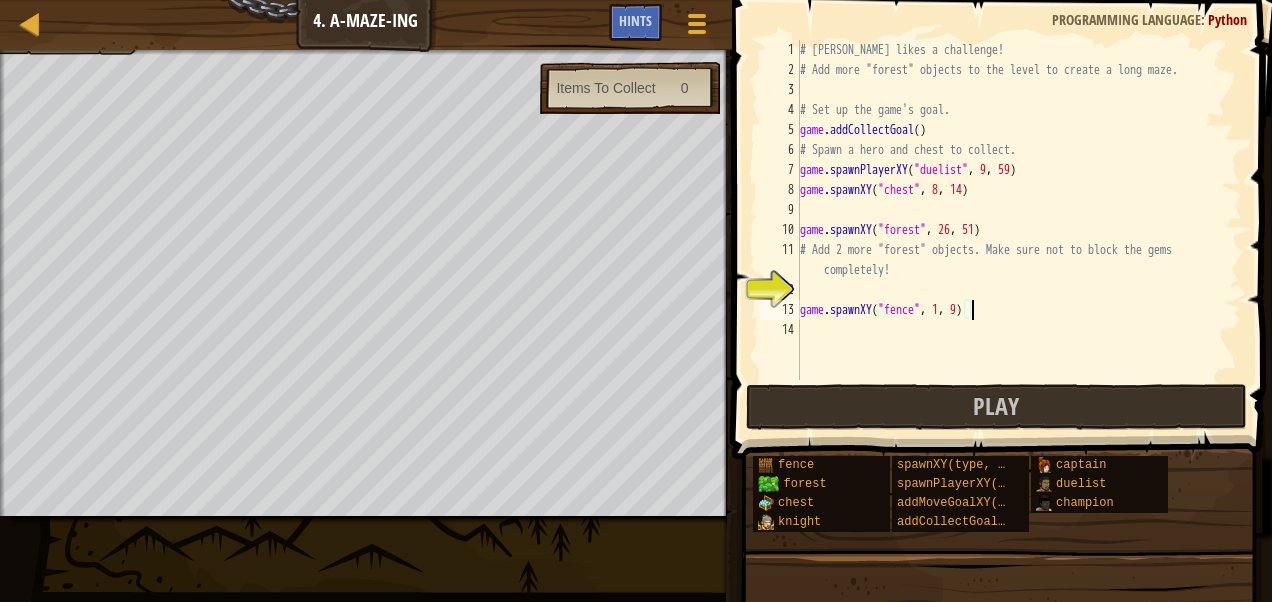 scroll, scrollTop: 9, scrollLeft: 13, axis: both 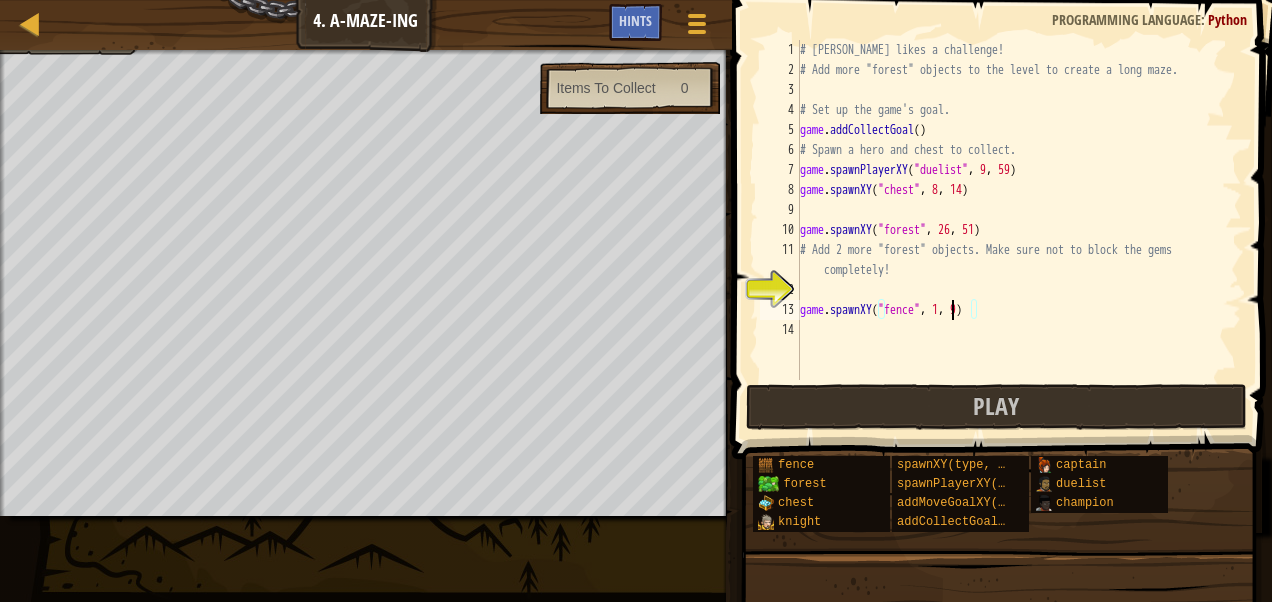 click on "# [PERSON_NAME] likes a challenge! # Add more "forest" objects to the level to create a long maze. # Set up the game's goal. game . addCollectGoal ( ) # Spawn a hero and chest to collect. game . spawnPlayerXY ( "duelist" ,   9 ,   59 ) game . spawnXY ( "chest" ,   8 ,   14 ) game . spawnXY ( "forest" ,   26 ,   51 ) # Add 2 more "forest" objects. Make sure not to block the gems       completely! game . spawnXY ( "fence" ,   1 ,   9 )" at bounding box center (1019, 230) 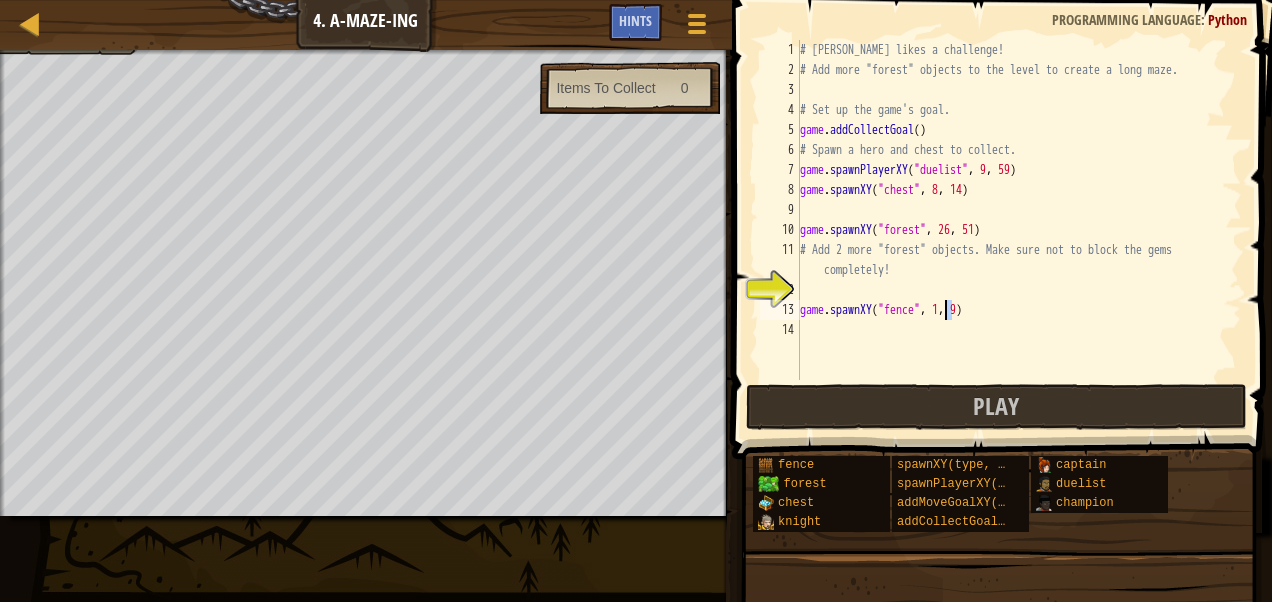 click on "# [PERSON_NAME] likes a challenge! # Add more "forest" objects to the level to create a long maze. # Set up the game's goal. game . addCollectGoal ( ) # Spawn a hero and chest to collect. game . spawnPlayerXY ( "duelist" ,   9 ,   59 ) game . spawnXY ( "chest" ,   8 ,   14 ) game . spawnXY ( "forest" ,   26 ,   51 ) # Add 2 more "forest" objects. Make sure not to block the gems       completely! game . spawnXY ( "fence" ,   1 ,   9 )" at bounding box center (1019, 230) 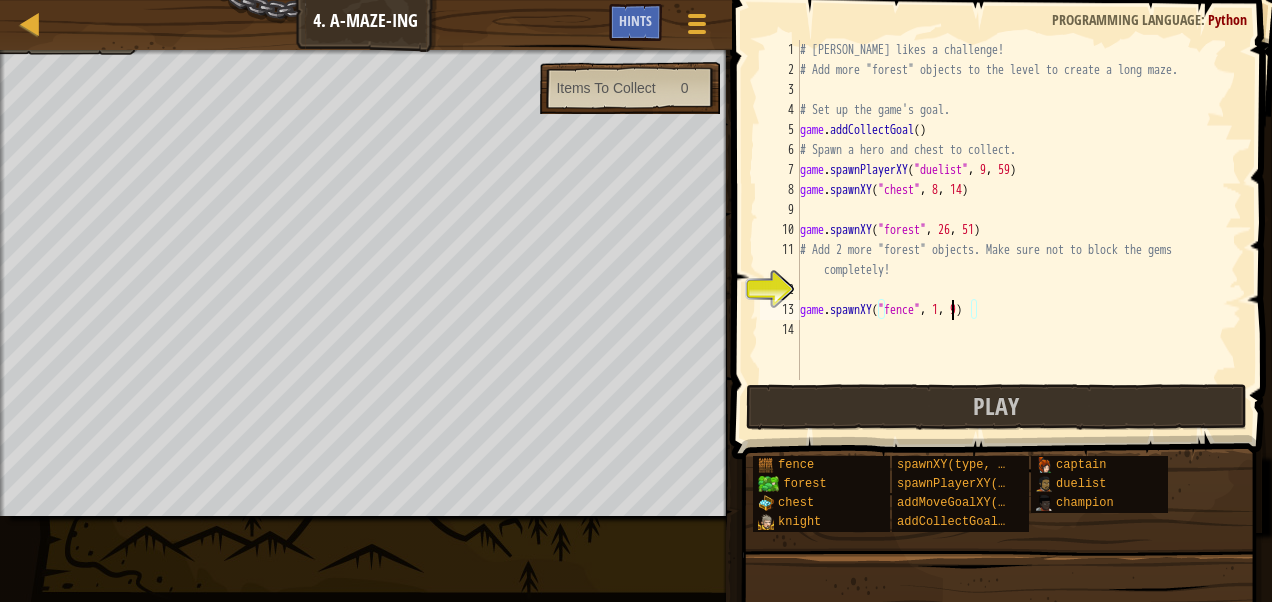 click on "# [PERSON_NAME] likes a challenge! # Add more "forest" objects to the level to create a long maze. # Set up the game's goal. game . addCollectGoal ( ) # Spawn a hero and chest to collect. game . spawnPlayerXY ( "duelist" ,   9 ,   59 ) game . spawnXY ( "chest" ,   8 ,   14 ) game . spawnXY ( "forest" ,   26 ,   51 ) # Add 2 more "forest" objects. Make sure not to block the gems       completely! game . spawnXY ( "fence" ,   1 ,   9 )" at bounding box center (1019, 230) 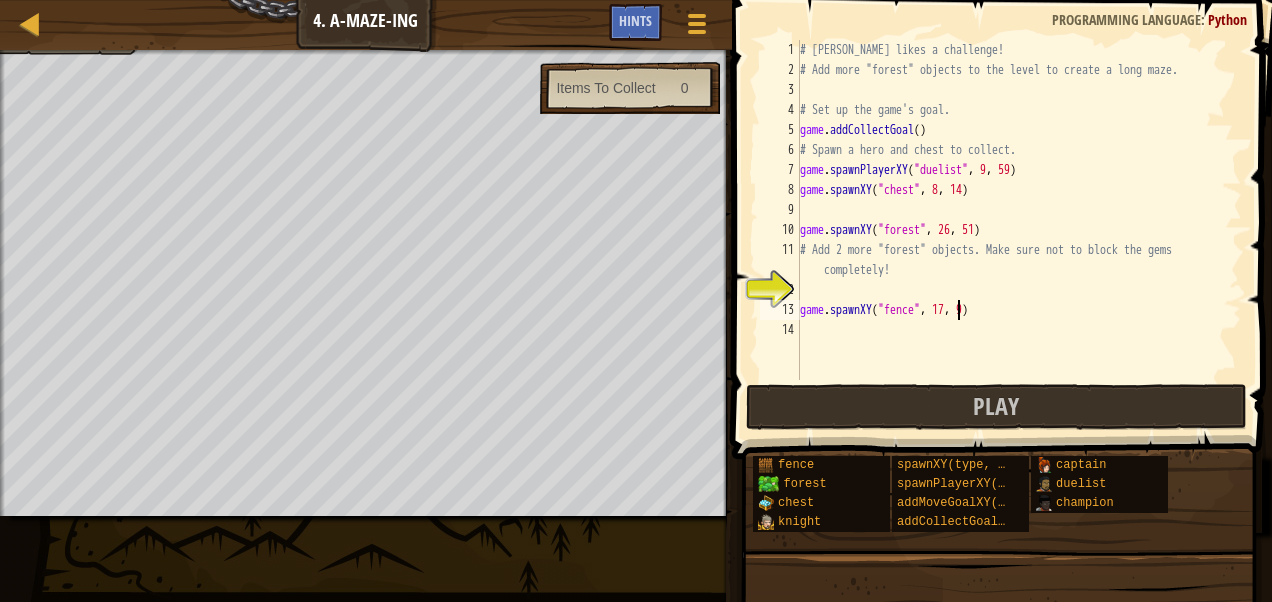 type on "game.spawnXY("fence", 17, 9)" 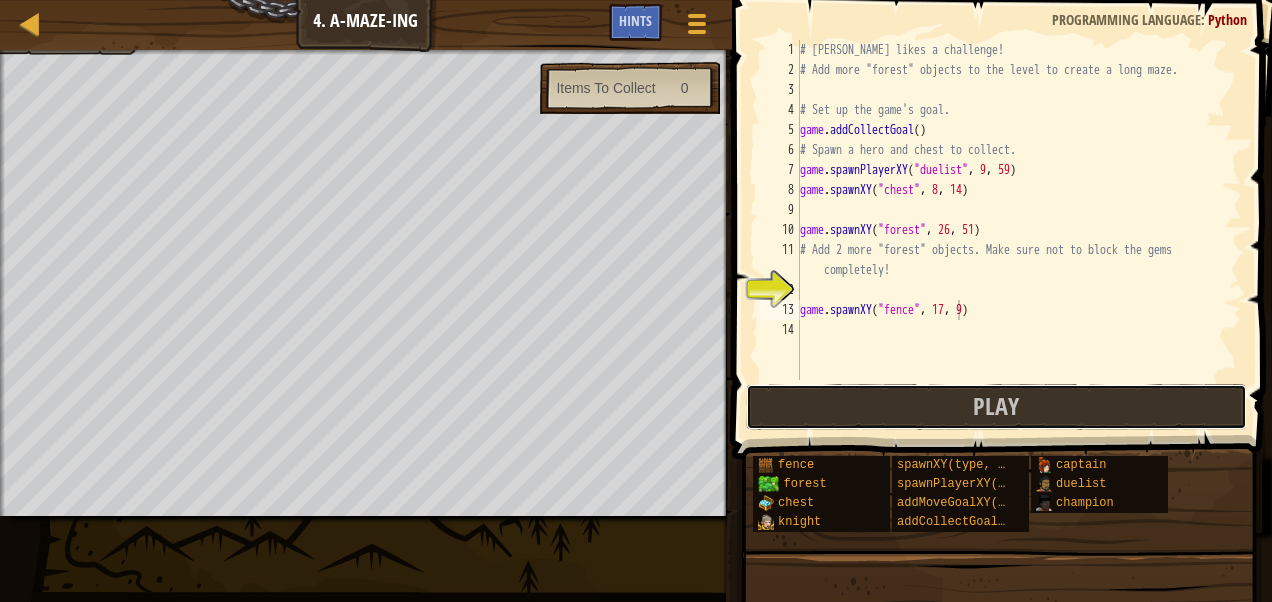click on "Play" at bounding box center [996, 407] 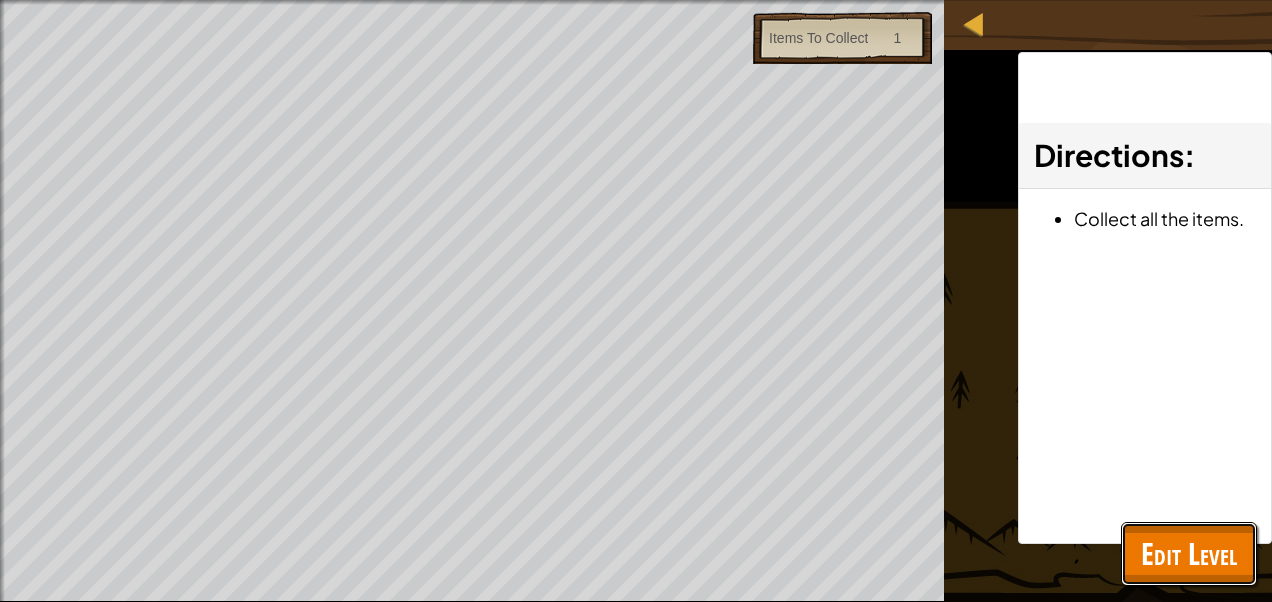 click on "Edit Level" at bounding box center [1189, 553] 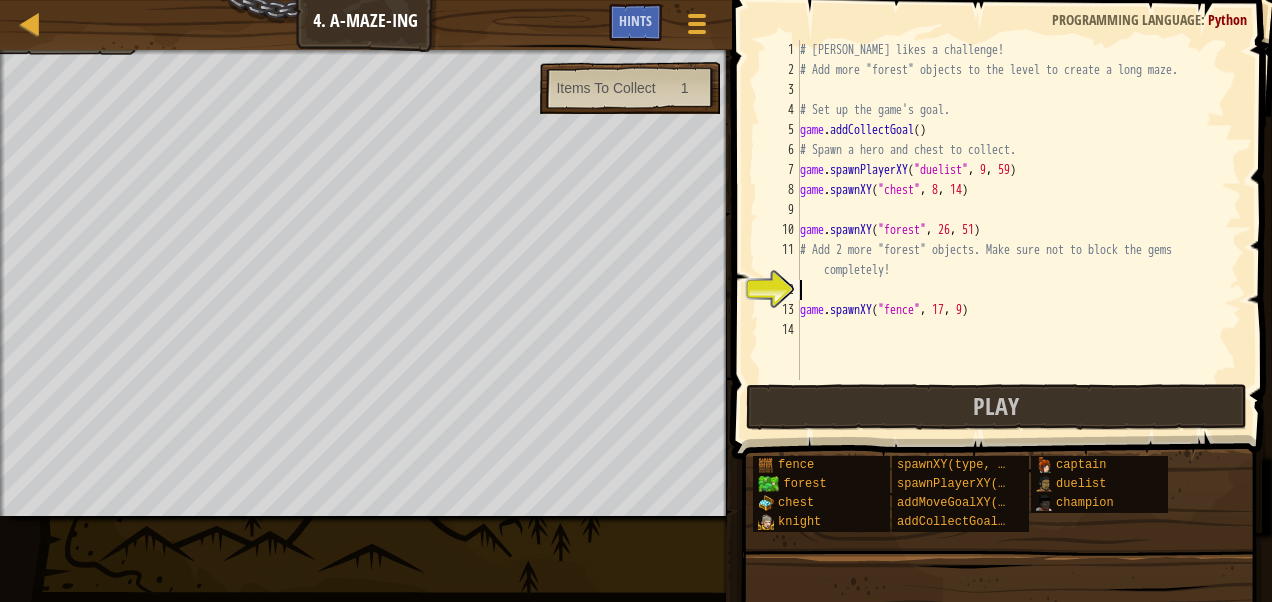 scroll, scrollTop: 9, scrollLeft: 0, axis: vertical 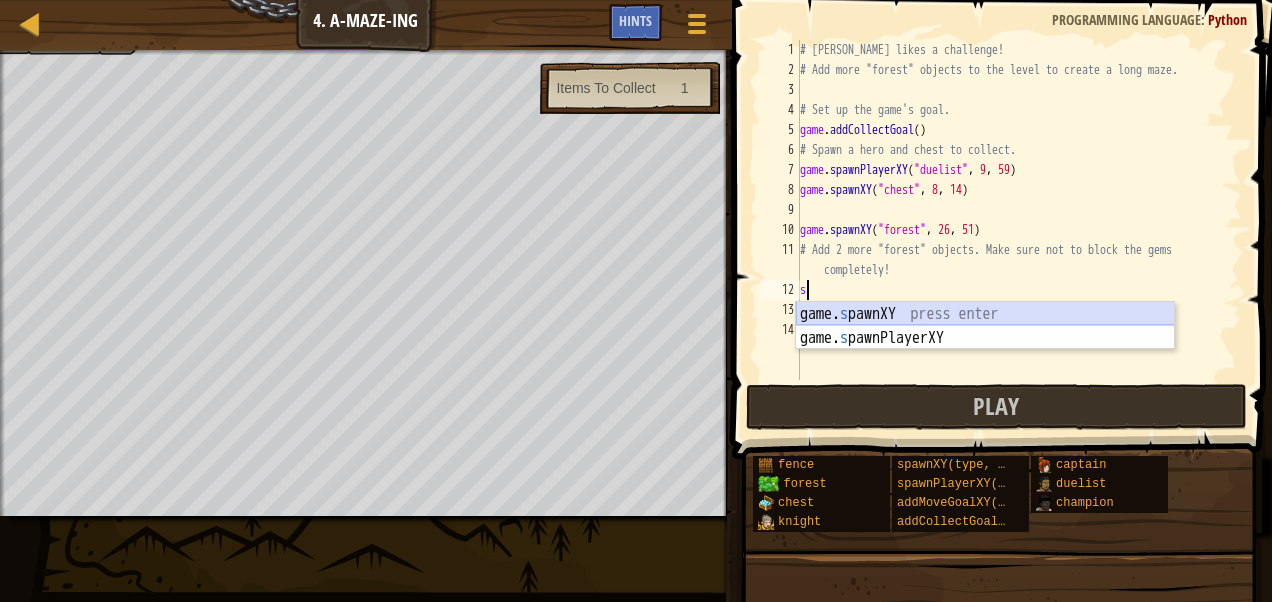 click on "game. s pawnXY press enter game. s pawnPlayerXY press enter" at bounding box center (985, 350) 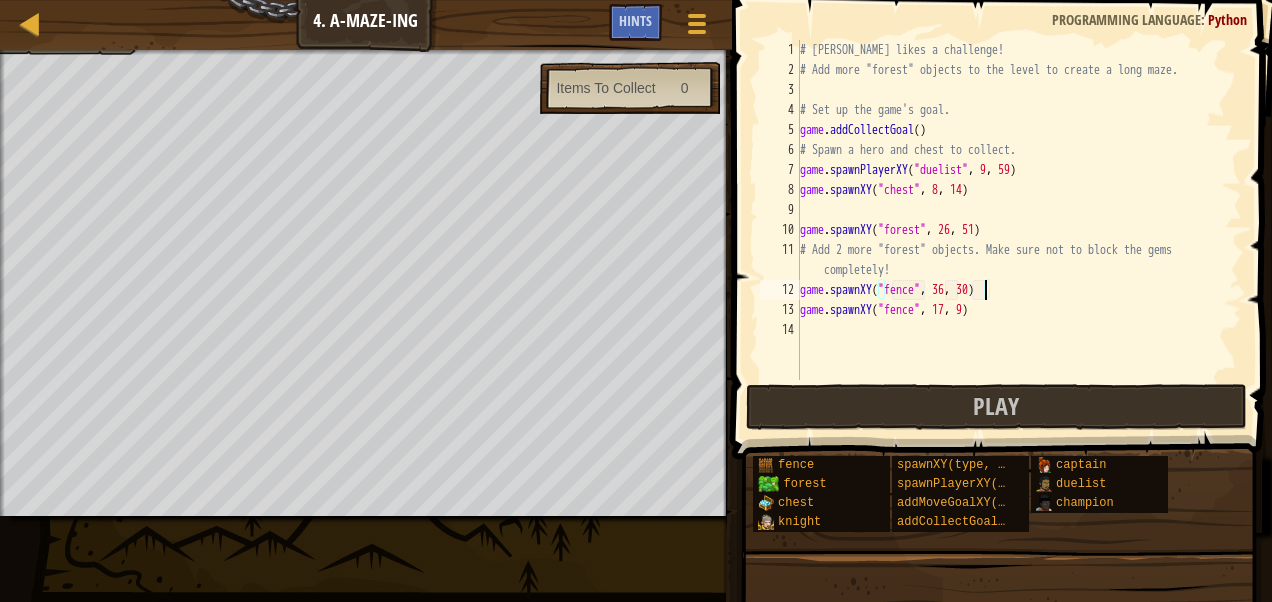 click on "# [PERSON_NAME] likes a challenge! # Add more "forest" objects to the level to create a long maze. # Set up the game's goal. game . addCollectGoal ( ) # Spawn a hero and chest to collect. game . spawnPlayerXY ( "duelist" ,   9 ,   59 ) game . spawnXY ( "chest" ,   8 ,   14 ) game . spawnXY ( "forest" ,   26 ,   51 ) # Add 2 more "forest" objects. Make sure not to block the gems       completely! game . spawnXY ( "fence" ,   36 ,   30 ) game . spawnXY ( "fence" ,   17 ,   9 )" at bounding box center [1019, 230] 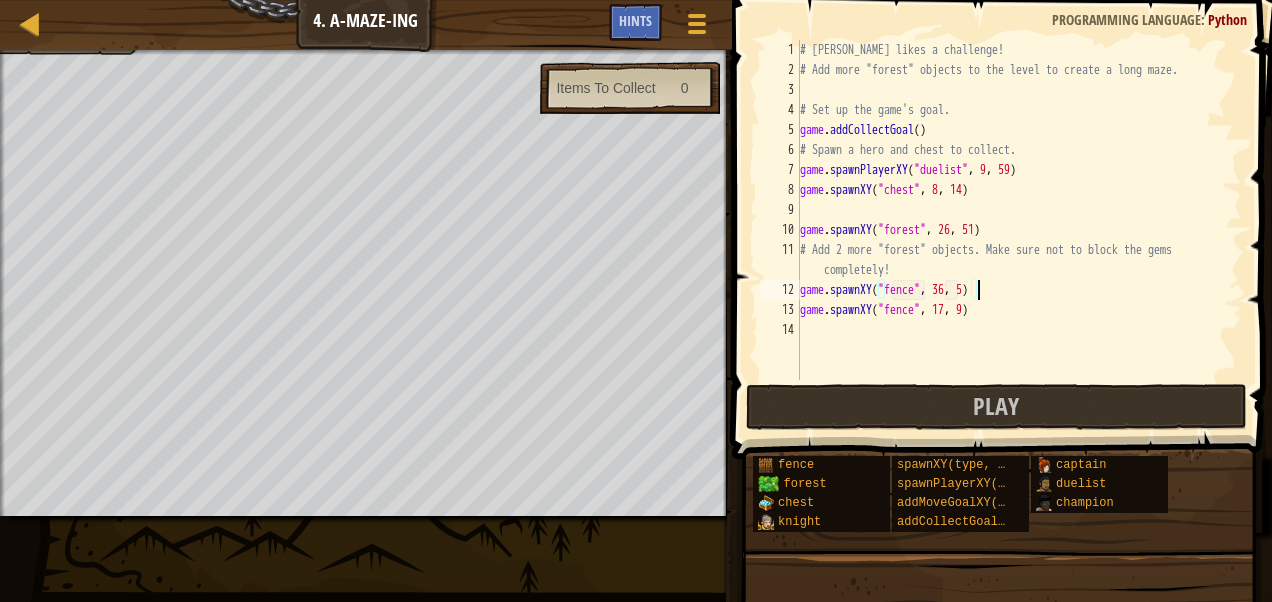 scroll, scrollTop: 9, scrollLeft: 14, axis: both 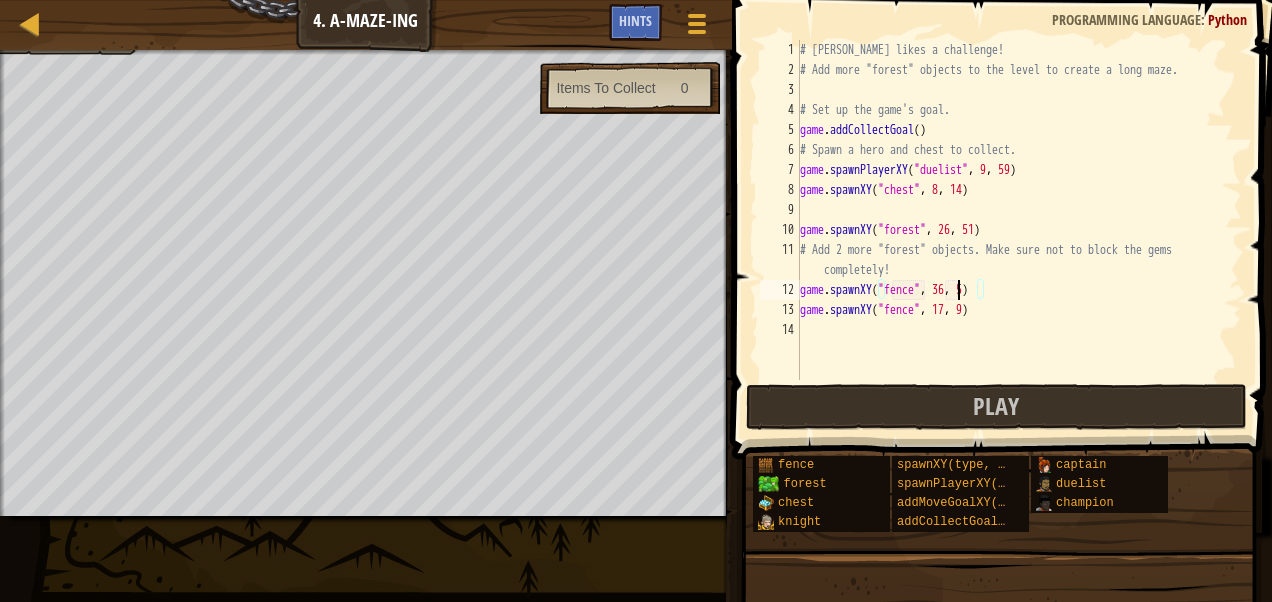 click on "# [PERSON_NAME] likes a challenge! # Add more "forest" objects to the level to create a long maze. # Set up the game's goal. game . addCollectGoal ( ) # Spawn a hero and chest to collect. game . spawnPlayerXY ( "duelist" ,   9 ,   59 ) game . spawnXY ( "chest" ,   8 ,   14 ) game . spawnXY ( "forest" ,   26 ,   51 ) # Add 2 more "forest" objects. Make sure not to block the gems       completely! game . spawnXY ( "fence" ,   36 ,   5 ) game . spawnXY ( "fence" ,   17 ,   9 )" at bounding box center (1019, 230) 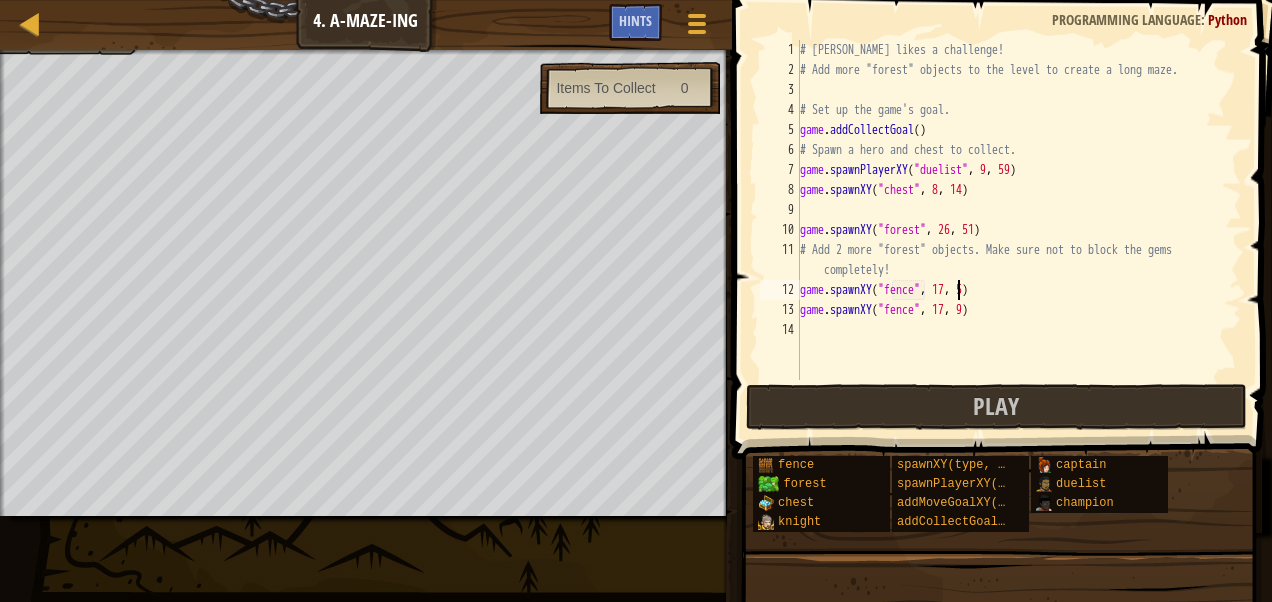 scroll, scrollTop: 9, scrollLeft: 13, axis: both 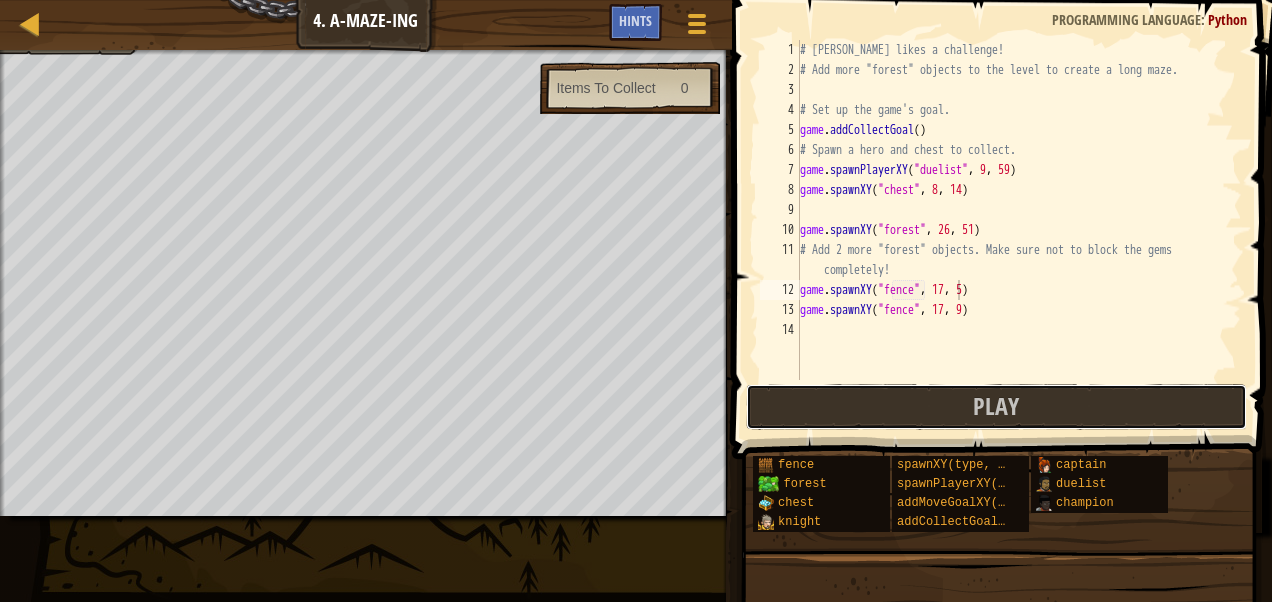click on "Play" at bounding box center (996, 407) 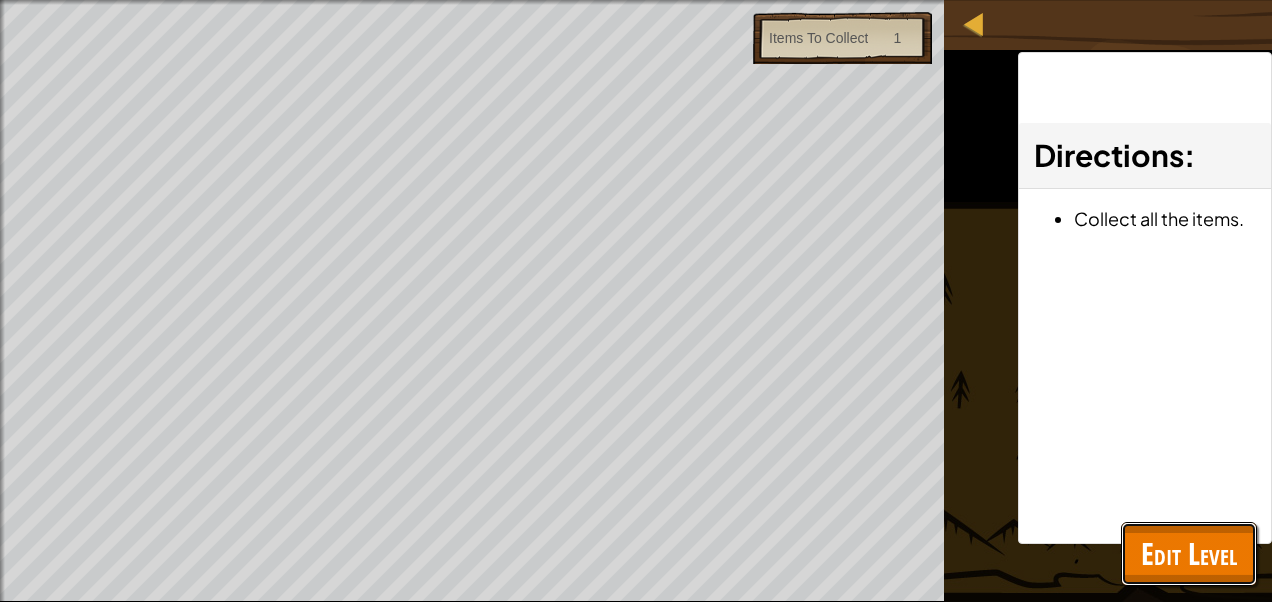 click on "Edit Level" at bounding box center [1189, 553] 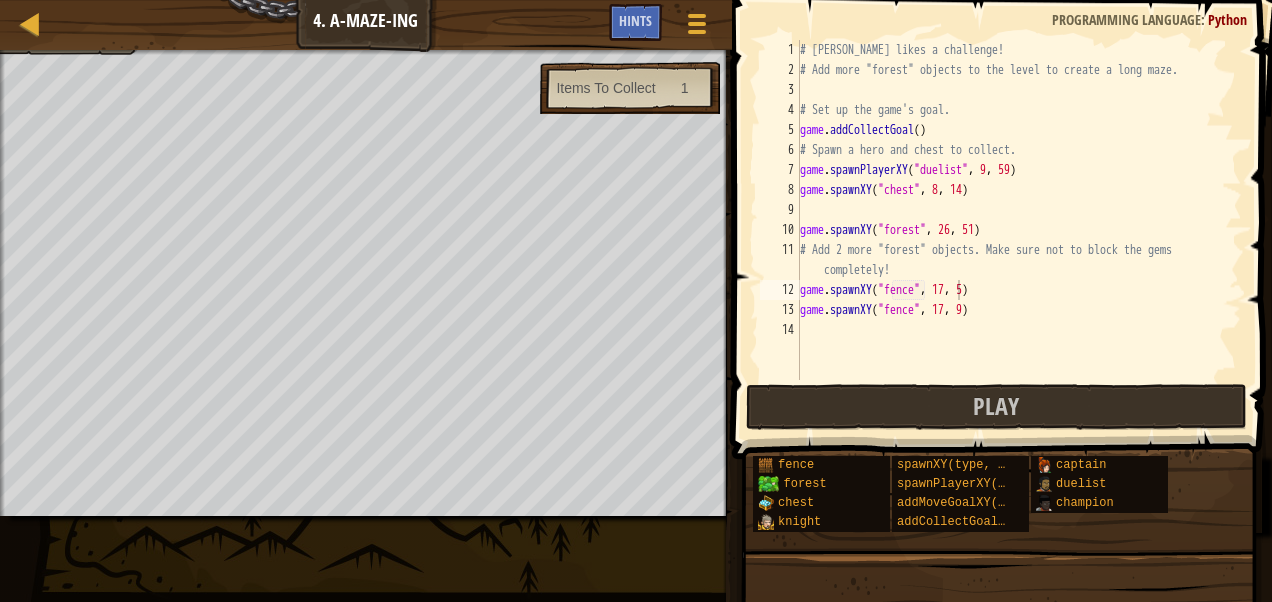 click at bounding box center (999, 731) 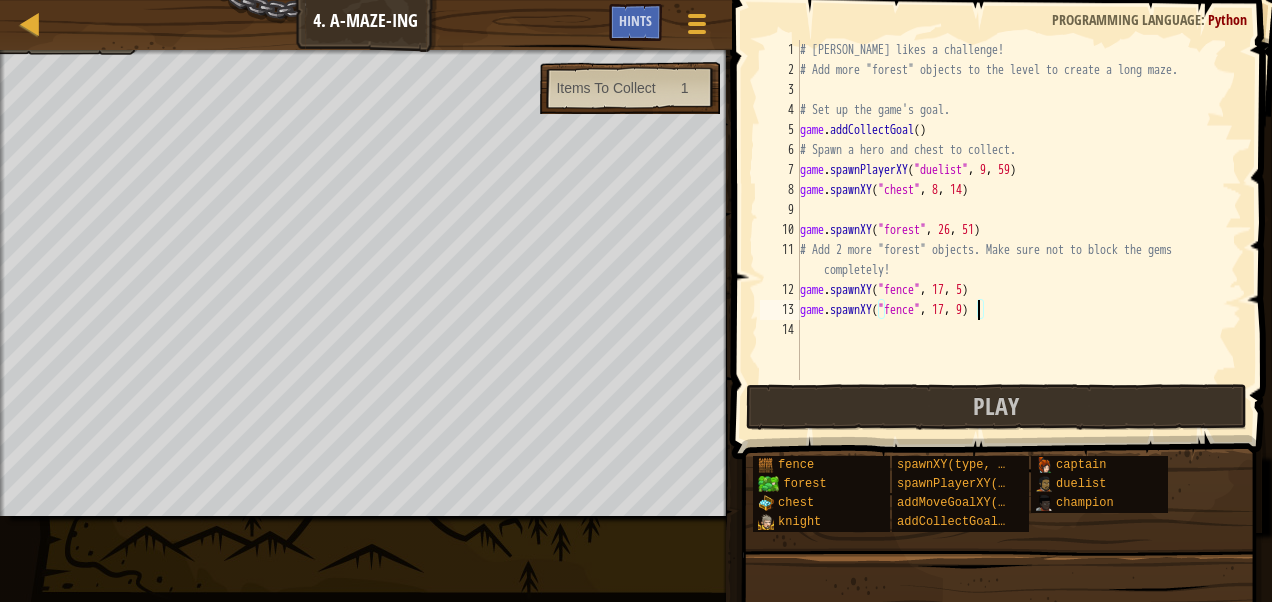 click on "# [PERSON_NAME] likes a challenge! # Add more "forest" objects to the level to create a long maze. # Set up the game's goal. game . addCollectGoal ( ) # Spawn a hero and chest to collect. game . spawnPlayerXY ( "duelist" ,   9 ,   59 ) game . spawnXY ( "chest" ,   8 ,   14 ) game . spawnXY ( "forest" ,   26 ,   51 ) # Add 2 more "forest" objects. Make sure not to block the gems       completely! game . spawnXY ( "fence" ,   17 ,   5 ) game . spawnXY ( "fence" ,   17 ,   9 )" at bounding box center (1019, 230) 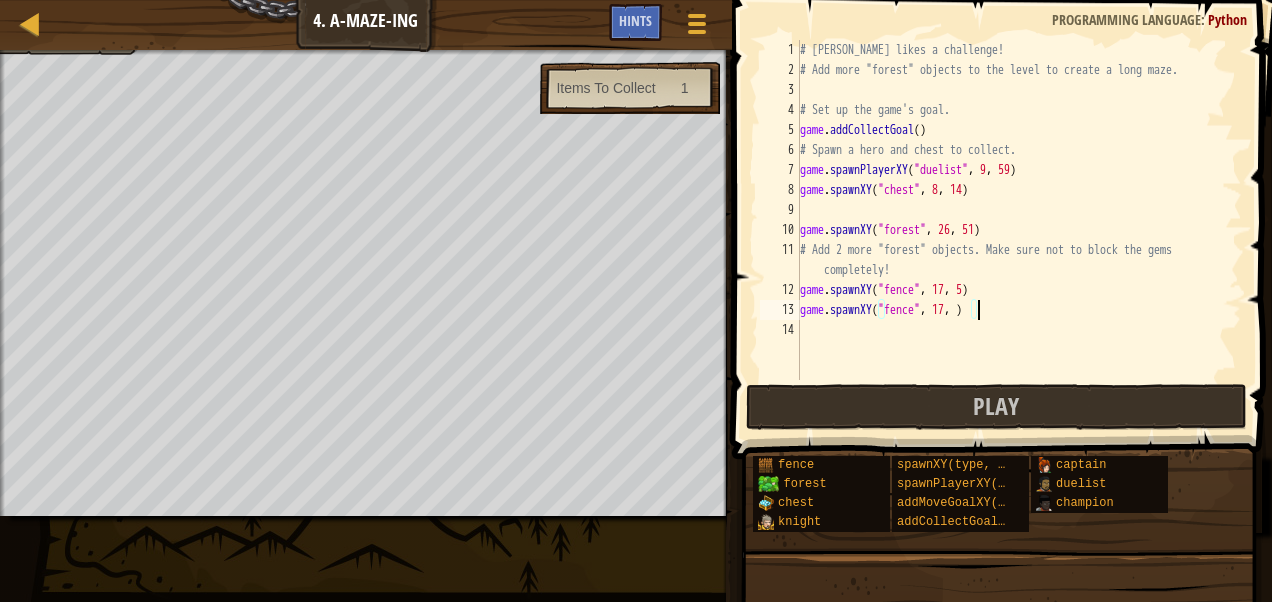 click on "# [PERSON_NAME] likes a challenge! # Add more "forest" objects to the level to create a long maze. # Set up the game's goal. game . addCollectGoal ( ) # Spawn a hero and chest to collect. game . spawnPlayerXY ( "duelist" ,   9 ,   59 ) game . spawnXY ( "chest" ,   8 ,   14 ) game . spawnXY ( "forest" ,   26 ,   51 ) # Add 2 more "forest" objects. Make sure not to block the gems       completely! game . spawnXY ( "fence" ,   17 ,   5 ) game . spawnXY ( "fence" ,   17 ,   )" at bounding box center (1019, 230) 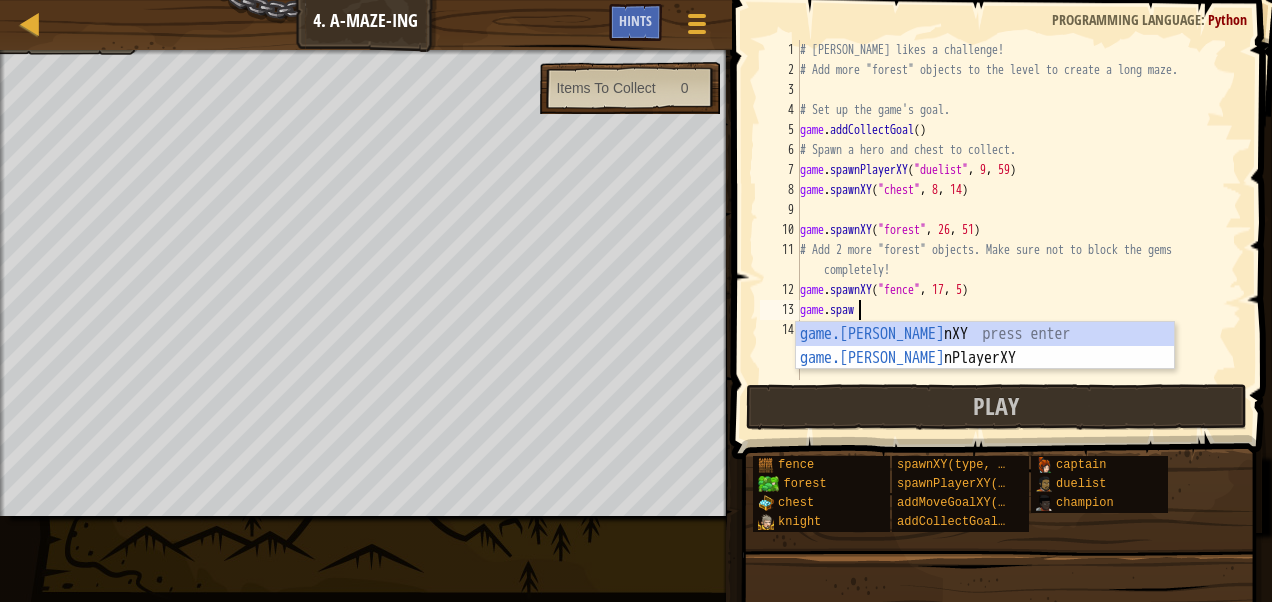 scroll, scrollTop: 9, scrollLeft: 1, axis: both 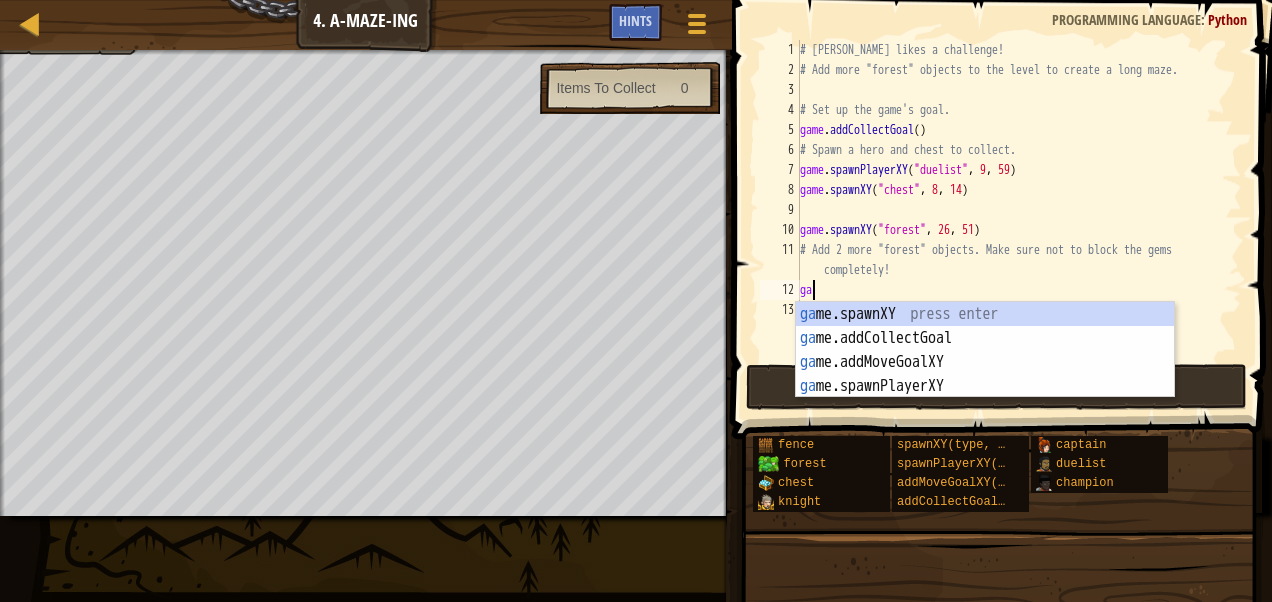 type on "g" 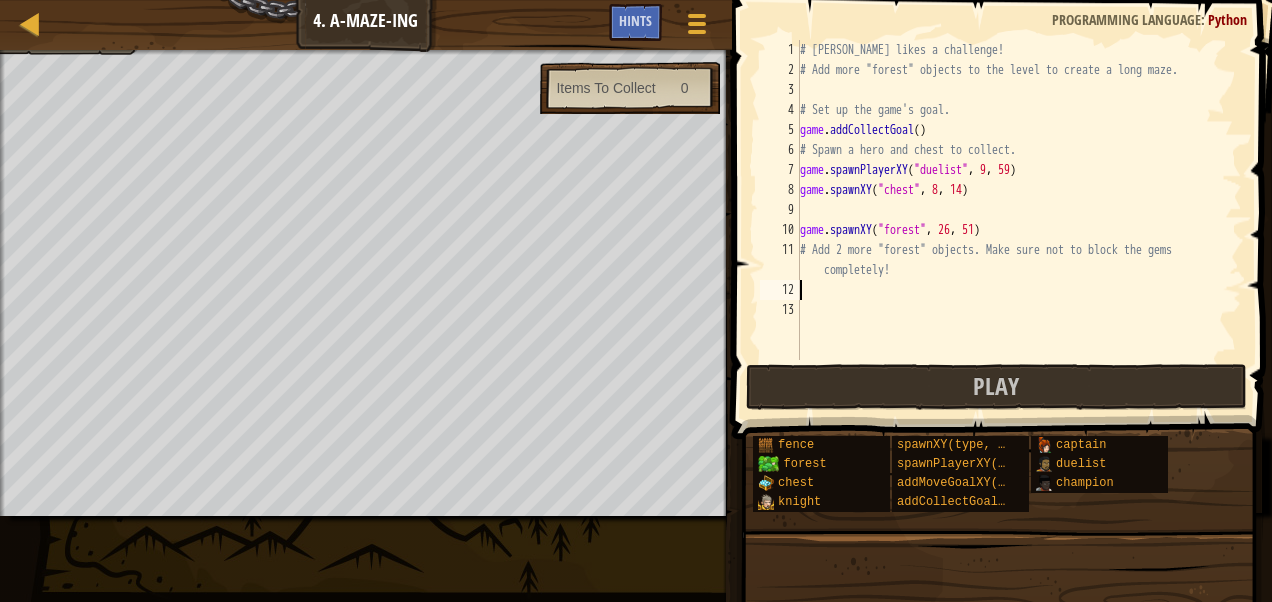 type on "# Add 2 more "forest" objects. Make sure not to block the gems completely!" 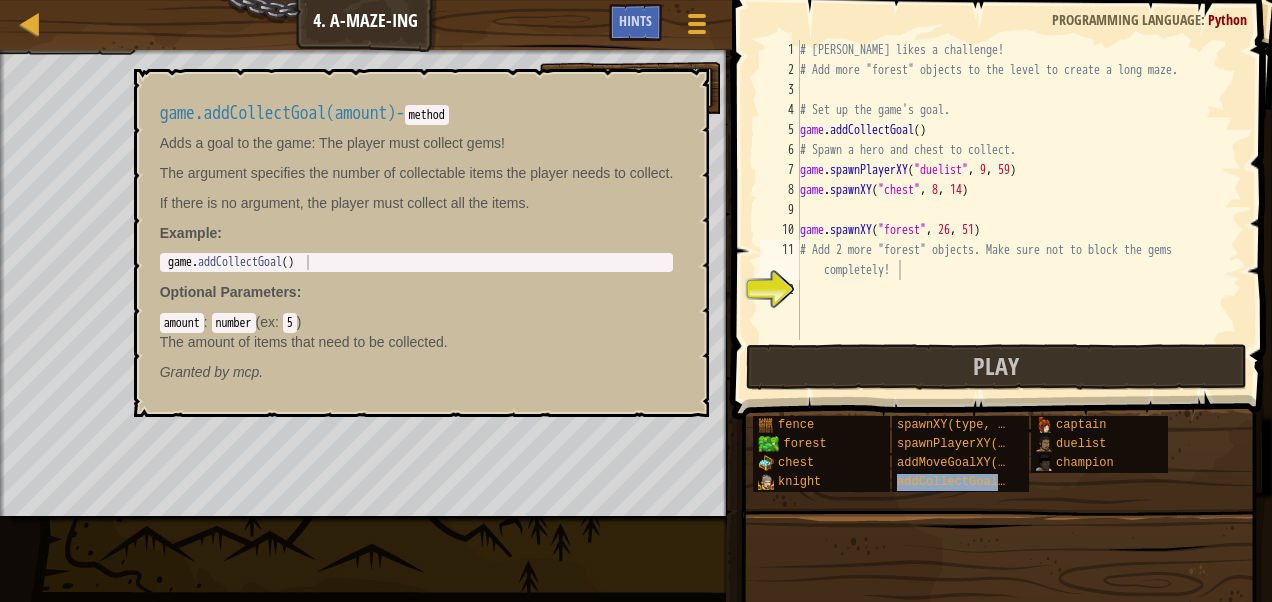 click on "addCollectGoal(amount)" at bounding box center (976, 482) 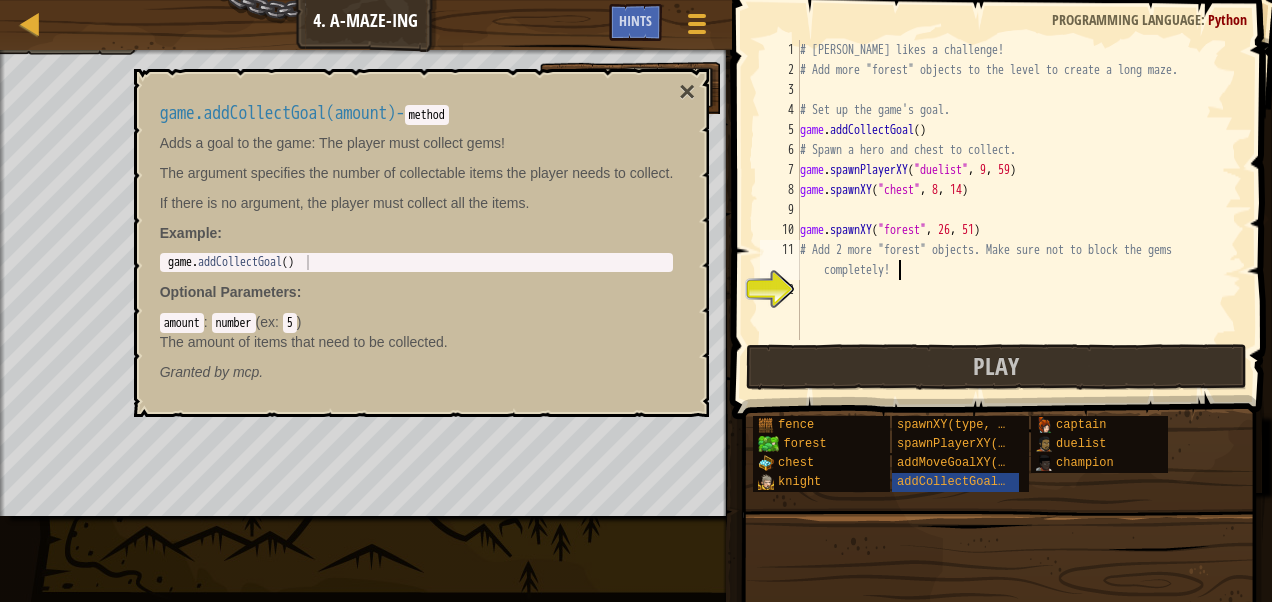 type on "game.addCollectGoal()" 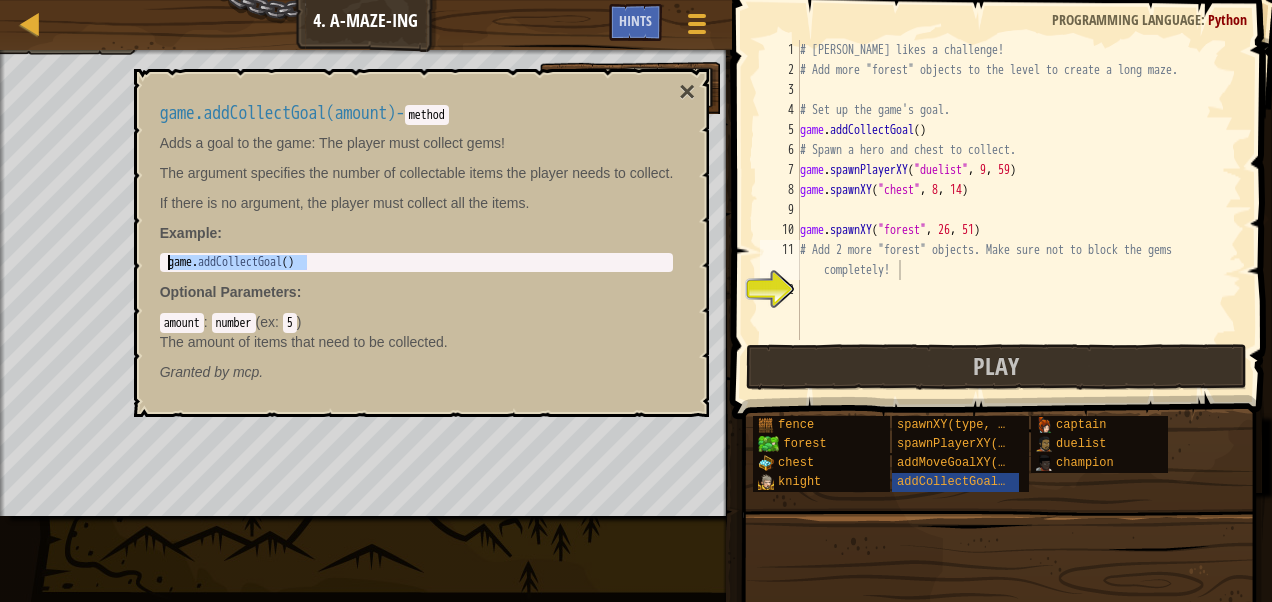 drag, startPoint x: 310, startPoint y: 260, endPoint x: 158, endPoint y: 259, distance: 152.0033 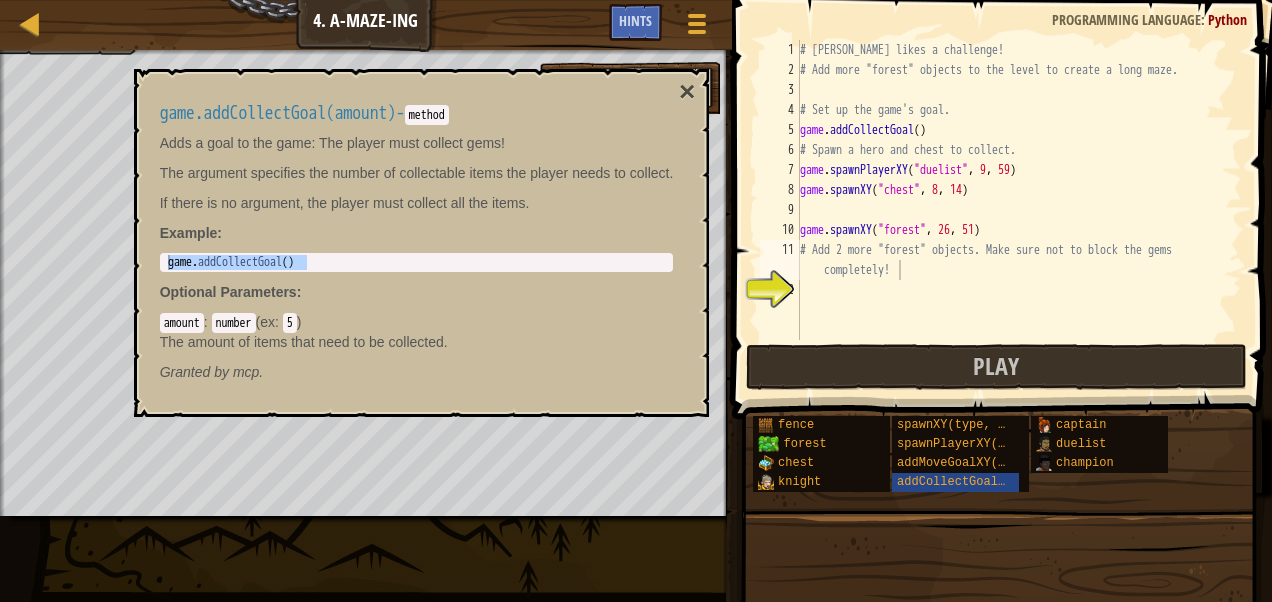 click on "game.addCollectGoal(amount)  -  method Adds a goal to the game:
The player must collect gems!
The argument specifies the number of collectable items the player needs to collect.
If there is no argument, the player must collect all the items.
Example : game.addCollectGoal() 1 game . addCollectGoal ( )     הההההההההההההההההההההההההההההההההההההההההההההההההההההההההההההההההההההההההההההההההההההההההההההההההההההההההההההההההההההההההההההההההההההההההההההההההההההההההההההההההההההההההההההההההההההההההההההההההההההההההההההההההההההההההההההההההההההההההההההההההההההההההההההההה Optional Parameters : amount : number  ( ex : 5 ) The amount of items that need to be collected.
Granted by mcp." at bounding box center [417, 243] 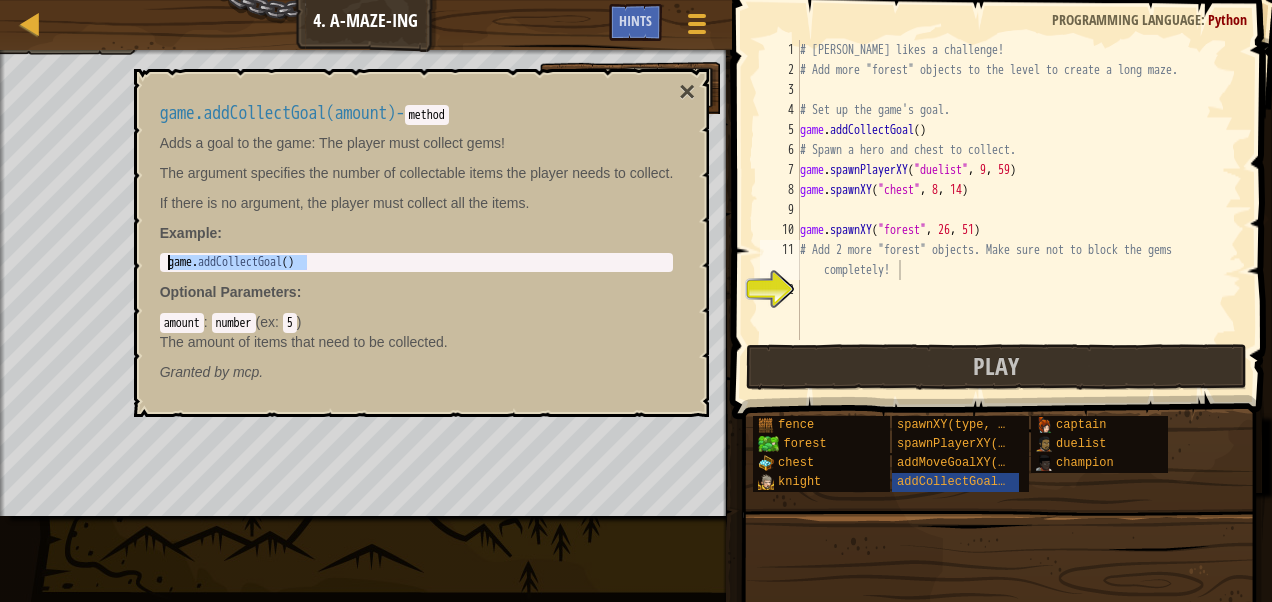 click on "game . addCollectGoal ( )" at bounding box center (417, 262) 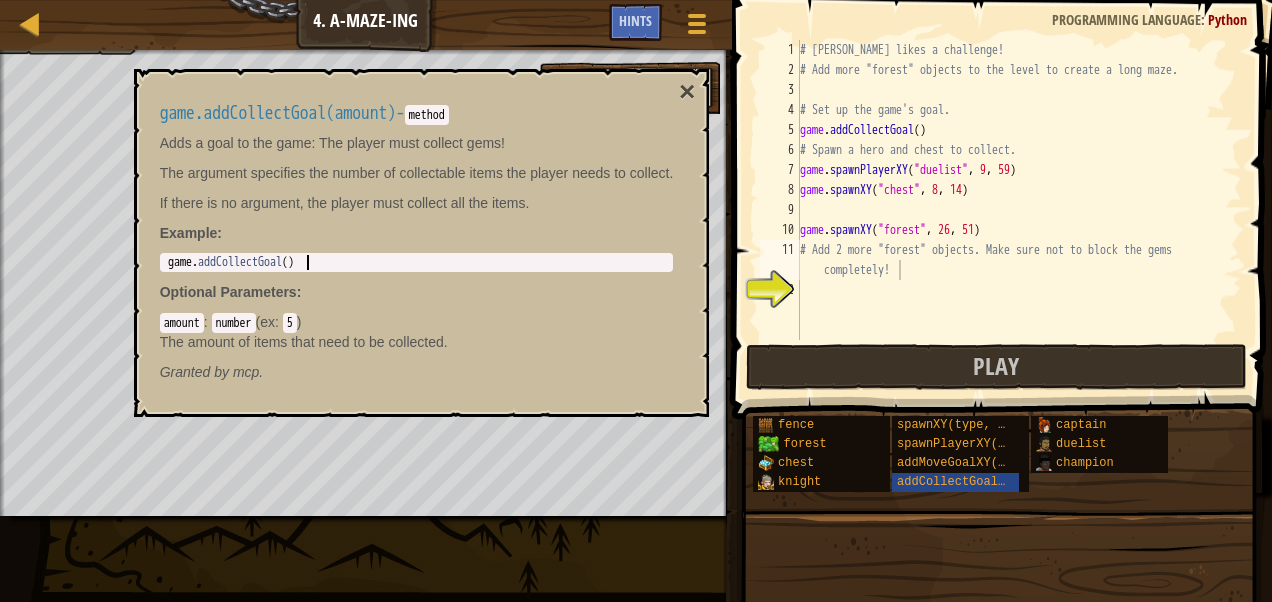 click on "game . addCollectGoal ( )" at bounding box center (417, 277) 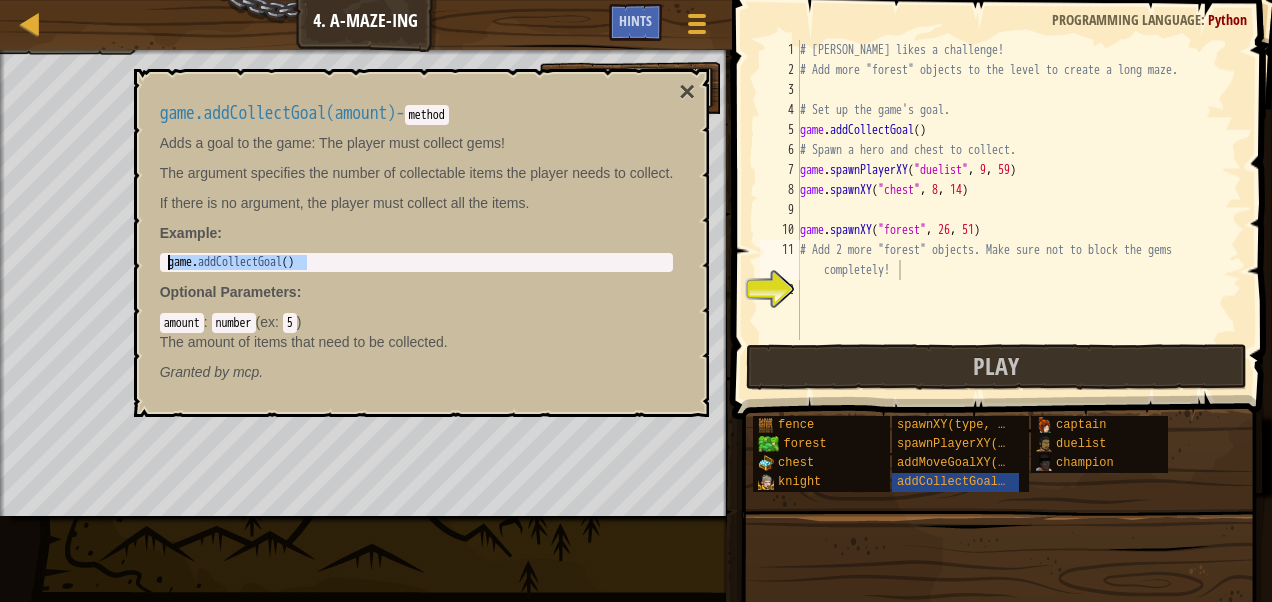 drag, startPoint x: 338, startPoint y: 258, endPoint x: 137, endPoint y: 266, distance: 201.15913 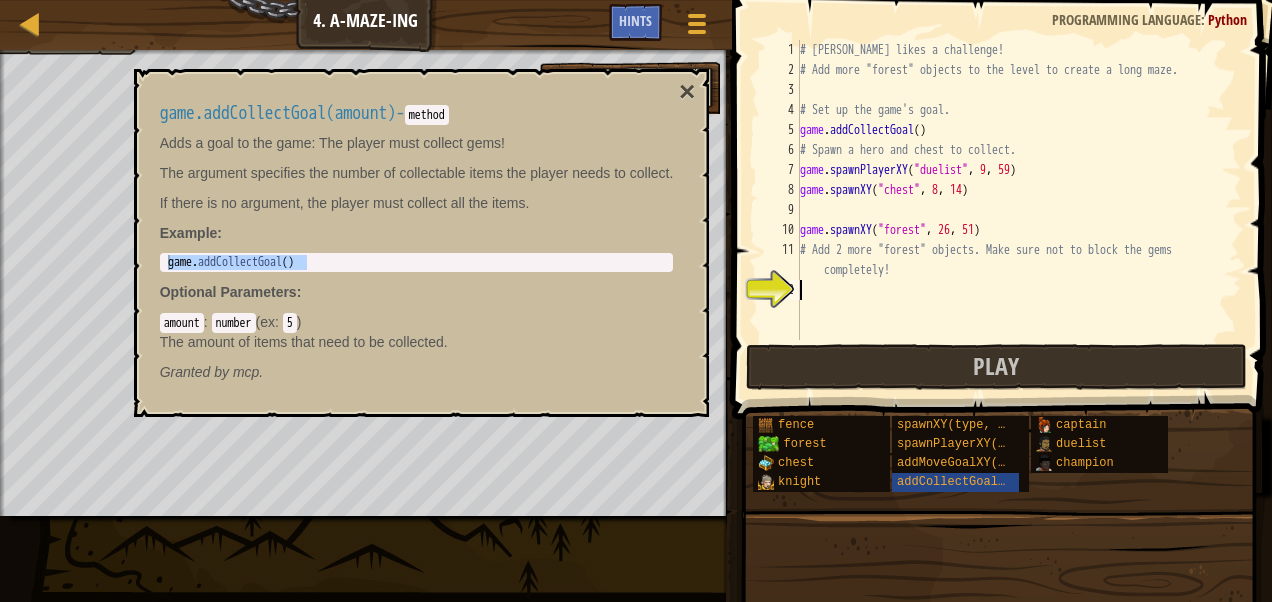 paste on "game.addCollectGoal()" 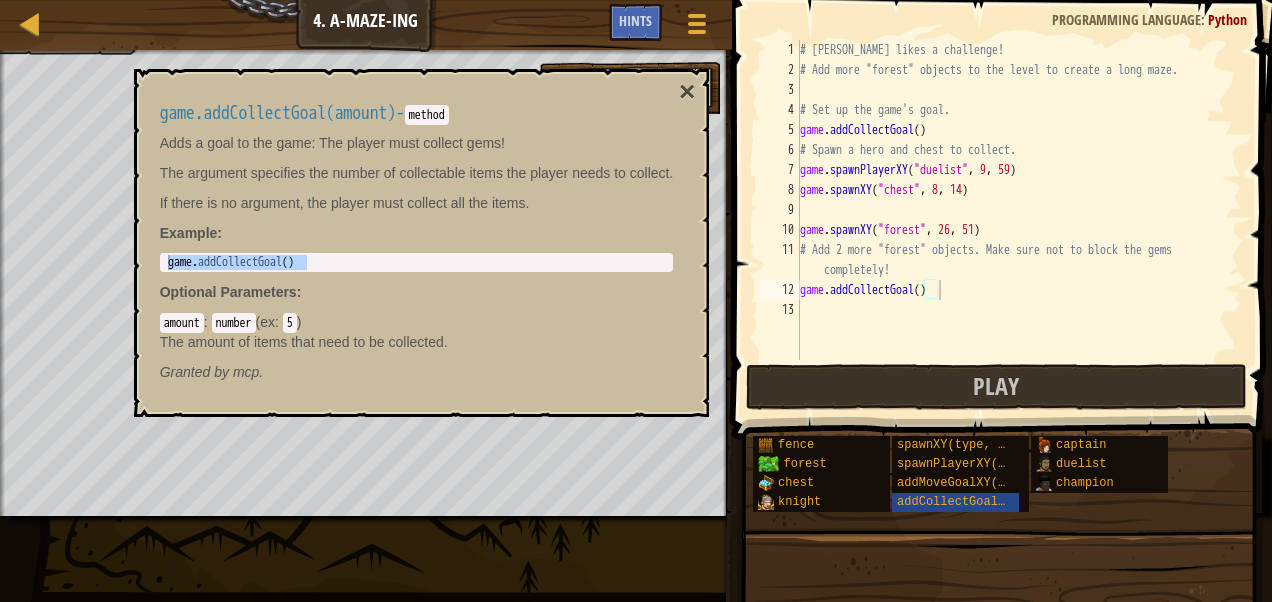 click on "×" at bounding box center (687, 92) 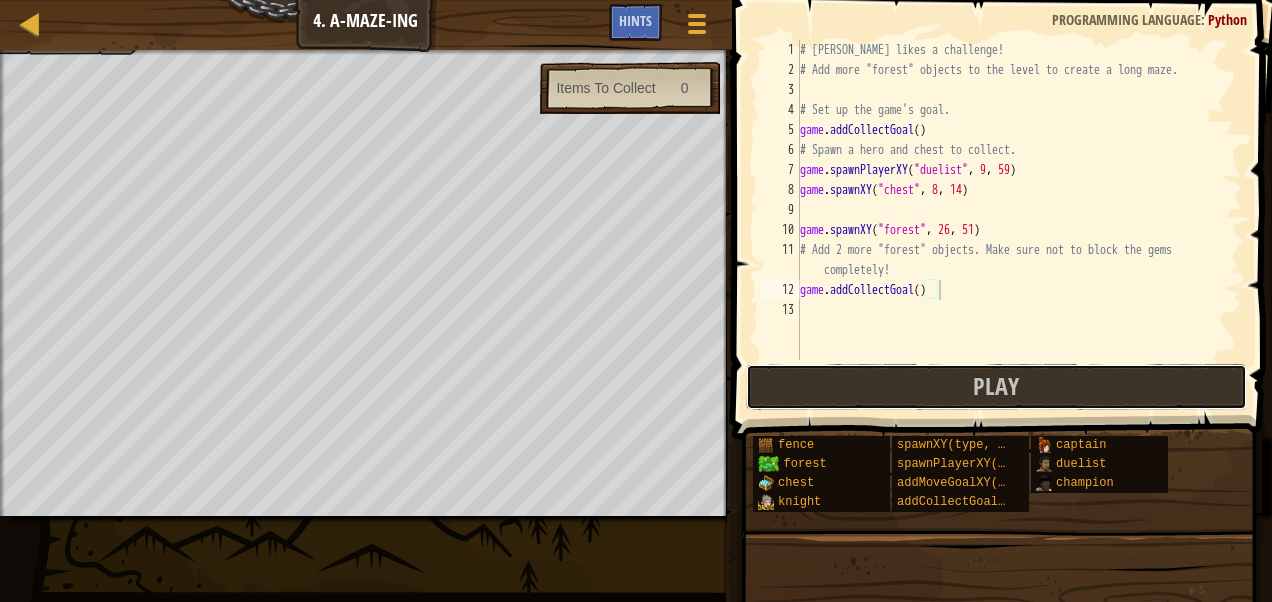 click on "Play" at bounding box center (996, 387) 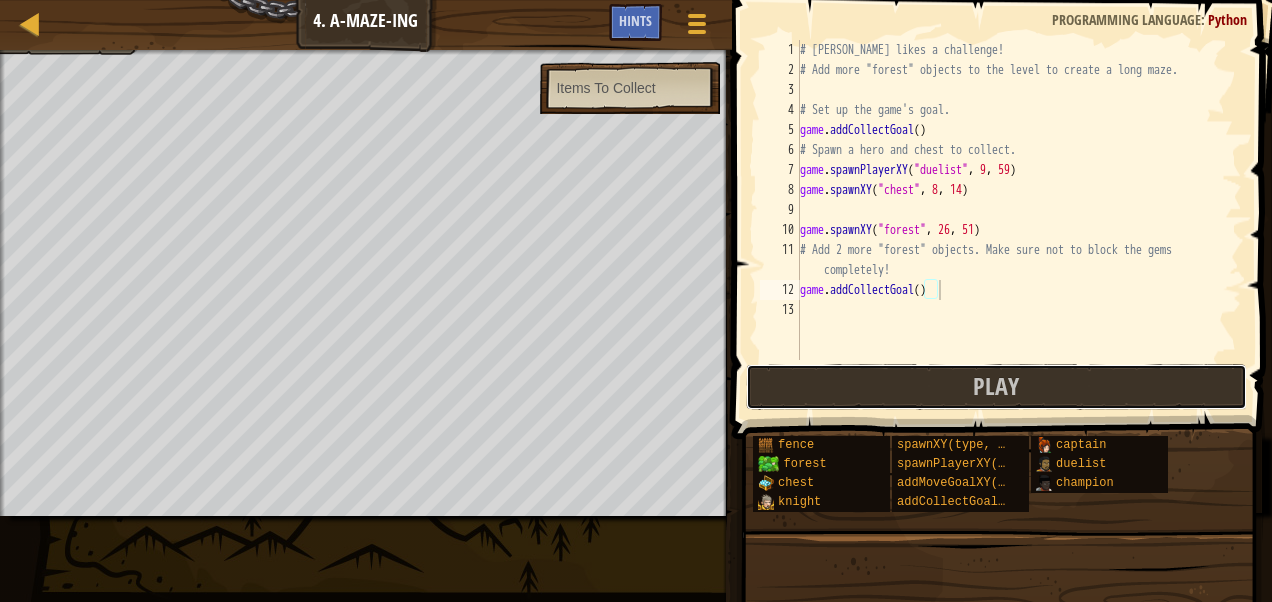 drag, startPoint x: 994, startPoint y: 405, endPoint x: 839, endPoint y: 380, distance: 157.00319 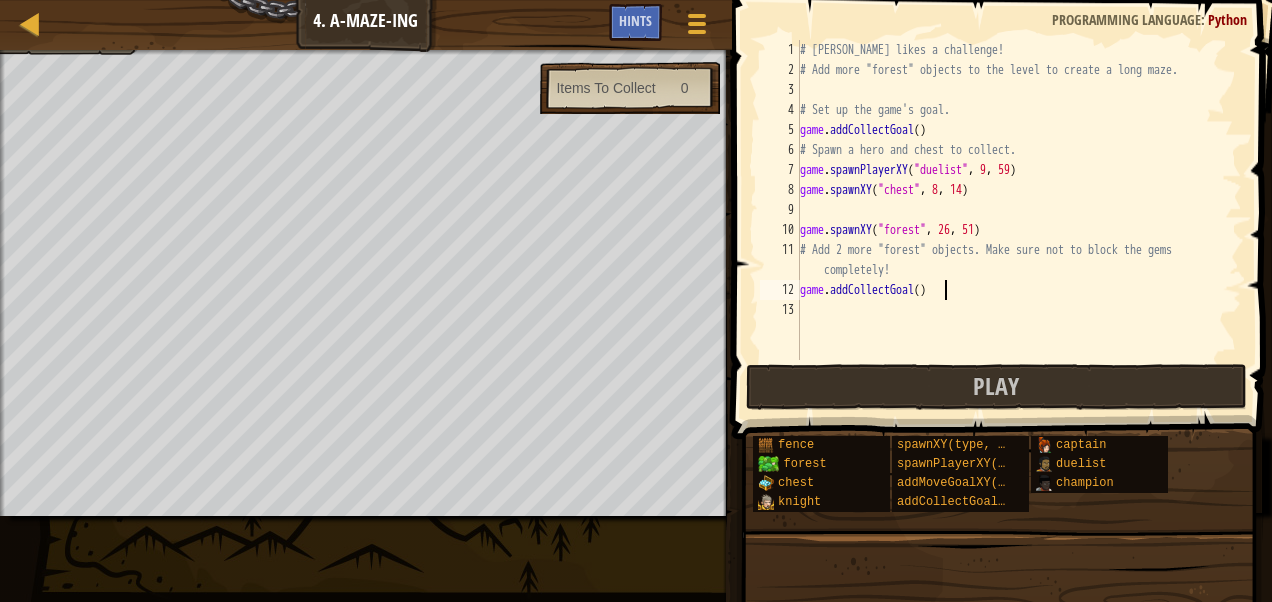 click on "# [PERSON_NAME] likes a challenge! # Add more "forest" objects to the level to create a long maze. # Set up the game's goal. game . addCollectGoal ( ) # Spawn a hero and chest to collect. game . spawnPlayerXY ( "duelist" ,   9 ,   59 ) game . spawnXY ( "chest" ,   8 ,   14 ) game . spawnXY ( "forest" ,   26 ,   51 ) # Add 2 more "forest" objects. Make sure not to block the gems       completely! game . addCollectGoal ( )" at bounding box center (1019, 220) 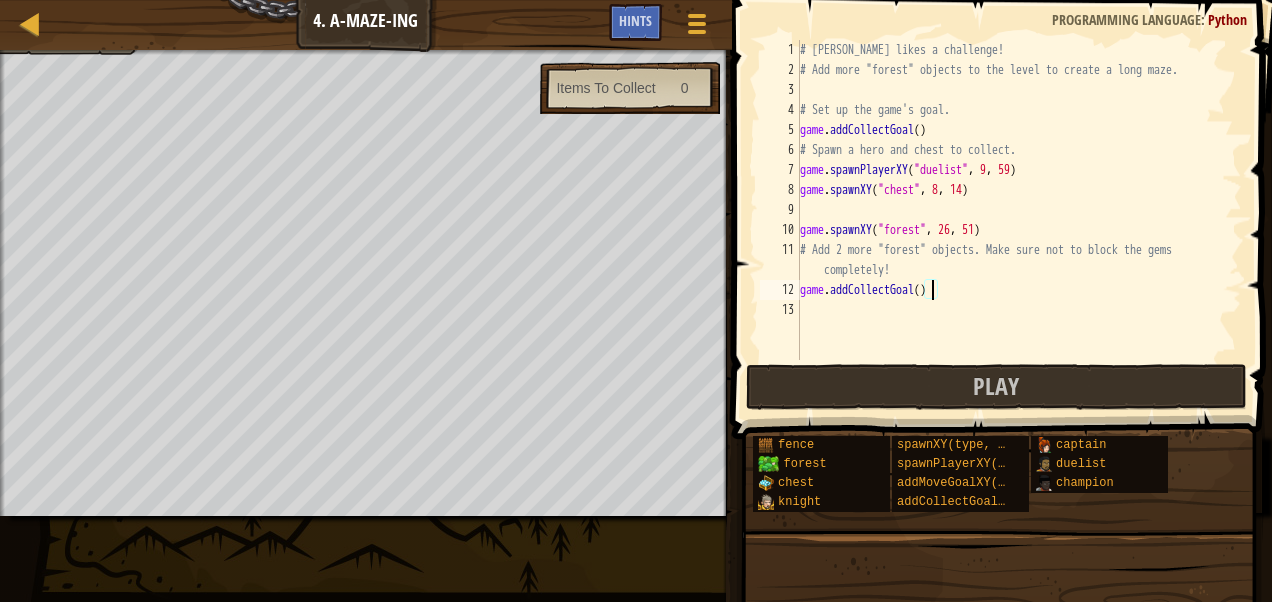scroll, scrollTop: 9, scrollLeft: 11, axis: both 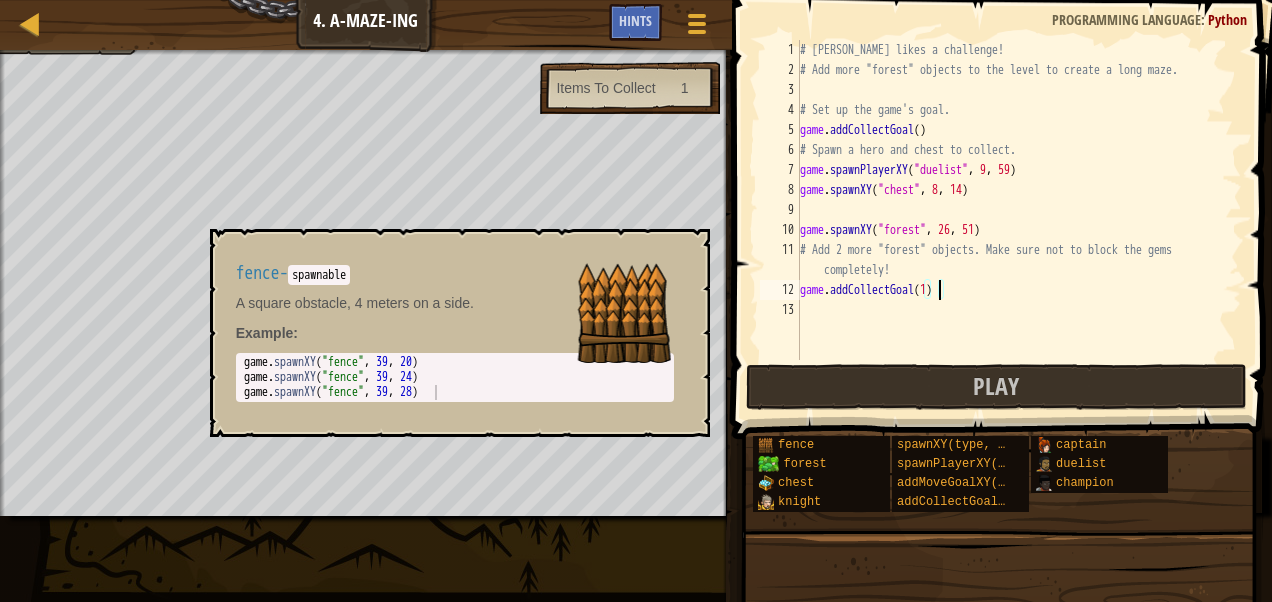 type on "game.addCollectGoal(1)" 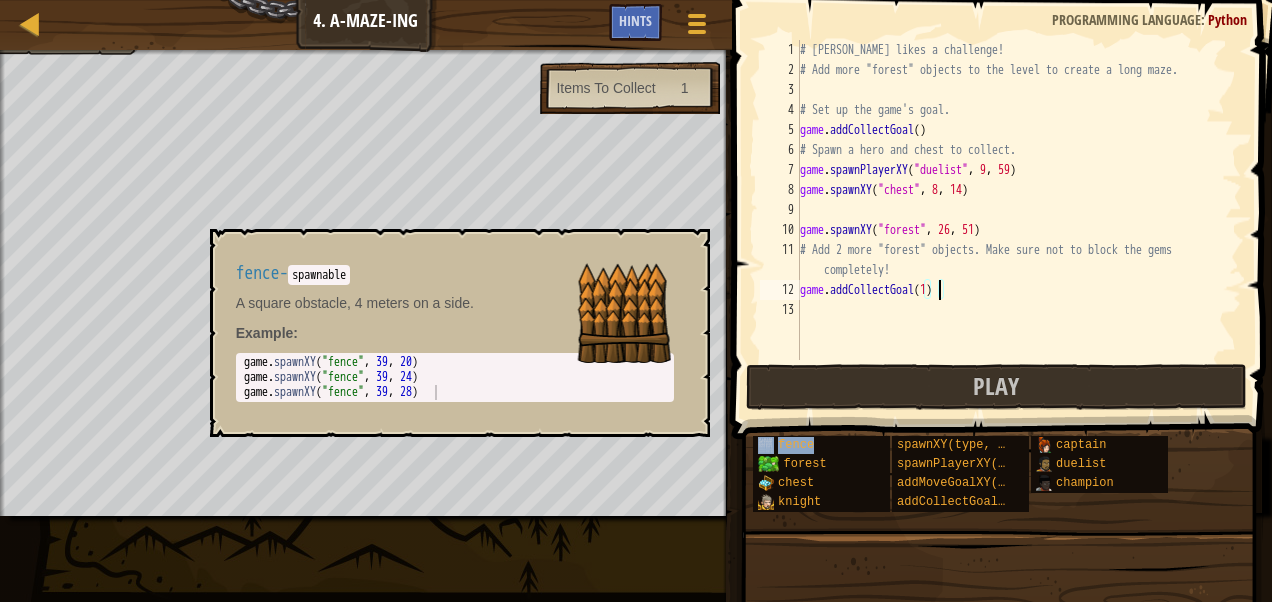 drag, startPoint x: 808, startPoint y: 436, endPoint x: 787, endPoint y: 427, distance: 22.847319 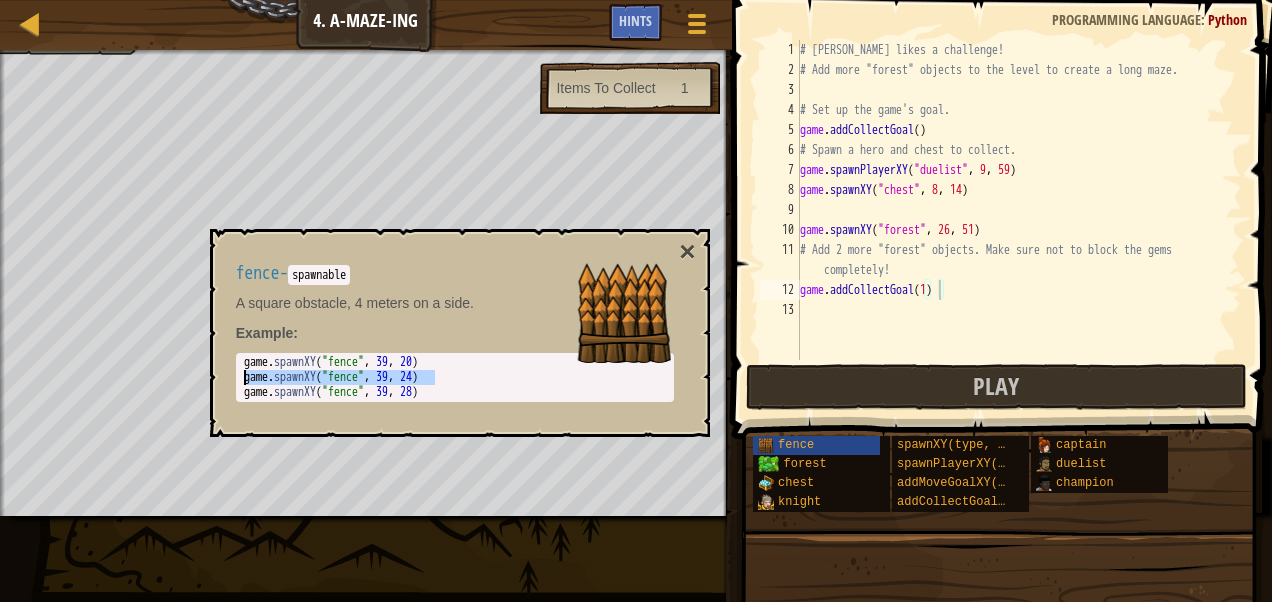 drag, startPoint x: 437, startPoint y: 377, endPoint x: 244, endPoint y: 376, distance: 193.0026 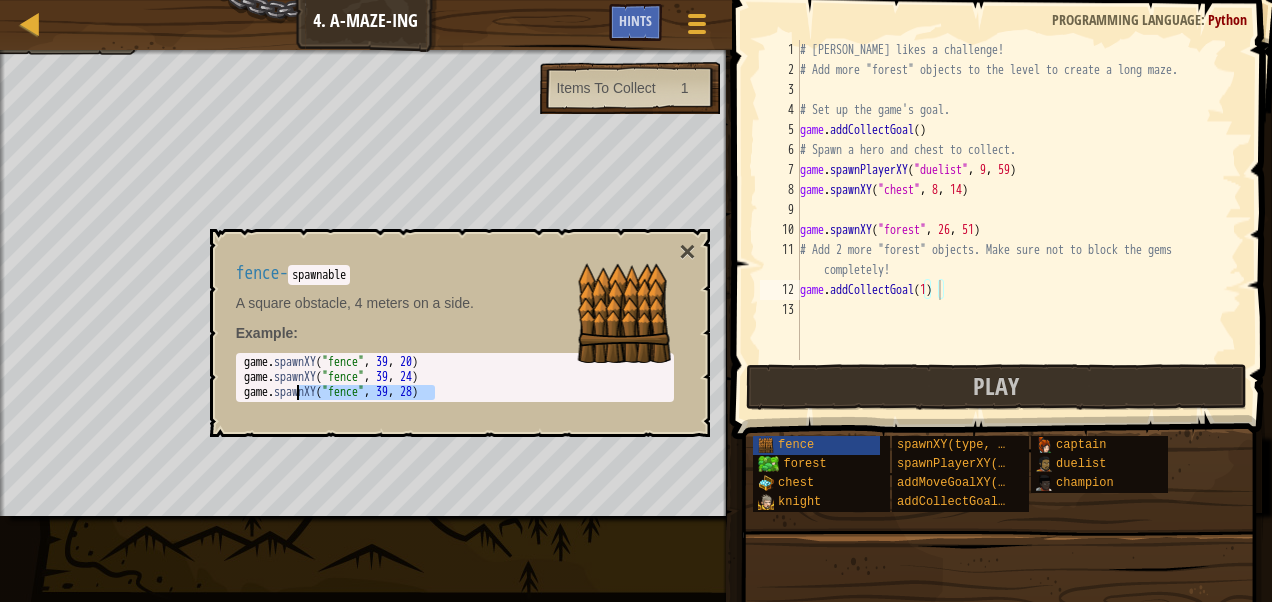 drag, startPoint x: 441, startPoint y: 392, endPoint x: 296, endPoint y: 402, distance: 145.34442 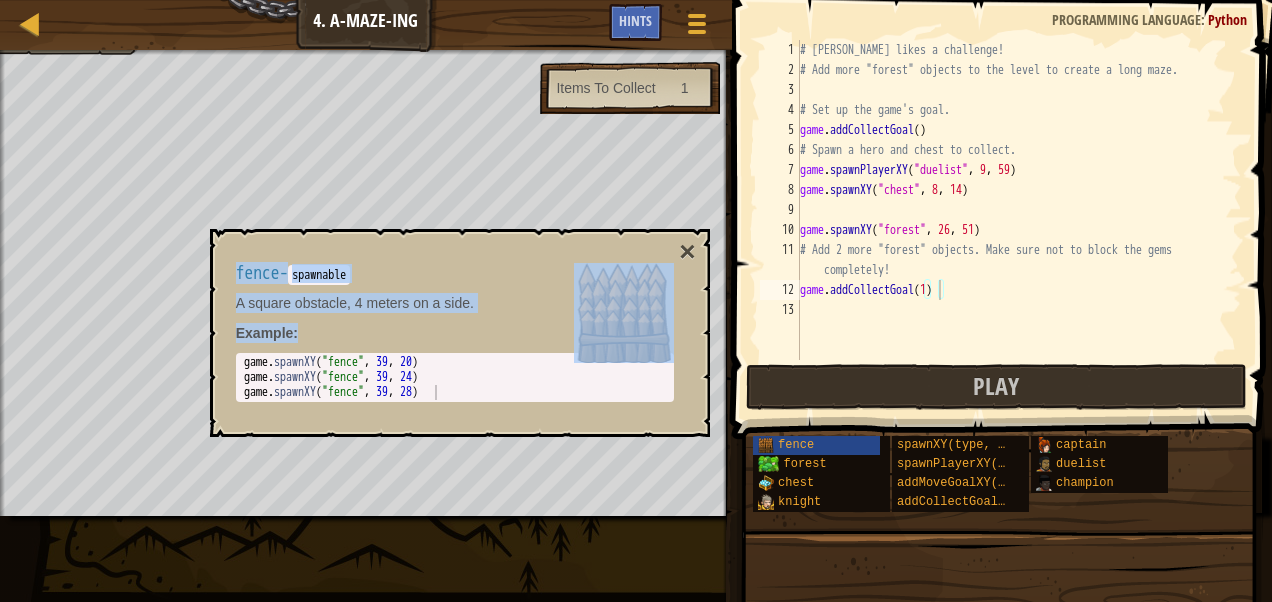click on "Map Game Development 1 4. A-maze-ing Game Menu Done Hints 1     הההההההההההההההההההההההההההההההההההההההההההההההההההההההההההההההההההההההההההההההההההההההההההההההההההההההההההההההההההההההההההההההההההההההההההההההההההההההההההההההההההההההההההההההההההההההההההההההההההההההההההההההההההההההההההההההההההההההההההההההההההההההההההההההה XXXXXXXXXXXXXXXXXXXXXXXXXXXXXXXXXXXXXXXXXXXXXXXXXXXXXXXXXXXXXXXXXXXXXXXXXXXXXXXXXXXXXXXXXXXXXXXXXXXXXXXXXXXXXXXXXXXXXXXXXXXXXXXXXXXXXXXXXXXXXXXXXXXXXXXXXXXXXXXXXXXXXXXXXXXXXXXXXXXXXXXXXXXXXXXXXXXXXXXXXXXXXXXXXXXXXXXXXXXXXXXXXXXXXXXXXXXXXXXXXXXXXXXXXXXXXXXX Solution × Hints game.addCollectGoal(1) 1 2 3 4 5 6 7 8 9 10 11 12 13 # [PERSON_NAME] likes a challenge! # Add more "forest" objects to the level to create a long maze. game . addCollectGoal" at bounding box center [636, 0] 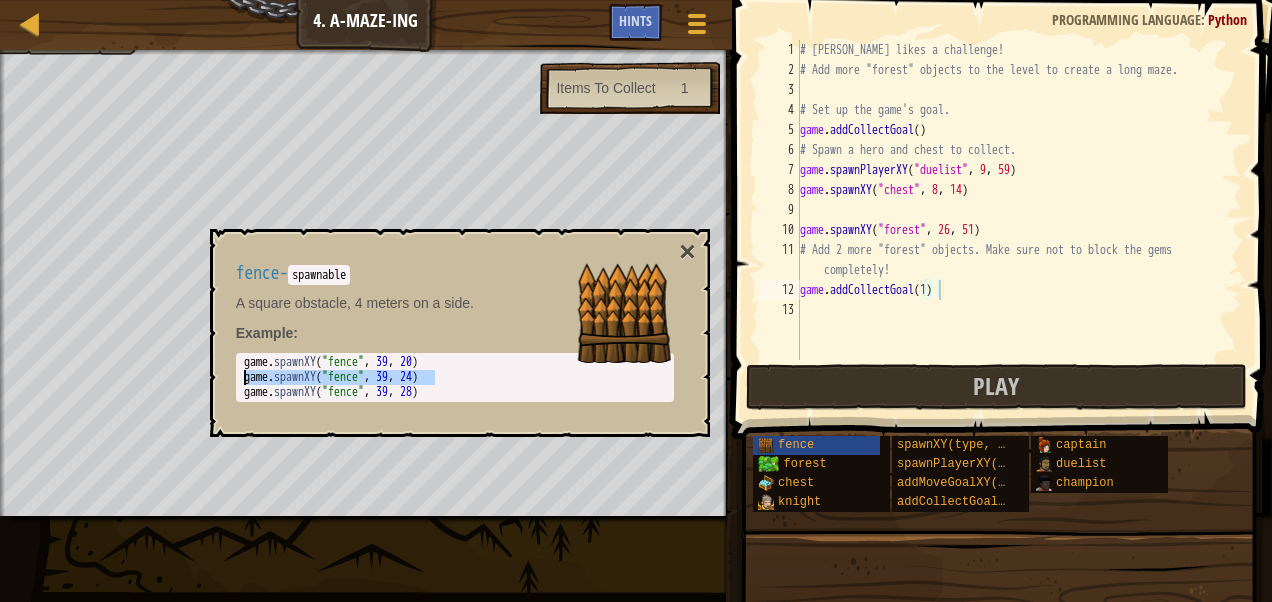 click on "Map Game Development 1 4. A-maze-ing Game Menu Done Hints 1     הההההההההההההההההההההההההההההההההההההההההההההההההההההההההההההההההההההההההההההההההההההההההההההההההההההההההההההההההההההההההההההההההההההההההההההההההההההההההההההההההההההההההההההההההההההההההההההההההההההההההההההההההההההההההההההההההההההההההההההההההההההההההההההההה XXXXXXXXXXXXXXXXXXXXXXXXXXXXXXXXXXXXXXXXXXXXXXXXXXXXXXXXXXXXXXXXXXXXXXXXXXXXXXXXXXXXXXXXXXXXXXXXXXXXXXXXXXXXXXXXXXXXXXXXXXXXXXXXXXXXXXXXXXXXXXXXXXXXXXXXXXXXXXXXXXXXXXXXXXXXXXXXXXXXXXXXXXXXXXXXXXXXXXXXXXXXXXXXXXXXXXXXXXXXXXXXXXXXXXXXXXXXXXXXXXXXXXXXXXXXXXXX Solution × Hints game.addCollectGoal(1) 1 2 3 4 5 6 7 8 9 10 11 12 13 # [PERSON_NAME] likes a challenge! # Add more "forest" objects to the level to create a long maze. game . addCollectGoal" at bounding box center [636, 0] 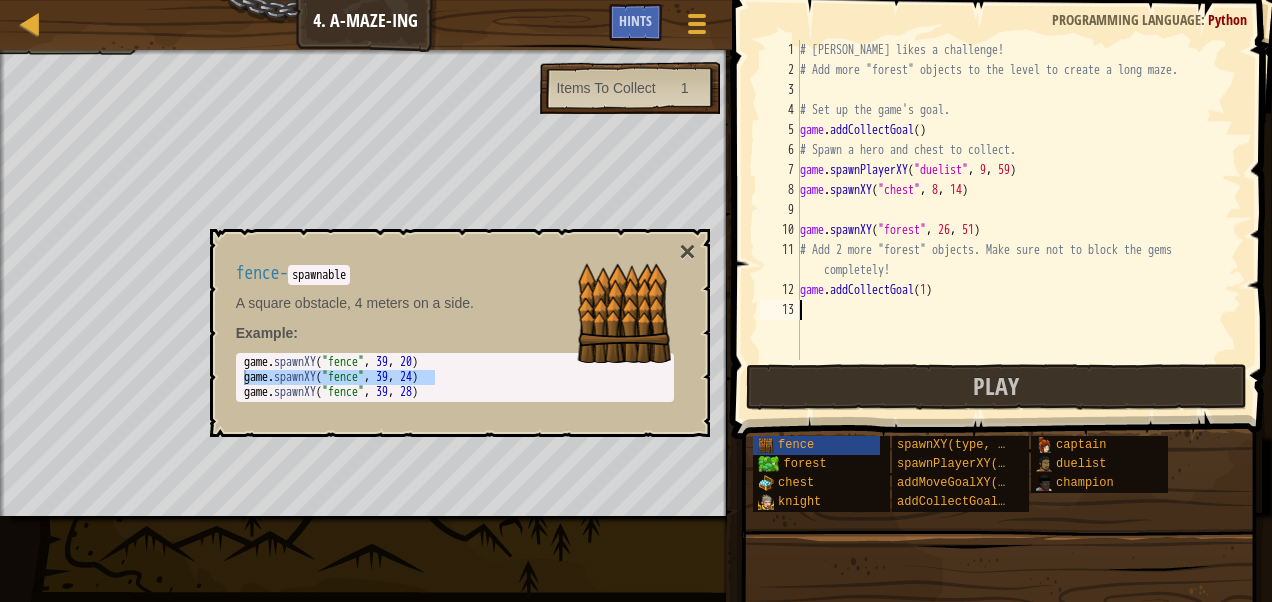 paste on "game.spawnXY("fence", 39, 24)" 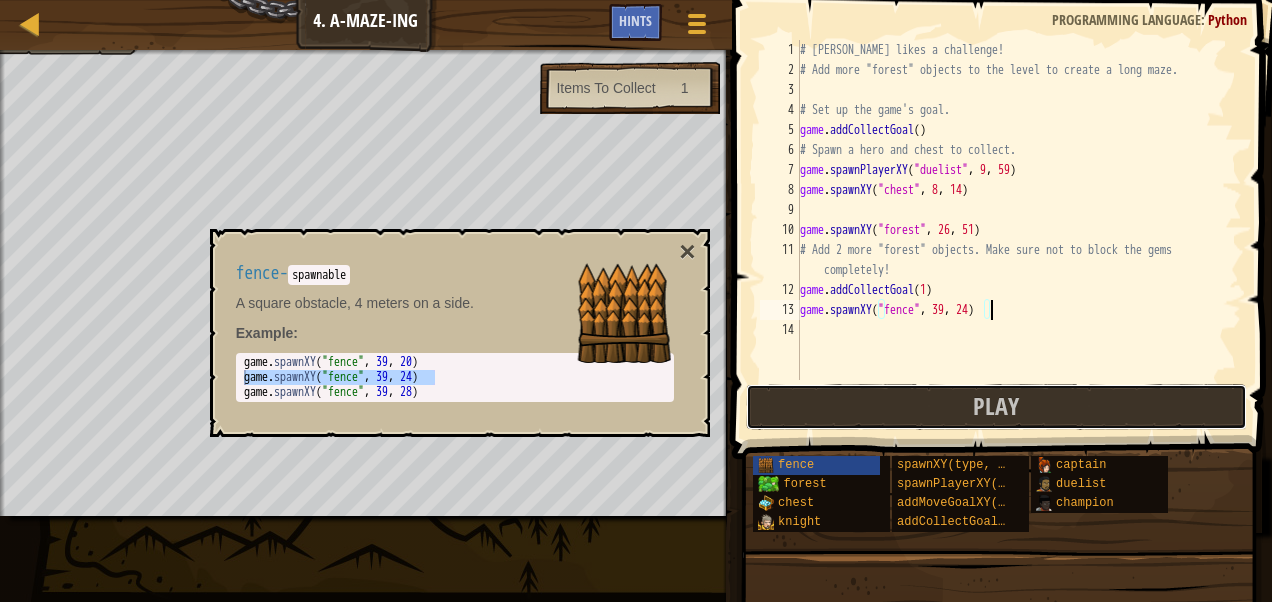 click on "Play" at bounding box center (996, 407) 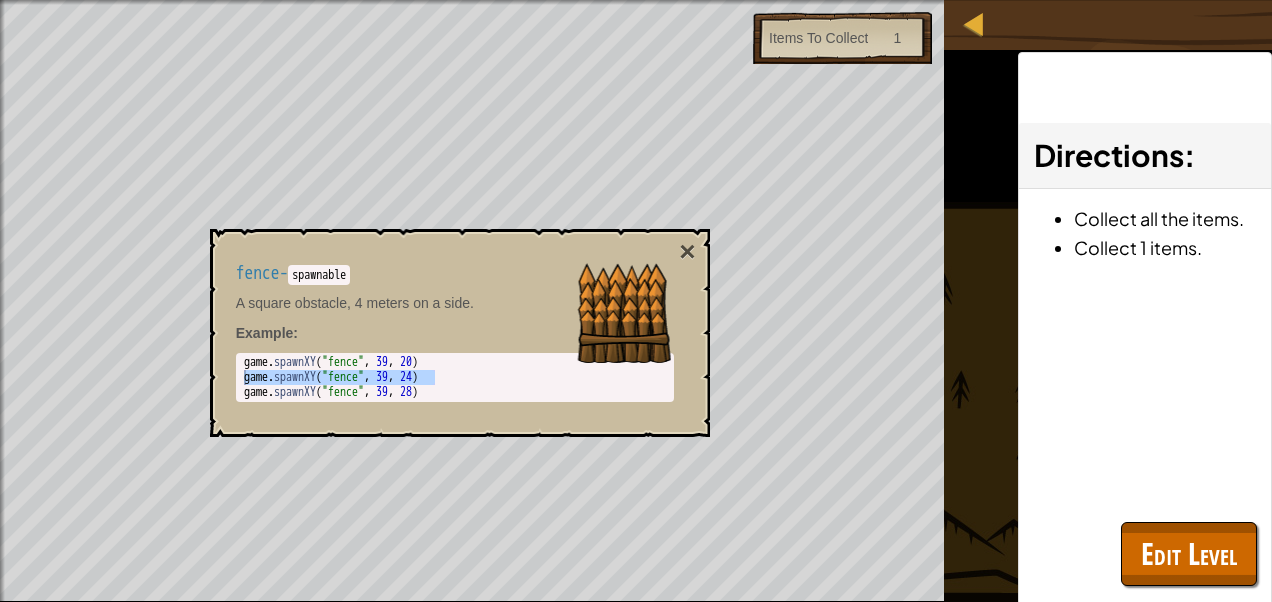 click on "×" at bounding box center (687, 252) 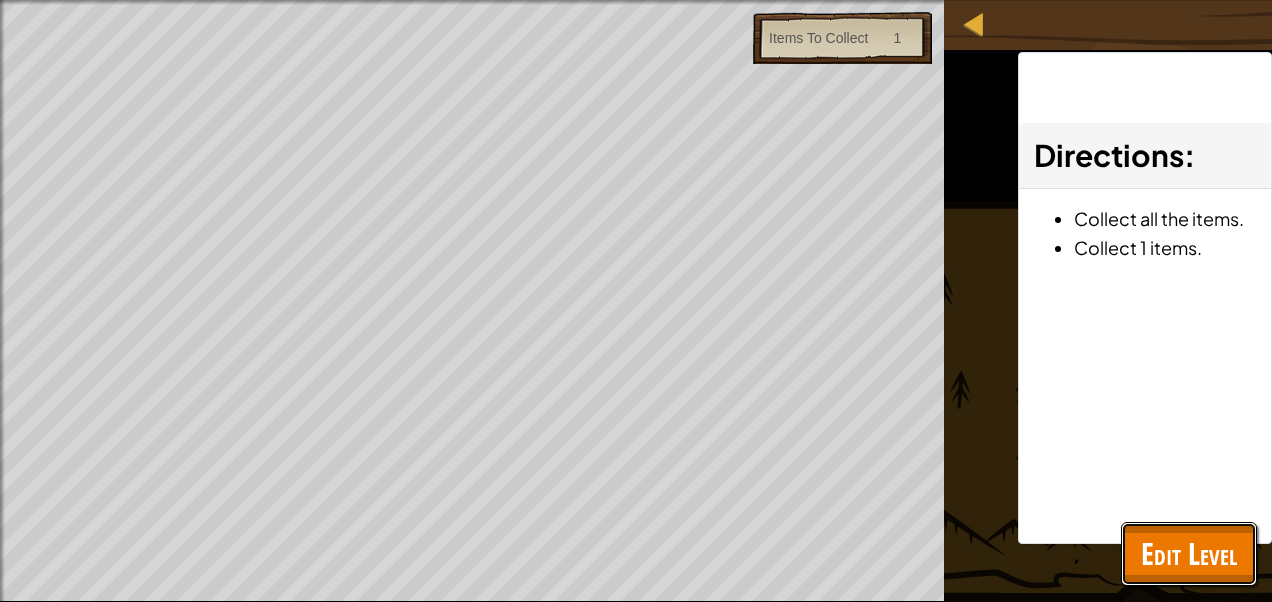 click on "Edit Level" at bounding box center [1189, 553] 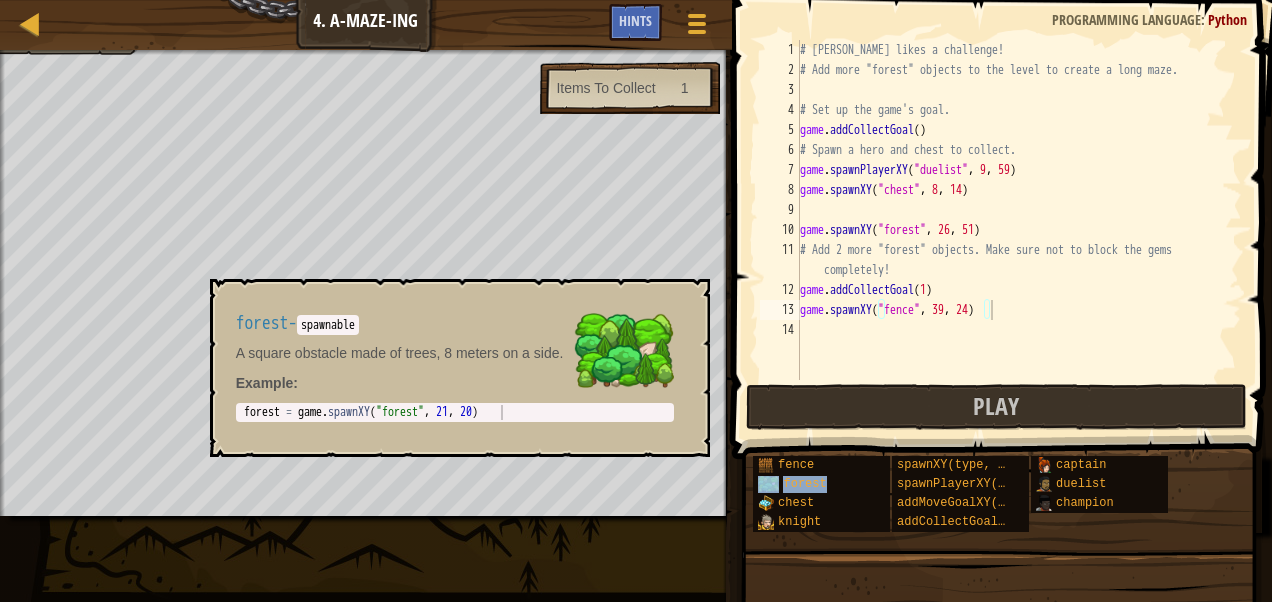 click on "forest" at bounding box center [816, 484] 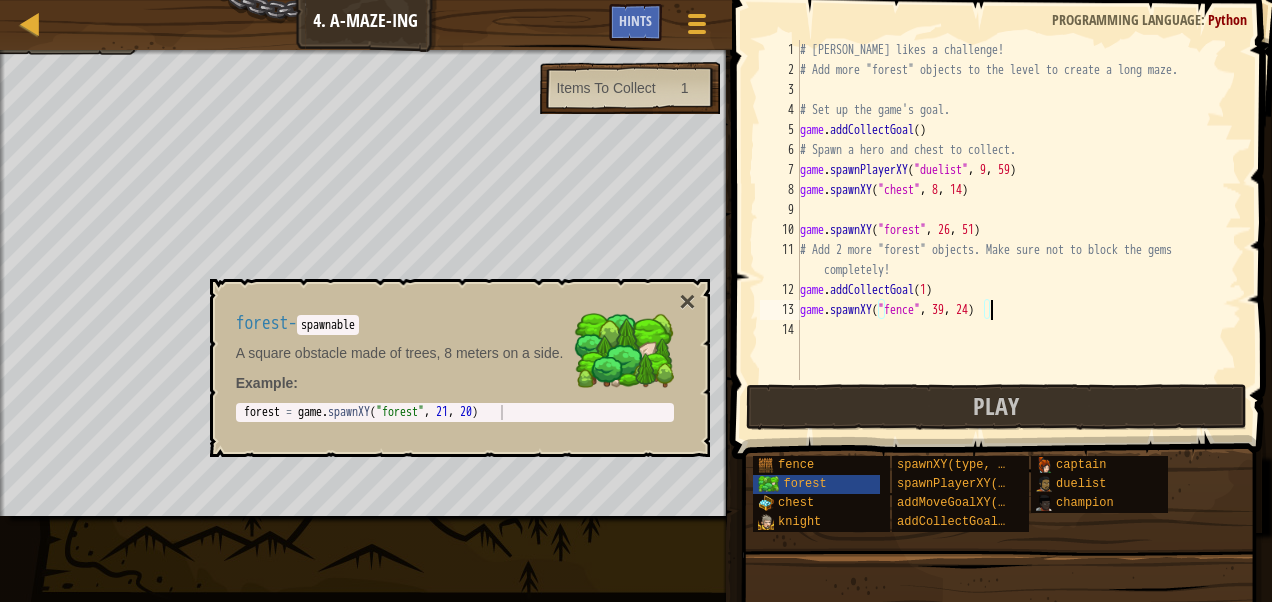 type on "forest = game.spawnXY("forest", 21, 20)" 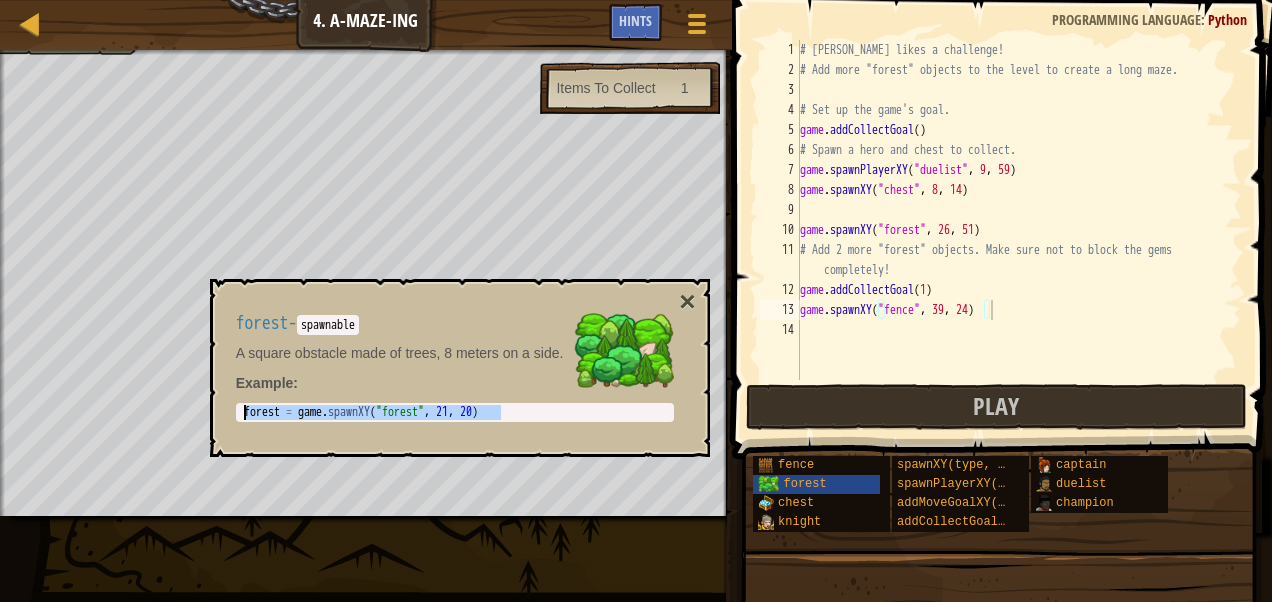 drag, startPoint x: 514, startPoint y: 409, endPoint x: 221, endPoint y: 393, distance: 293.43652 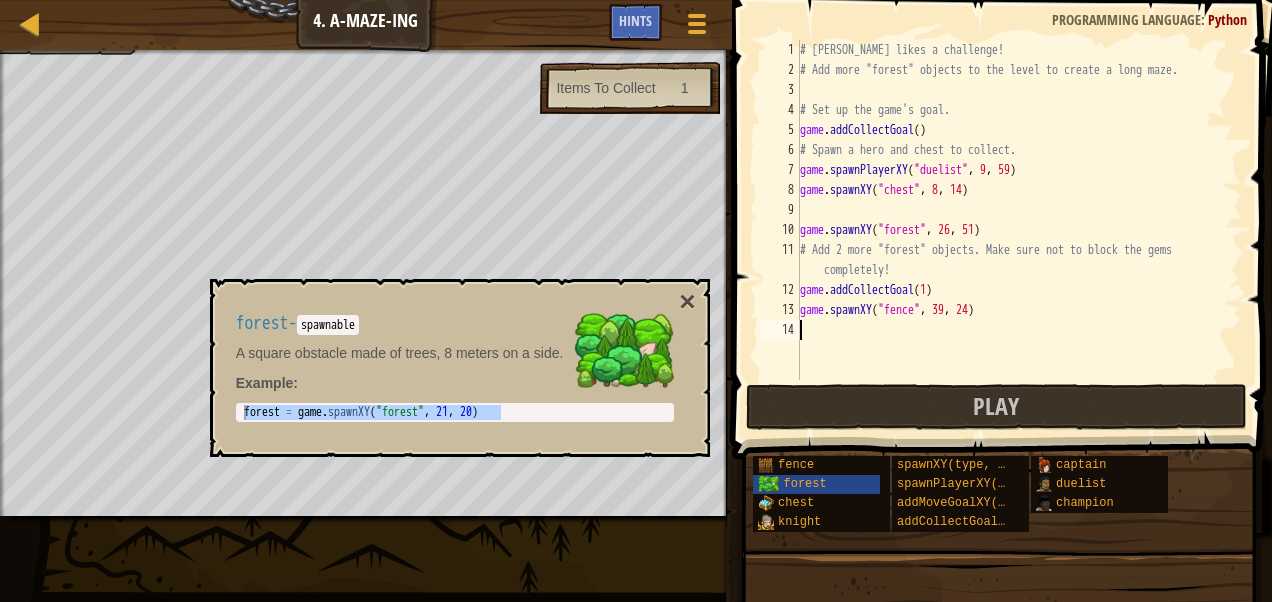 click on "# [PERSON_NAME] likes a challenge! # Add more "forest" objects to the level to create a long maze. # Set up the game's goal. game . addCollectGoal ( ) # Spawn a hero and chest to collect. game . spawnPlayerXY ( "duelist" ,   9 ,   59 ) game . spawnXY ( "chest" ,   8 ,   14 ) game . spawnXY ( "forest" ,   26 ,   51 ) # Add 2 more "forest" objects. Make sure not to block the gems       completely! game . addCollectGoal ( 1 )   game . spawnXY ( "fence" ,   39 ,   24 )" at bounding box center [1019, 230] 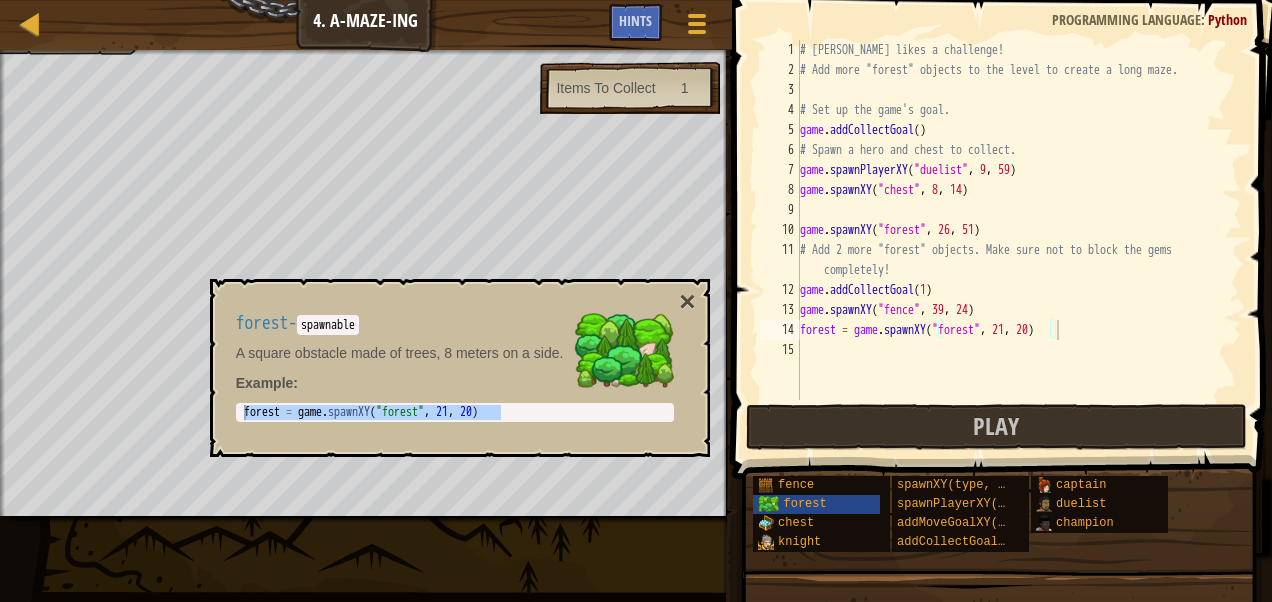 click on "×" at bounding box center [687, 302] 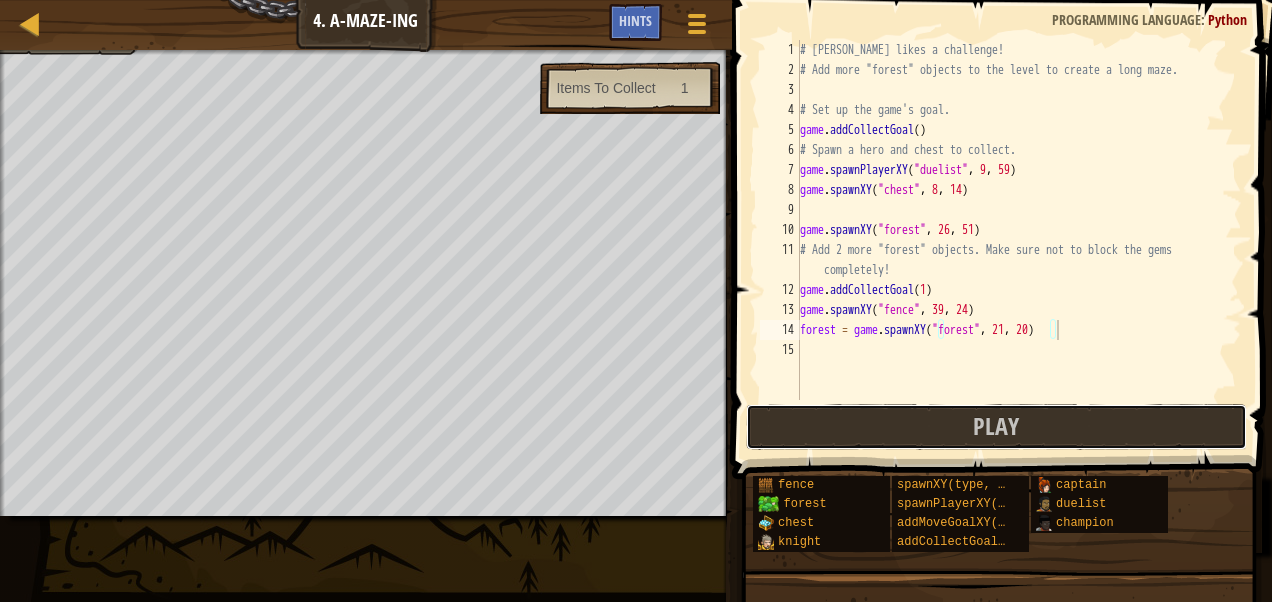 click on "Play" at bounding box center (996, 427) 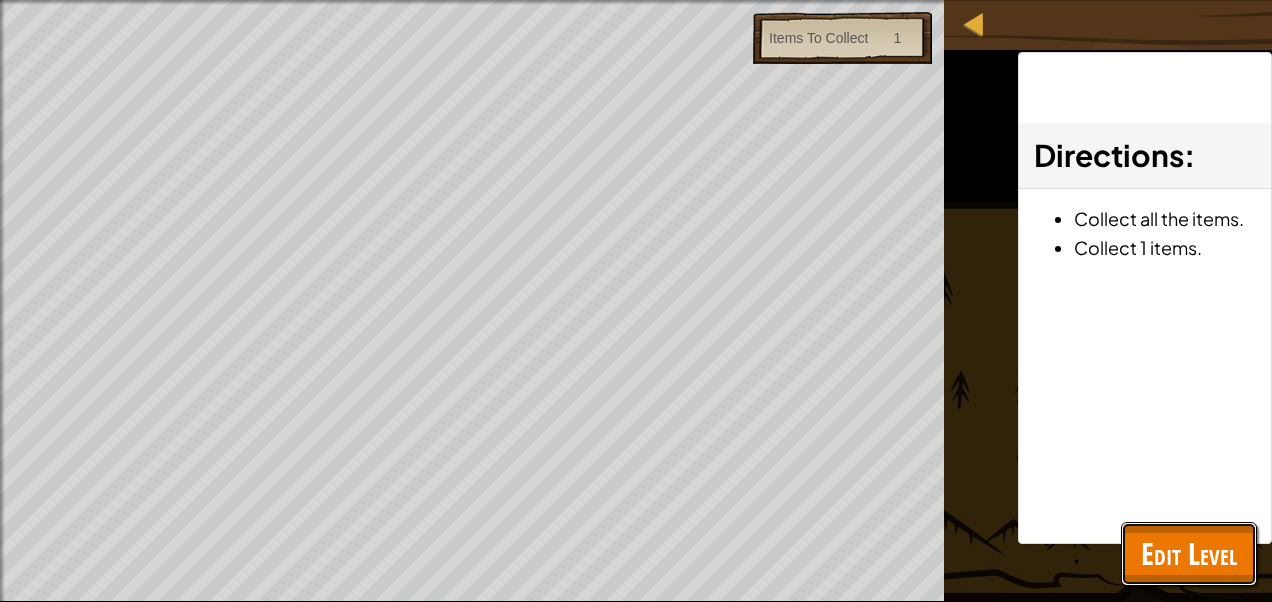 click on "Edit Level" at bounding box center (1189, 553) 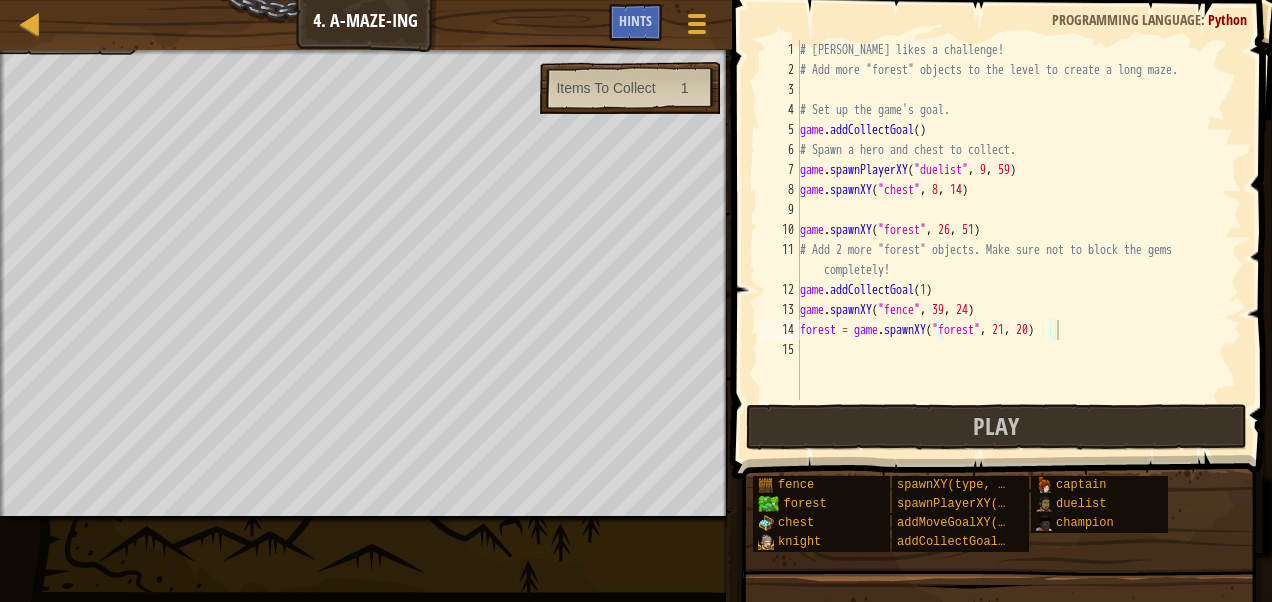 click on "# [PERSON_NAME] likes a challenge! # Add more "forest" objects to the level to create a long maze. # Set up the game's goal. game . addCollectGoal ( ) # Spawn a hero and chest to collect. game . spawnPlayerXY ( "duelist" ,   9 ,   59 ) game . spawnXY ( "chest" ,   8 ,   14 ) game . spawnXY ( "forest" ,   26 ,   51 ) # Add 2 more "forest" objects. Make sure not to block the gems       completely! game . addCollectGoal ( 1 )   game . spawnXY ( "fence" ,   39 ,   24 ) forest   =   game . spawnXY ( "forest" ,   21 ,   20 )" at bounding box center [1019, 240] 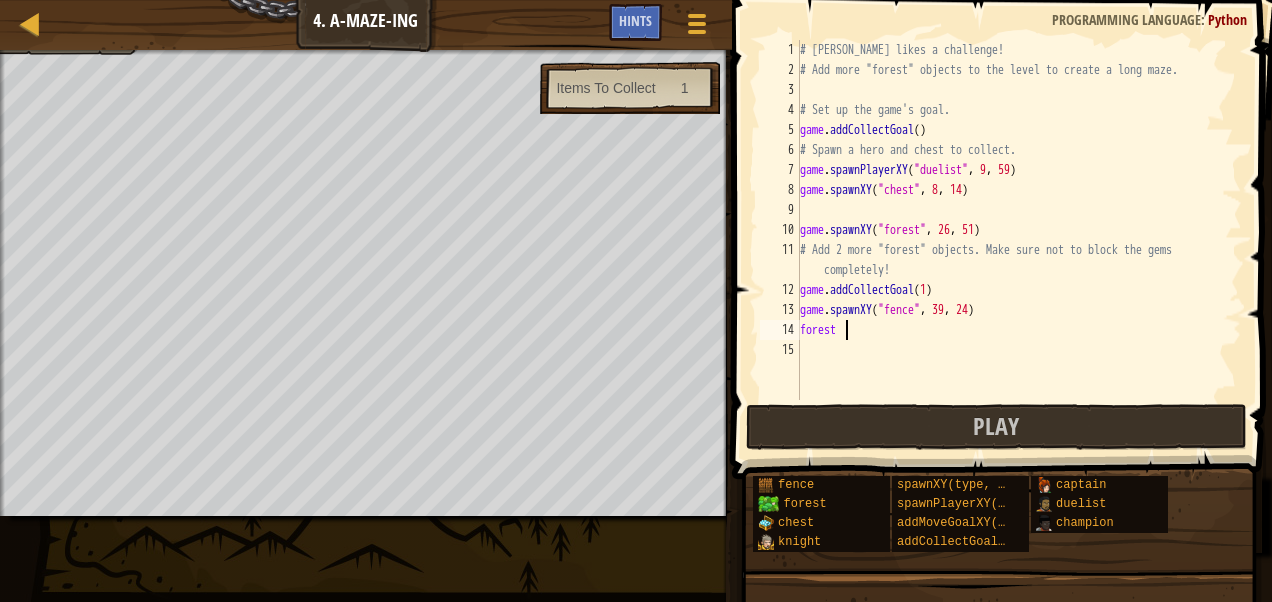 type on "f" 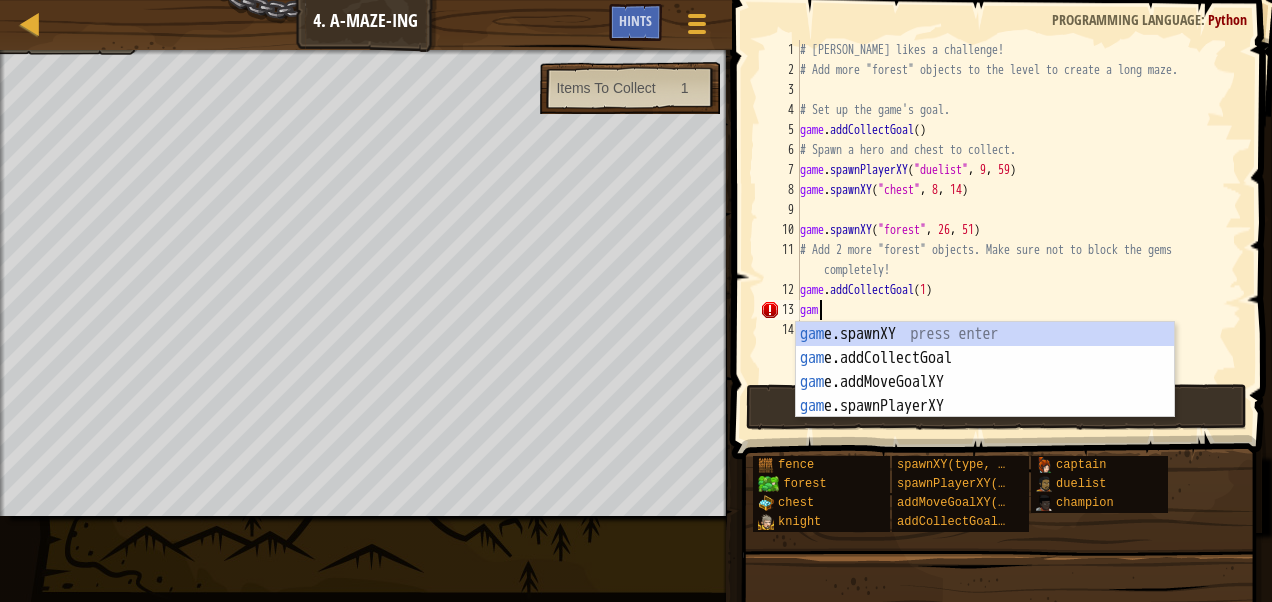 type on "g" 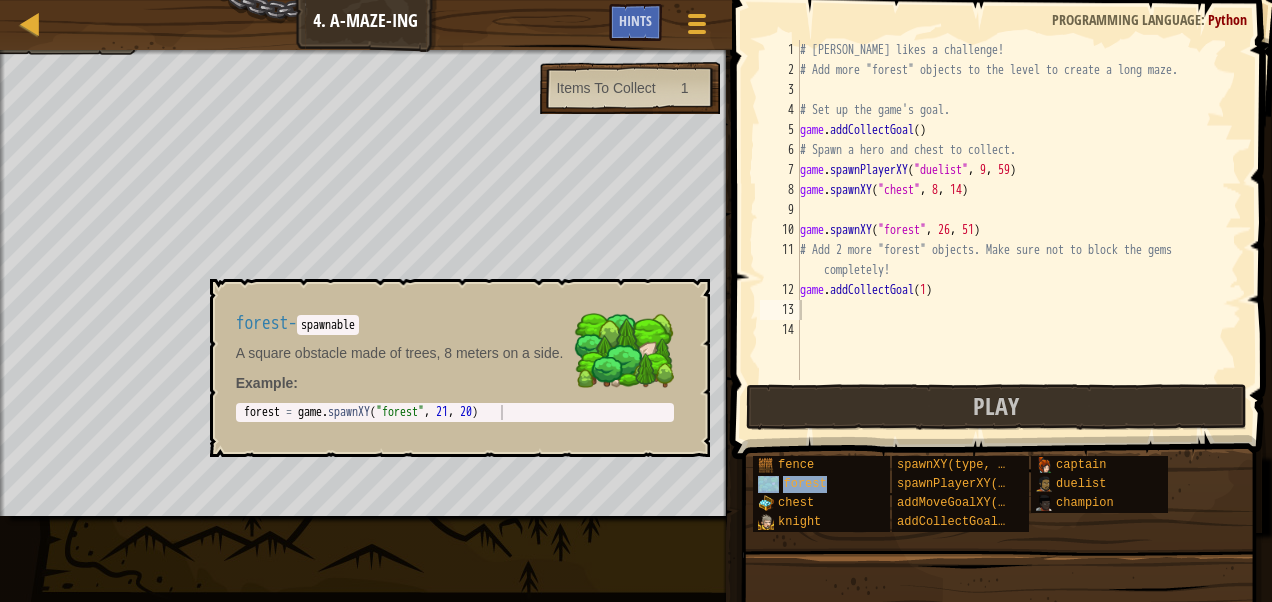 click on "forest" at bounding box center (804, 484) 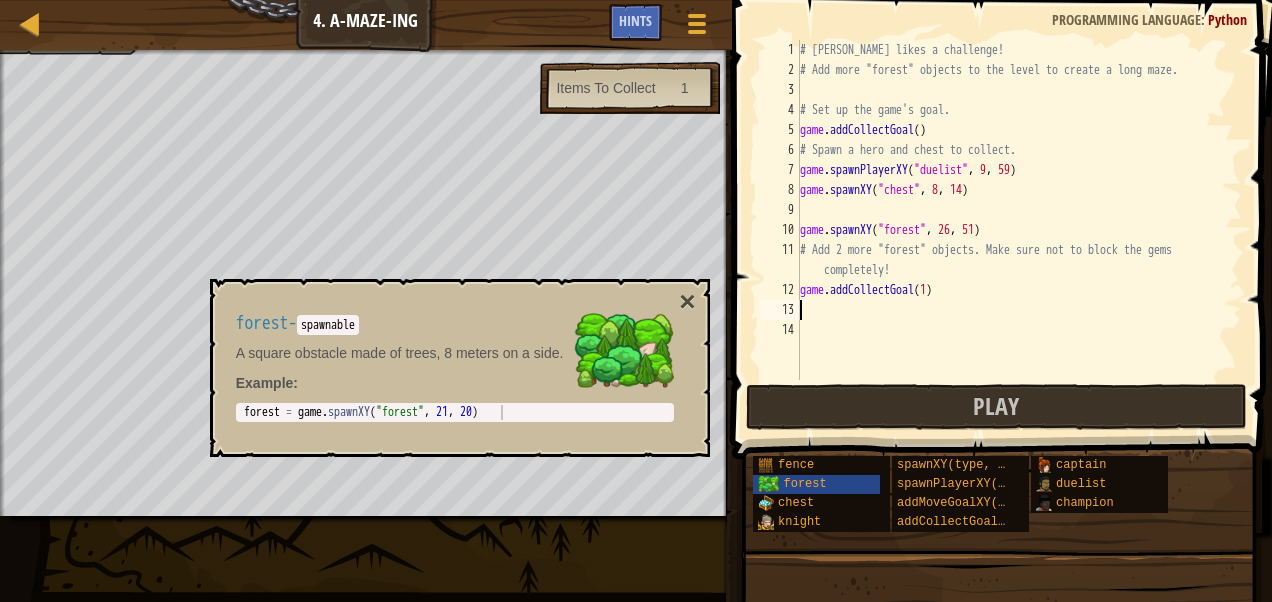 type on "forest = game.spawnXY("forest", 21, 20)" 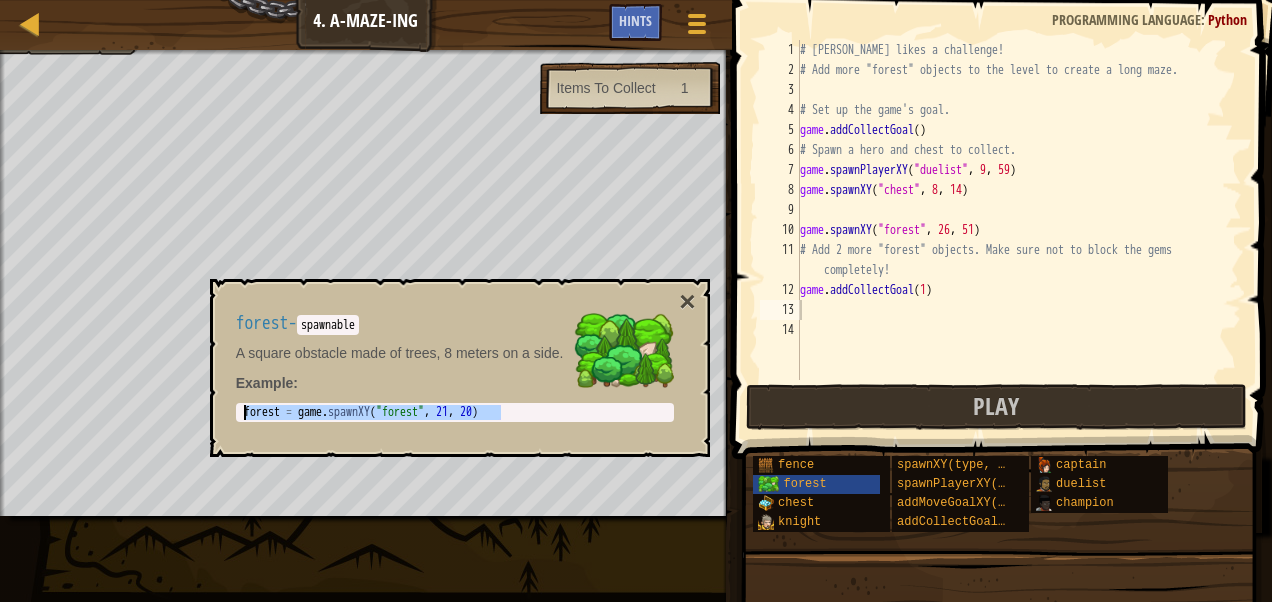 drag, startPoint x: 528, startPoint y: 410, endPoint x: 231, endPoint y: 412, distance: 297.00674 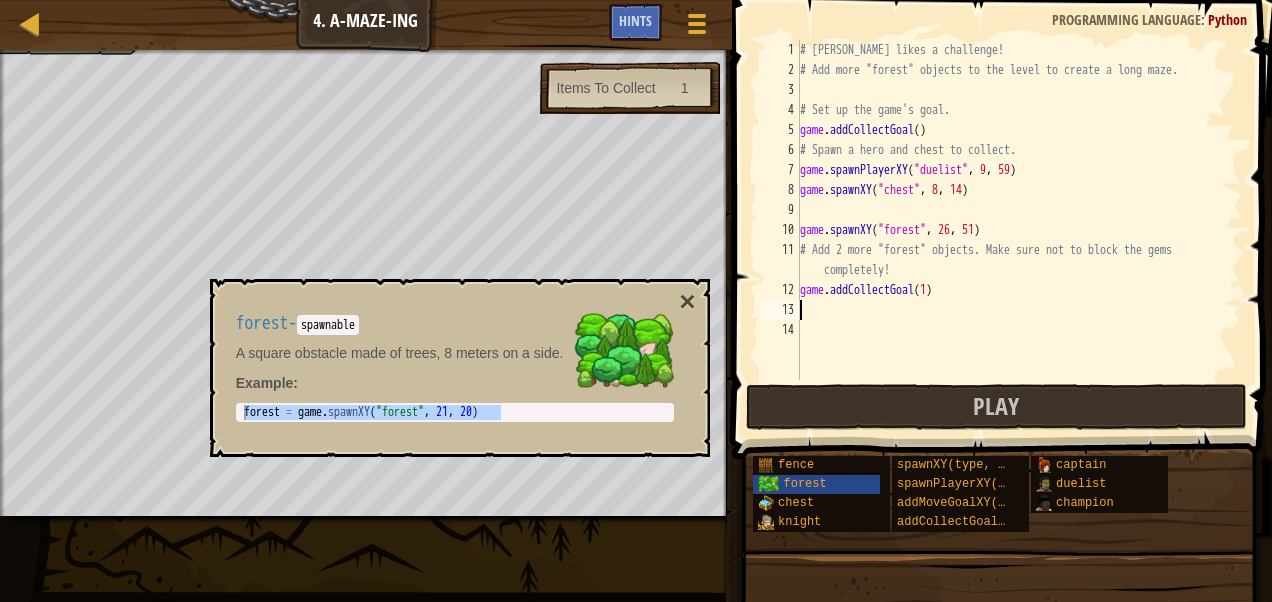 click on "# [PERSON_NAME] likes a challenge! # Add more "forest" objects to the level to create a long maze. # Set up the game's goal. game . addCollectGoal ( ) # Spawn a hero and chest to collect. game . spawnPlayerXY ( "duelist" ,   9 ,   59 ) game . spawnXY ( "chest" ,   8 ,   14 ) game . spawnXY ( "forest" ,   26 ,   51 ) # Add 2 more "forest" objects. Make sure not to block the gems       completely! game . addCollectGoal ( 1 )" at bounding box center (1019, 230) 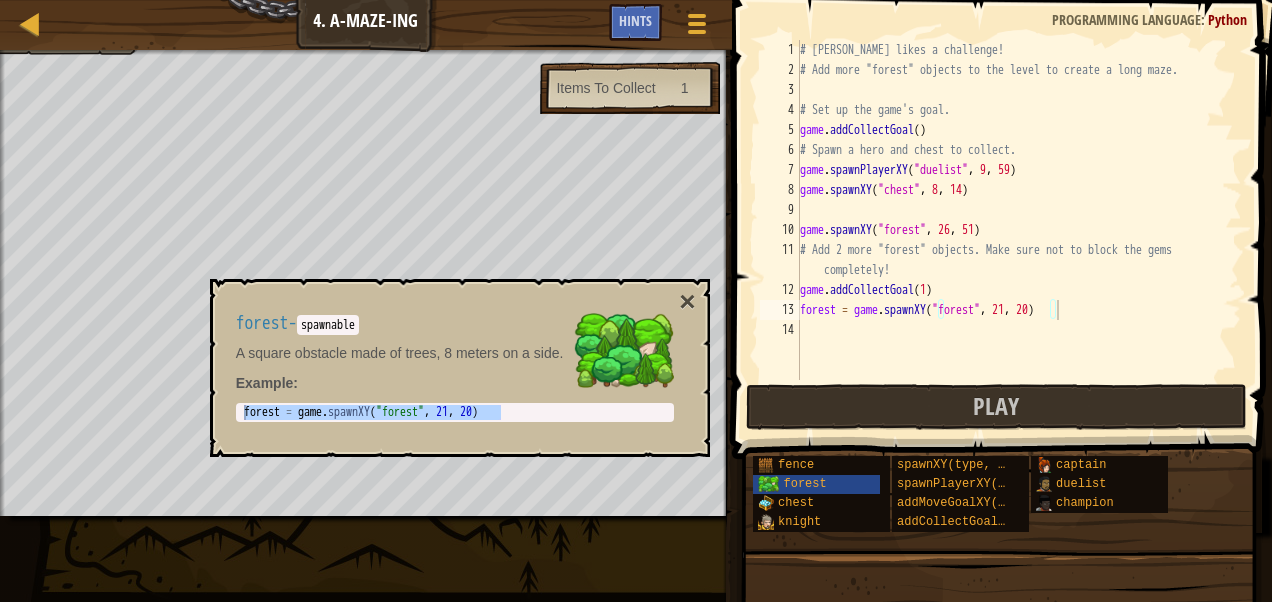 click on "×" at bounding box center [687, 302] 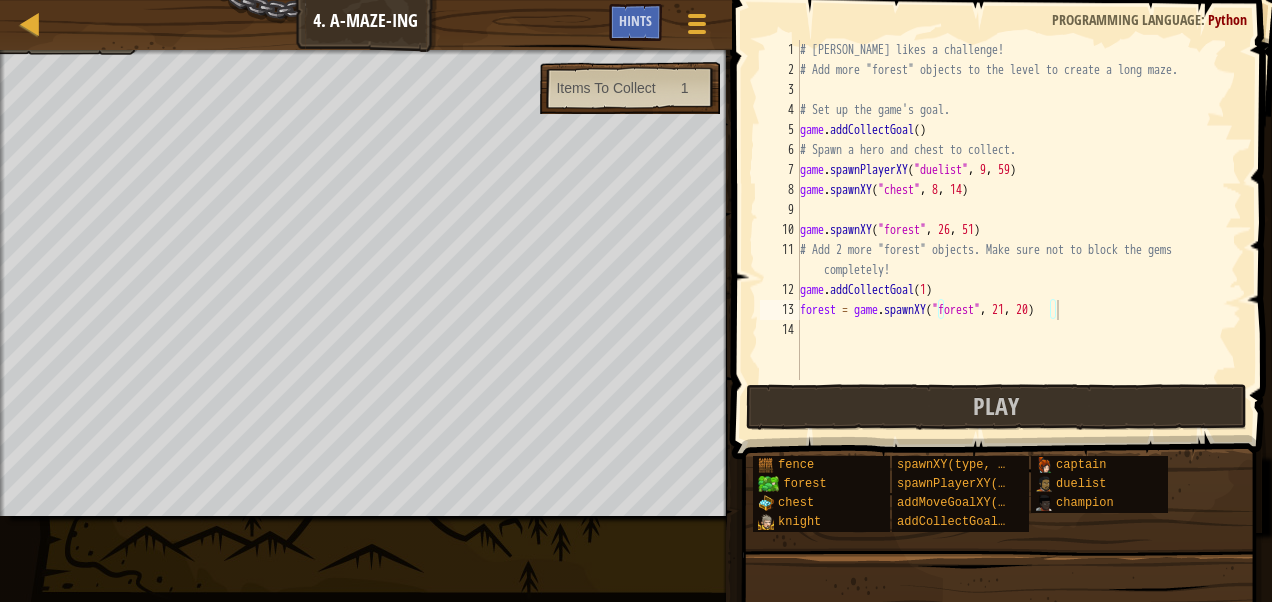 click on "# [PERSON_NAME] likes a challenge! # Add more "forest" objects to the level to create a long maze. # Set up the game's goal. game . addCollectGoal ( ) # Spawn a hero and chest to collect. game . spawnPlayerXY ( "duelist" ,   9 ,   59 ) game . spawnXY ( "chest" ,   8 ,   14 ) game . spawnXY ( "forest" ,   26 ,   51 ) # Add 2 more "forest" objects. Make sure not to block the gems       completely! game . addCollectGoal ( 1 )   forest   =   game . spawnXY ( "forest" ,   21 ,   20 )" at bounding box center [1019, 230] 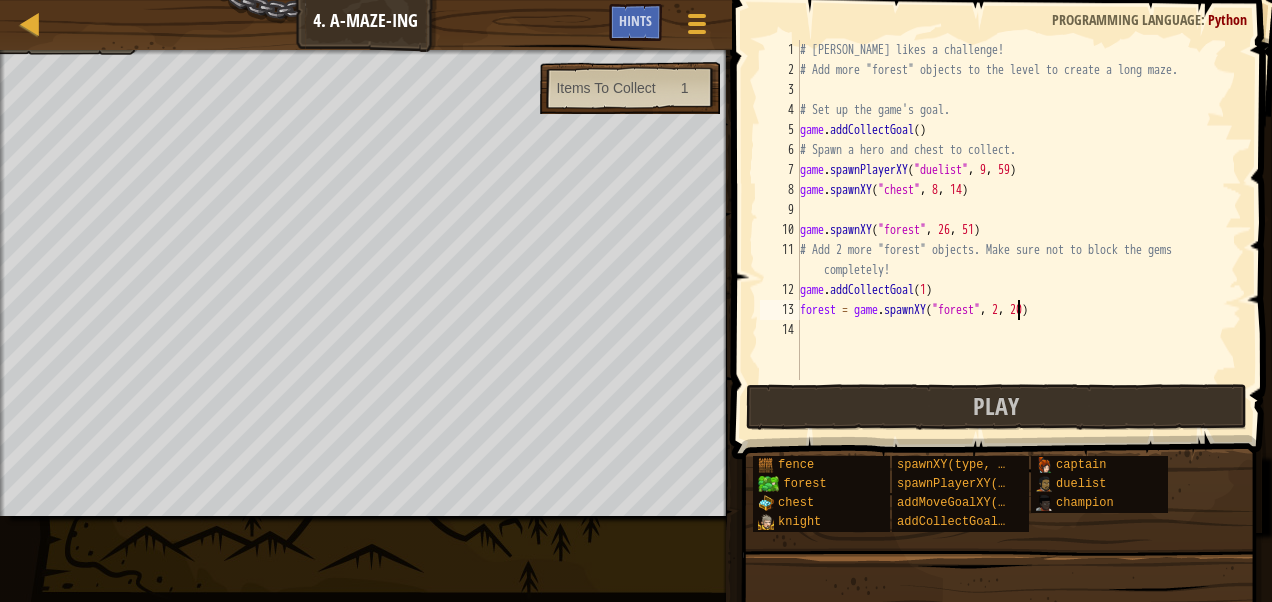scroll, scrollTop: 9, scrollLeft: 18, axis: both 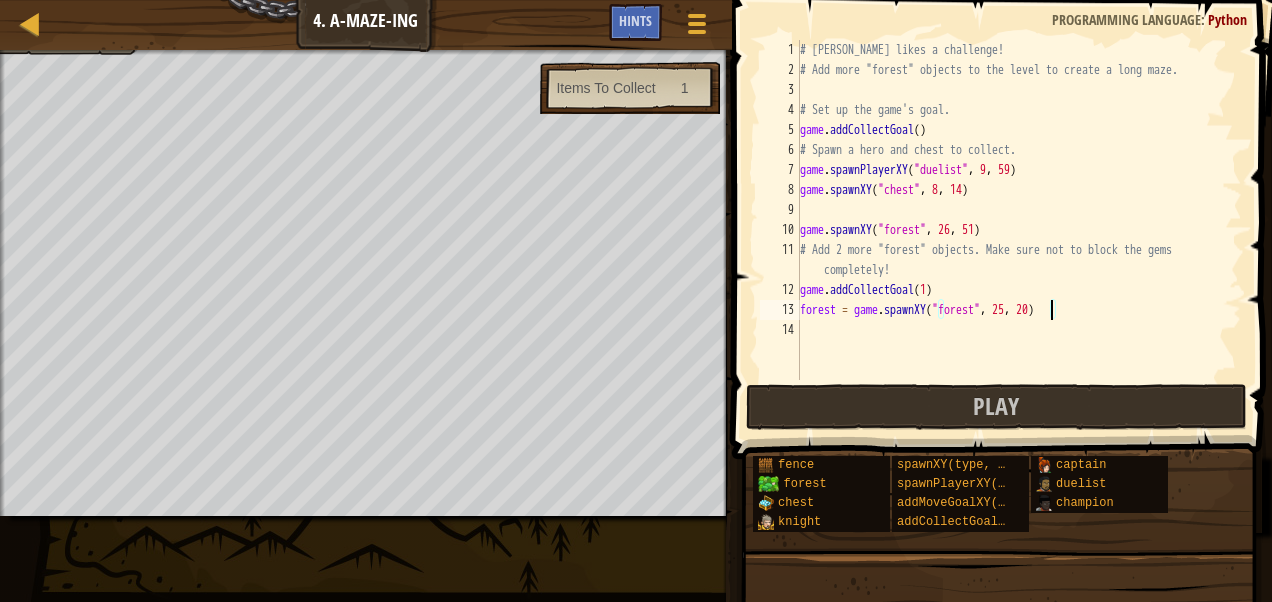 click on "# [PERSON_NAME] likes a challenge! # Add more "forest" objects to the level to create a long maze. # Set up the game's goal. game . addCollectGoal ( ) # Spawn a hero and chest to collect. game . spawnPlayerXY ( "duelist" ,   9 ,   59 ) game . spawnXY ( "chest" ,   8 ,   14 ) game . spawnXY ( "forest" ,   26 ,   51 ) # Add 2 more "forest" objects. Make sure not to block the gems       completely! game . addCollectGoal ( 1 )   forest   =   game . spawnXY ( "forest" ,   25 ,   20 )" at bounding box center [1019, 230] 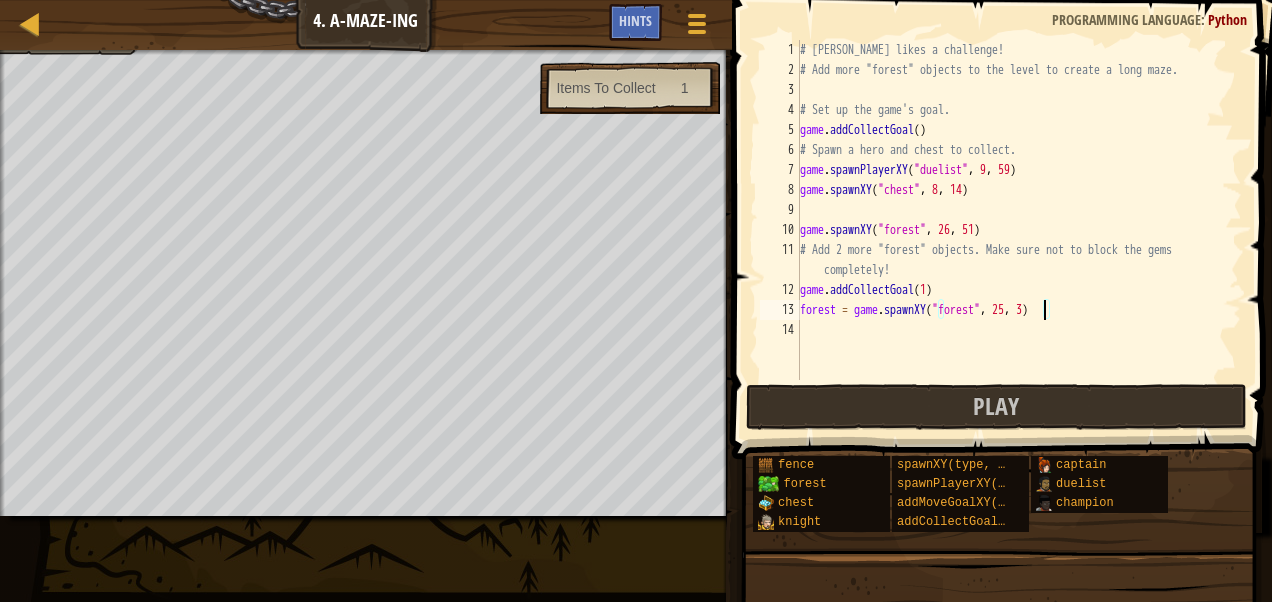 scroll, scrollTop: 9, scrollLeft: 20, axis: both 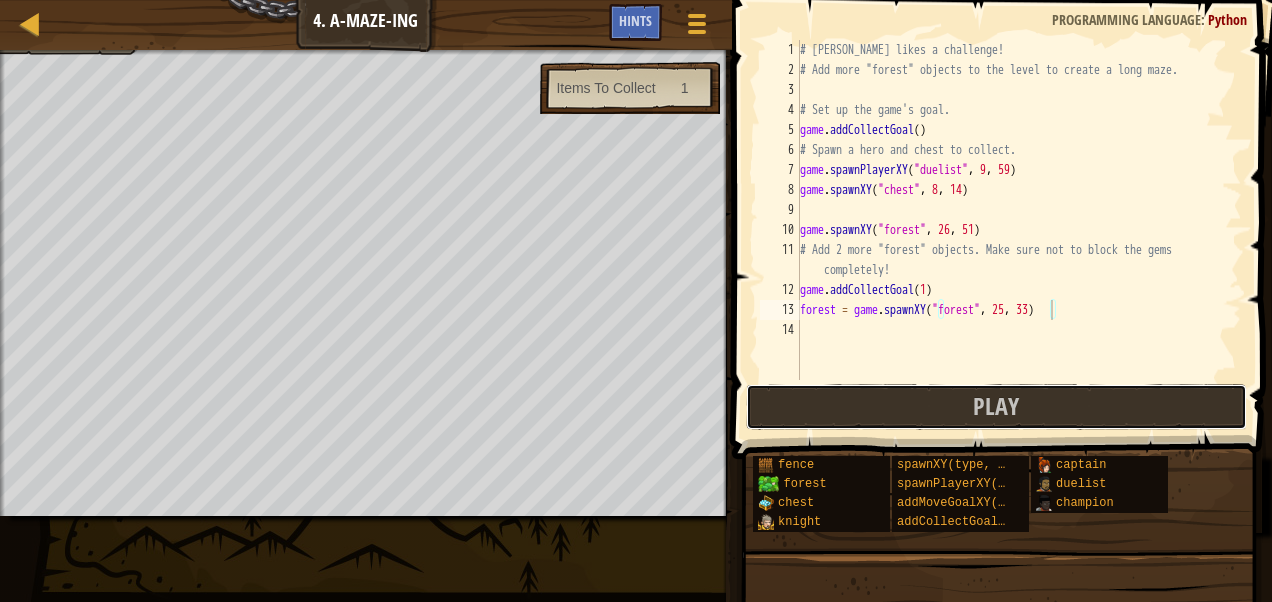 click on "Play" at bounding box center [996, 407] 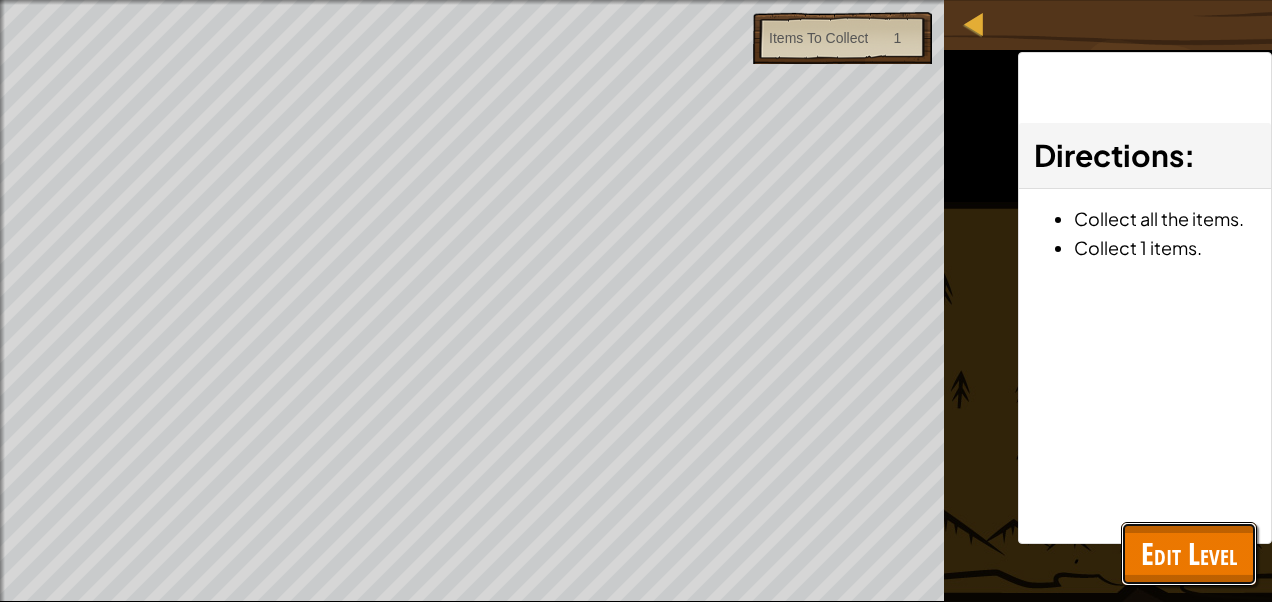 click on "Edit Level" at bounding box center (1189, 553) 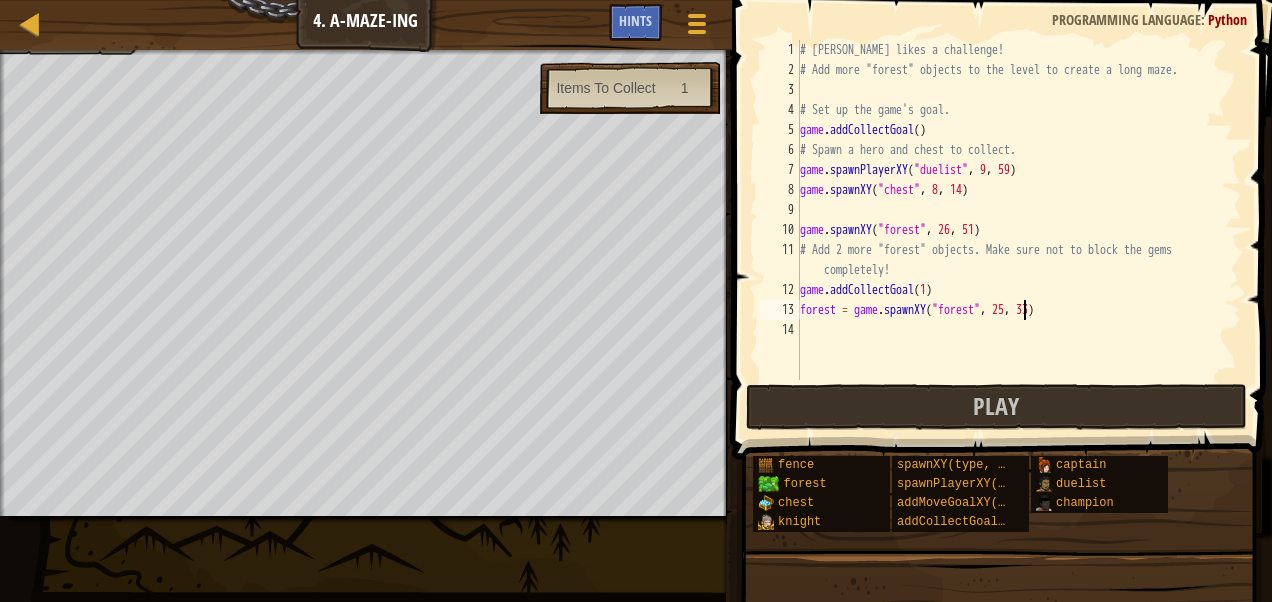 click on "# [PERSON_NAME] likes a challenge! # Add more "forest" objects to the level to create a long maze. # Set up the game's goal. game . addCollectGoal ( ) # Spawn a hero and chest to collect. game . spawnPlayerXY ( "duelist" ,   9 ,   59 ) game . spawnXY ( "chest" ,   8 ,   14 ) game . spawnXY ( "forest" ,   26 ,   51 ) # Add 2 more "forest" objects. Make sure not to block the gems       completely! game . addCollectGoal ( 1 )   forest   =   game . spawnXY ( "forest" ,   25 ,   33 )" at bounding box center (1019, 230) 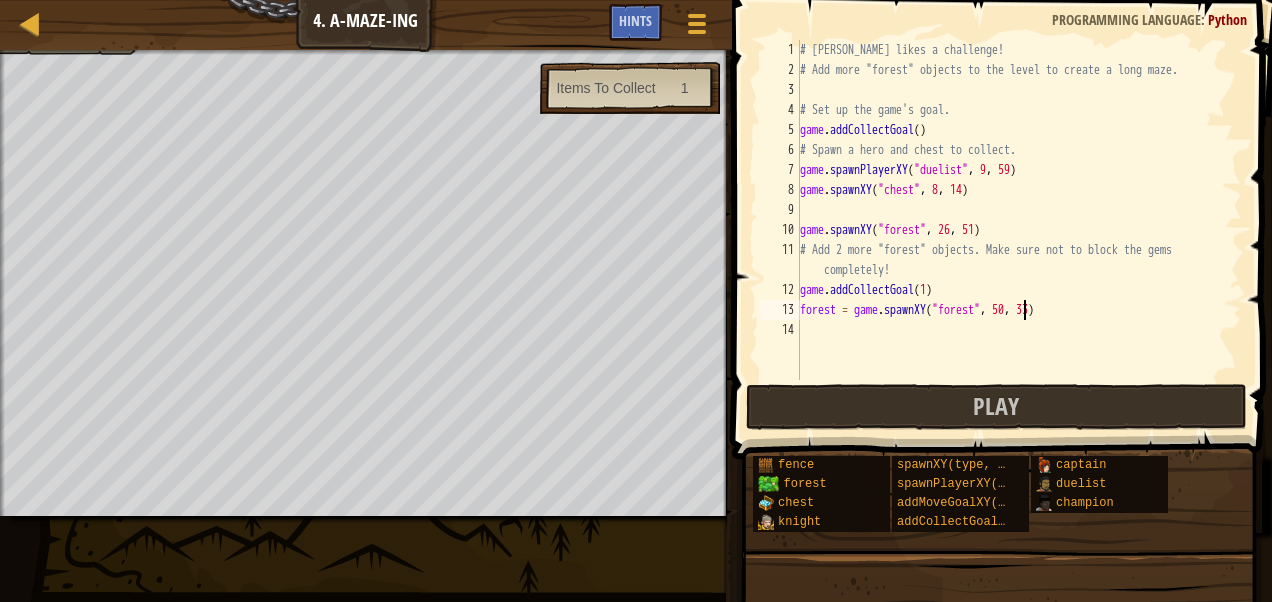scroll, scrollTop: 9, scrollLeft: 18, axis: both 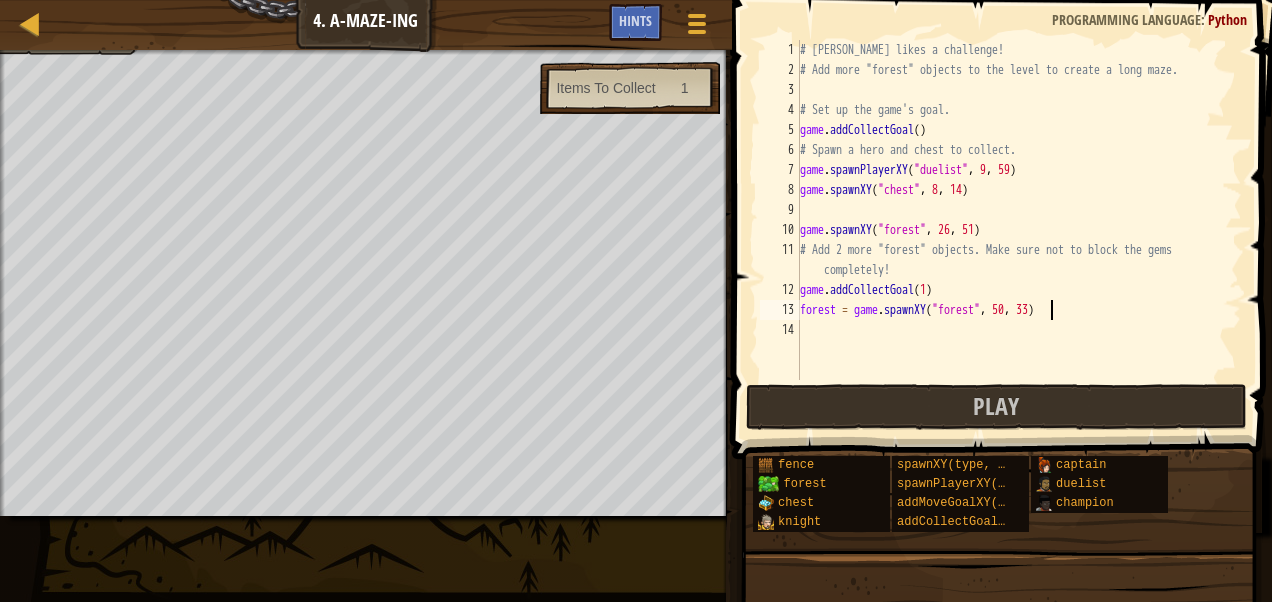 click on "# [PERSON_NAME] likes a challenge! # Add more "forest" objects to the level to create a long maze. # Set up the game's goal. game . addCollectGoal ( ) # Spawn a hero and chest to collect. game . spawnPlayerXY ( "duelist" ,   9 ,   59 ) game . spawnXY ( "chest" ,   8 ,   14 ) game . spawnXY ( "forest" ,   26 ,   51 ) # Add 2 more "forest" objects. Make sure not to block the gems       completely! game . addCollectGoal ( 1 )   forest   =   game . spawnXY ( "forest" ,   50 ,   33 )" at bounding box center (1019, 230) 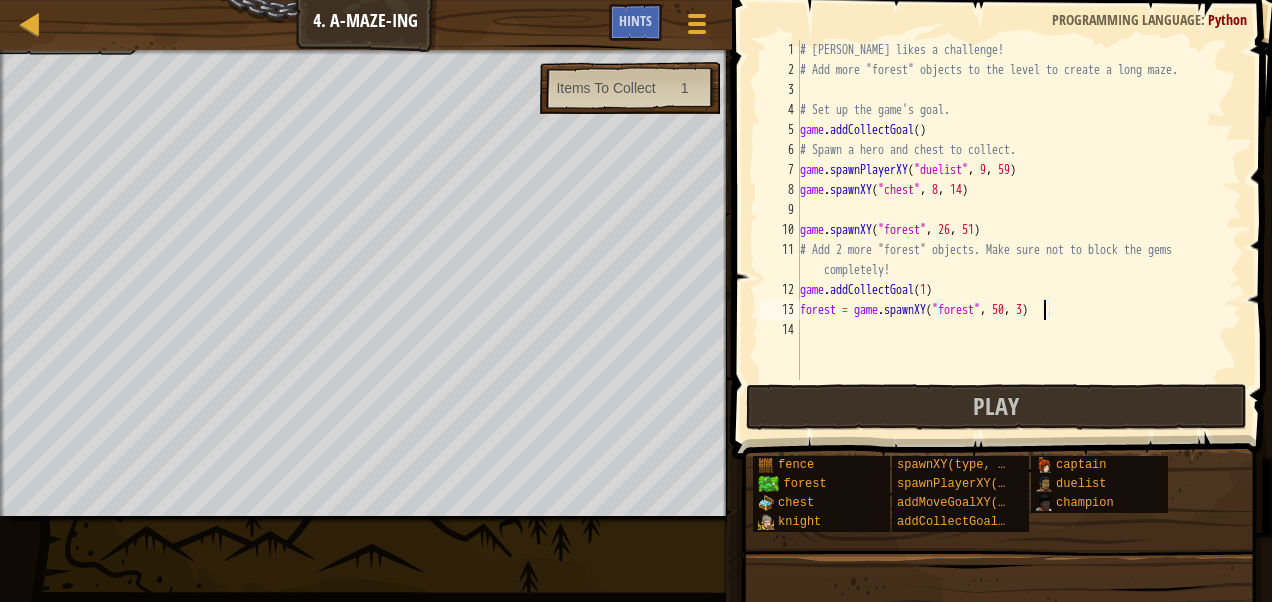 click on "# [PERSON_NAME] likes a challenge! # Add more "forest" objects to the level to create a long maze. # Set up the game's goal. game . addCollectGoal ( ) # Spawn a hero and chest to collect. game . spawnPlayerXY ( "duelist" ,   9 ,   59 ) game . spawnXY ( "chest" ,   8 ,   14 ) game . spawnXY ( "forest" ,   26 ,   51 ) # Add 2 more "forest" objects. Make sure not to block the gems       completely! game . addCollectGoal ( 1 )   forest   =   game . spawnXY ( "forest" ,   50 ,   3 )" at bounding box center [1019, 230] 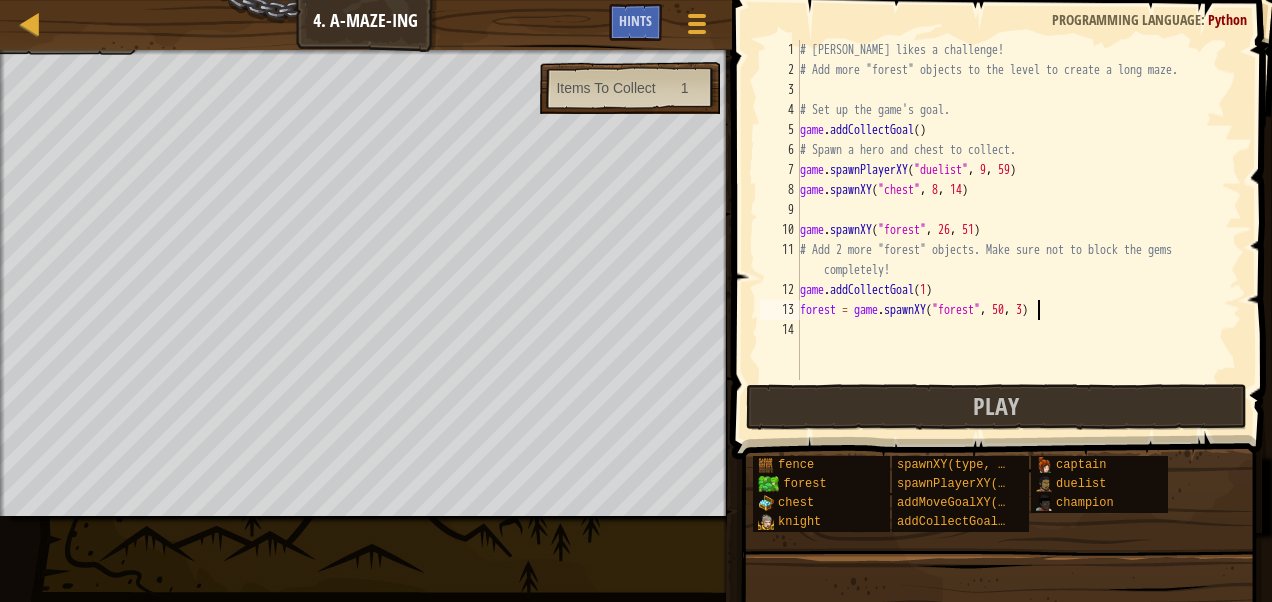 scroll, scrollTop: 9, scrollLeft: 20, axis: both 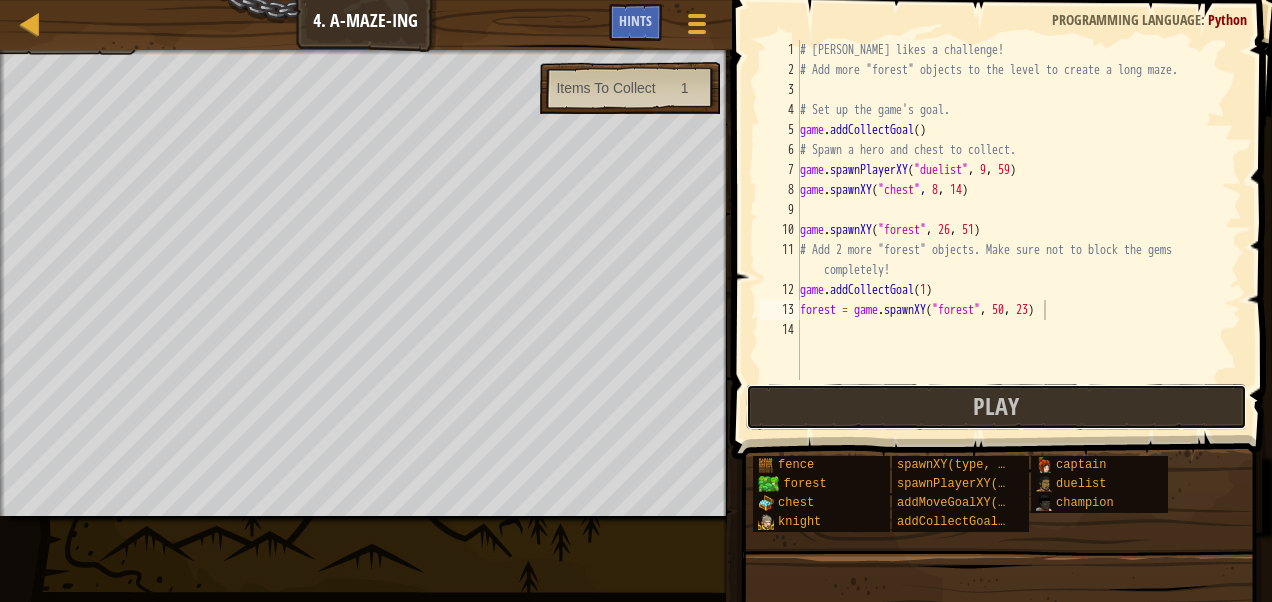 click on "Play" at bounding box center (996, 407) 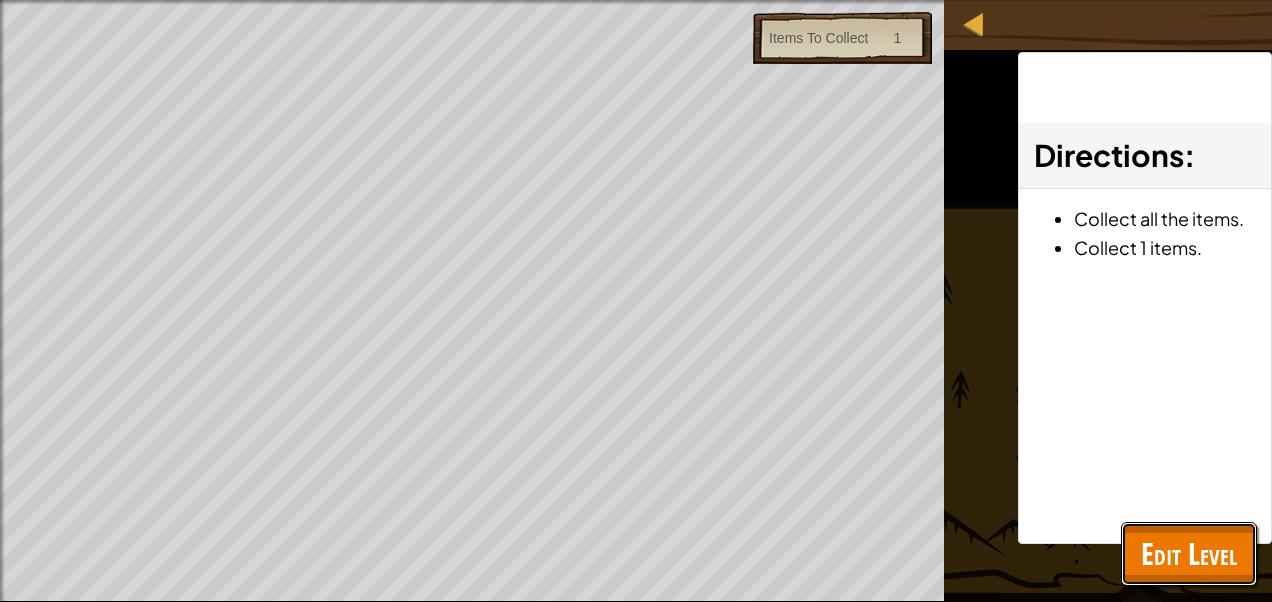 click on "Edit Level" at bounding box center [1189, 553] 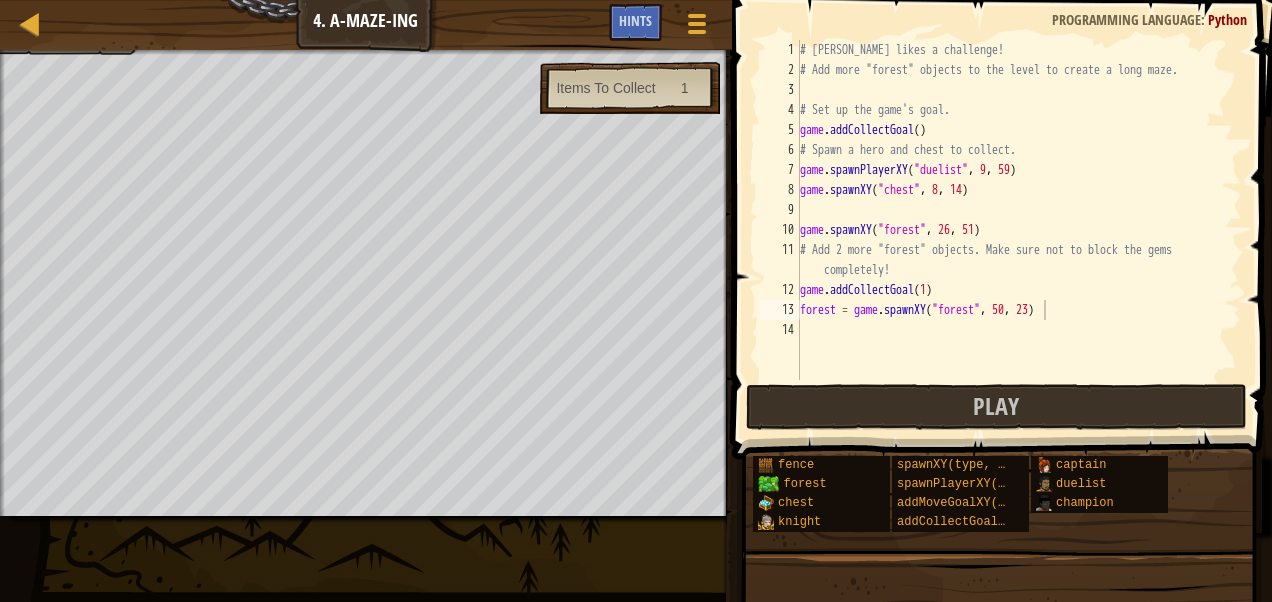 click on "# [PERSON_NAME] likes a challenge! # Add more "forest" objects to the level to create a long maze. # Set up the game's goal. game . addCollectGoal ( ) # Spawn a hero and chest to collect. game . spawnPlayerXY ( "duelist" ,   9 ,   59 ) game . spawnXY ( "chest" ,   8 ,   14 ) game . spawnXY ( "forest" ,   26 ,   51 ) # Add 2 more "forest" objects. Make sure not to block the gems       completely! game . addCollectGoal ( 1 )   forest   =   game . spawnXY ( "forest" ,   50 ,   23 )" at bounding box center [1019, 230] 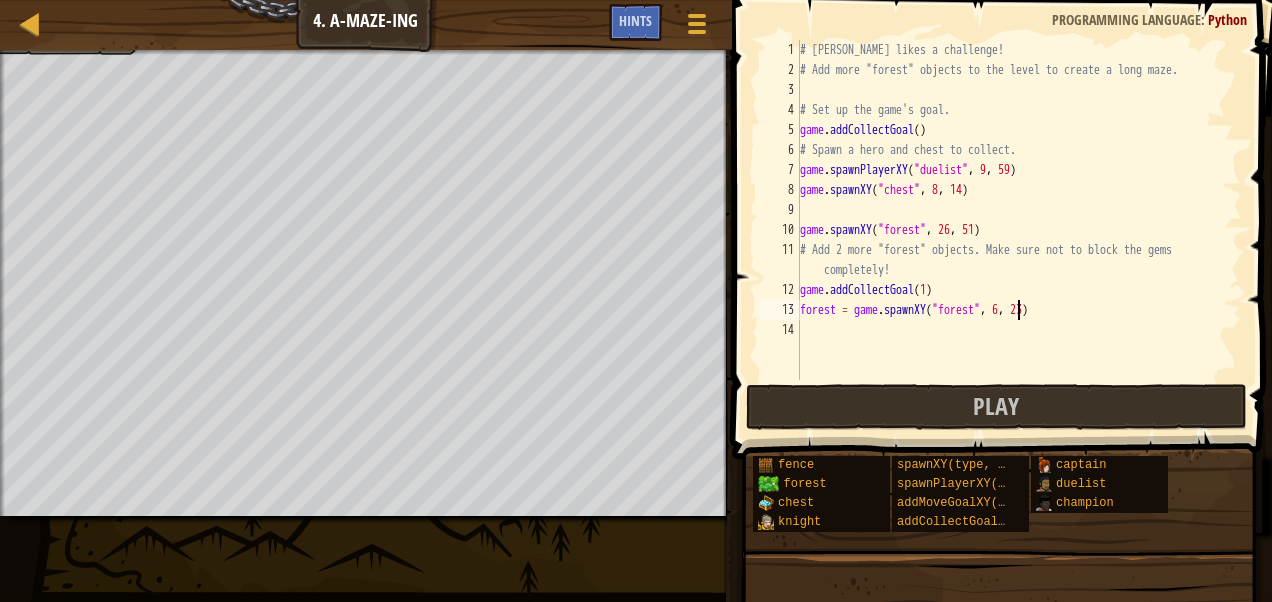 scroll, scrollTop: 9, scrollLeft: 18, axis: both 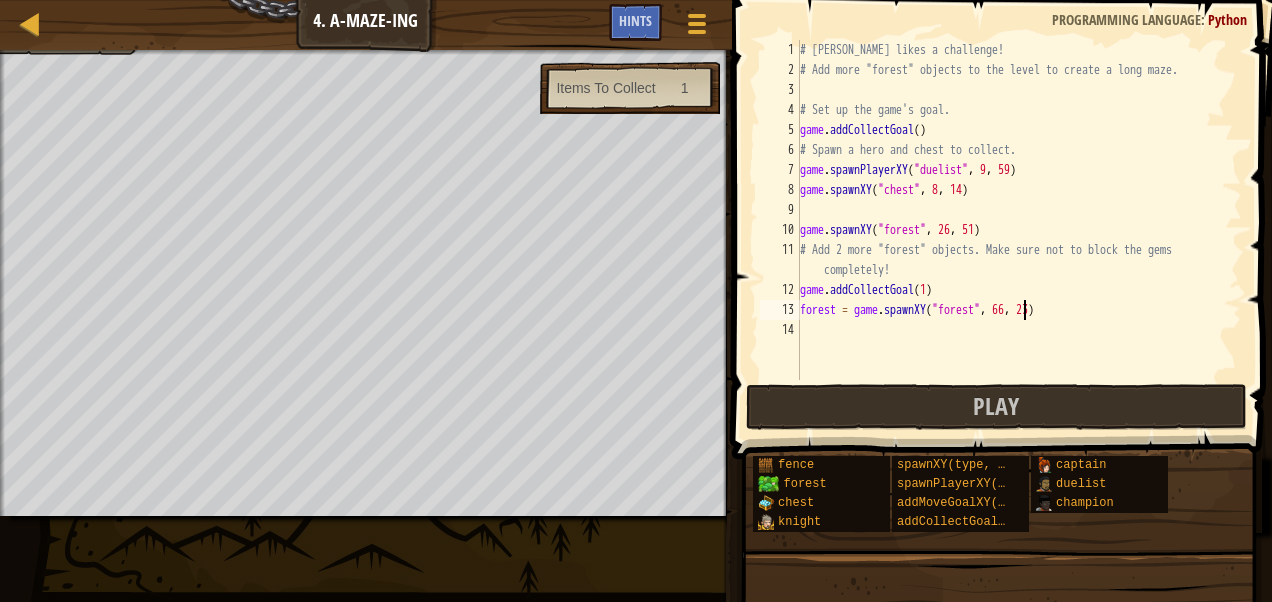 type on "forest = game.spawnXY("forest", 66, 23)" 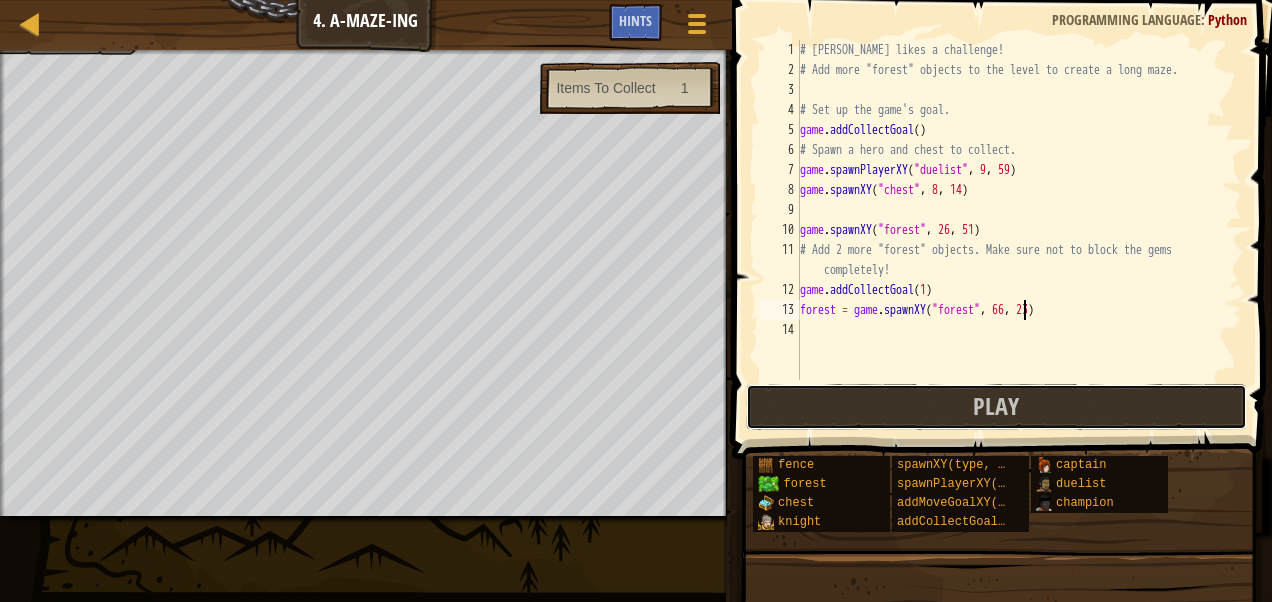 click on "Play" at bounding box center [996, 407] 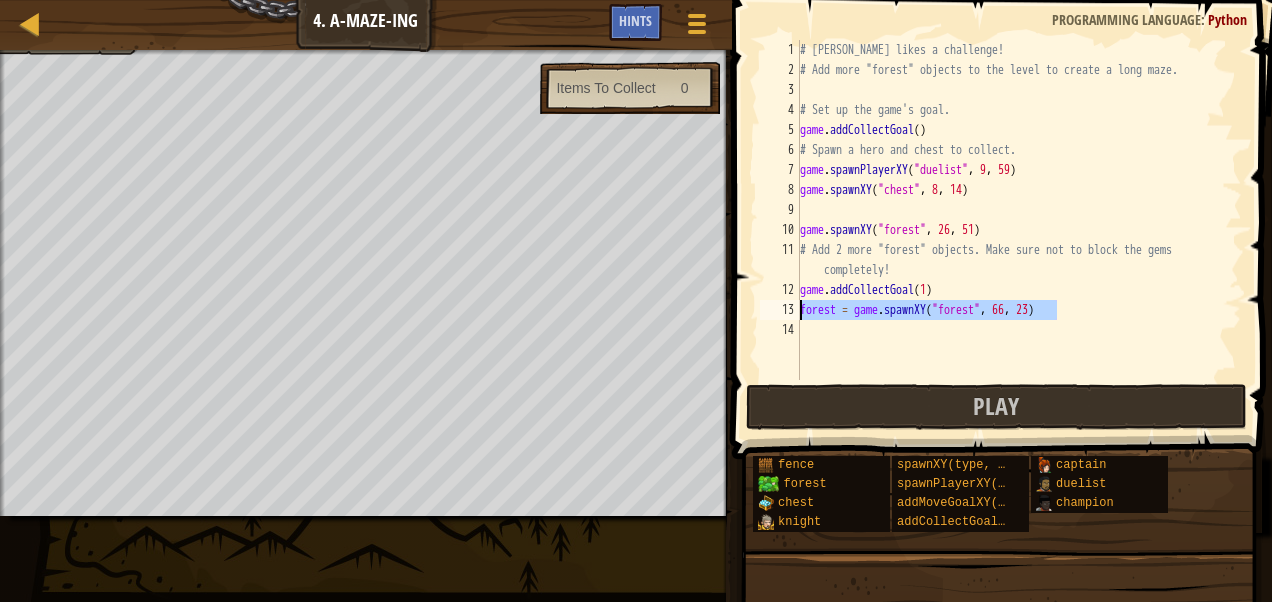 drag, startPoint x: 1058, startPoint y: 311, endPoint x: 778, endPoint y: 308, distance: 280.01608 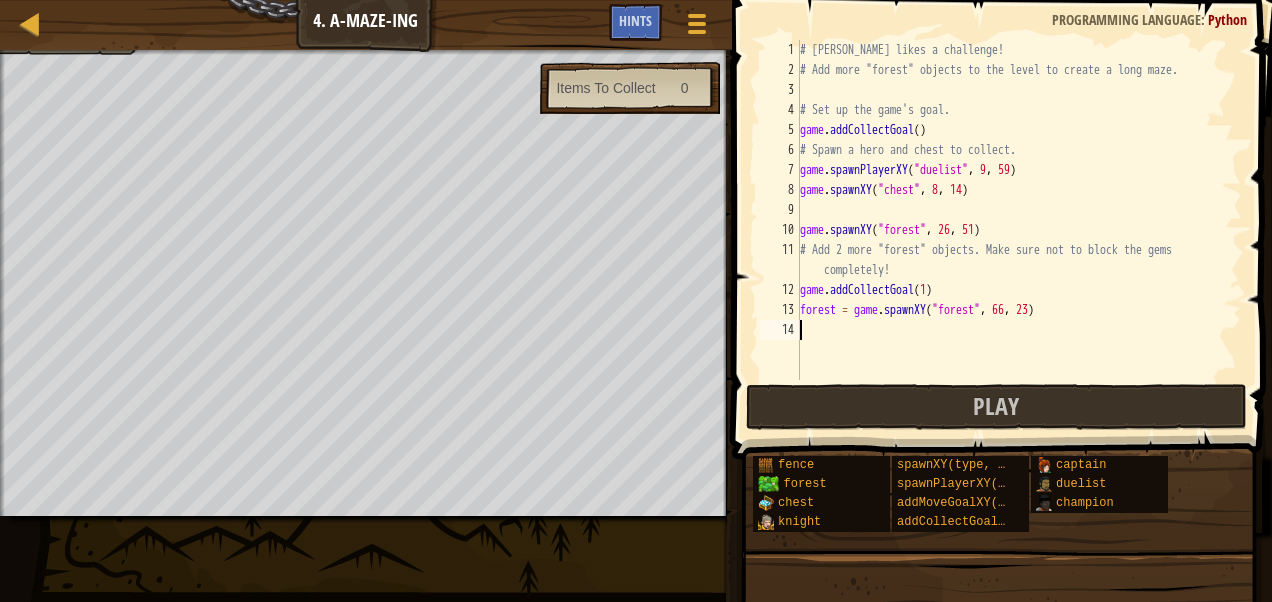 click on "# [PERSON_NAME] likes a challenge! # Add more "forest" objects to the level to create a long maze. # Set up the game's goal. game . addCollectGoal ( ) # Spawn a hero and chest to collect. game . spawnPlayerXY ( "duelist" ,   9 ,   59 ) game . spawnXY ( "chest" ,   8 ,   14 ) game . spawnXY ( "forest" ,   26 ,   51 ) # Add 2 more "forest" objects. Make sure not to block the gems       completely! game . addCollectGoal ( 1 )   forest   =   game . spawnXY ( "forest" ,   66 ,   23 )" at bounding box center (1019, 230) 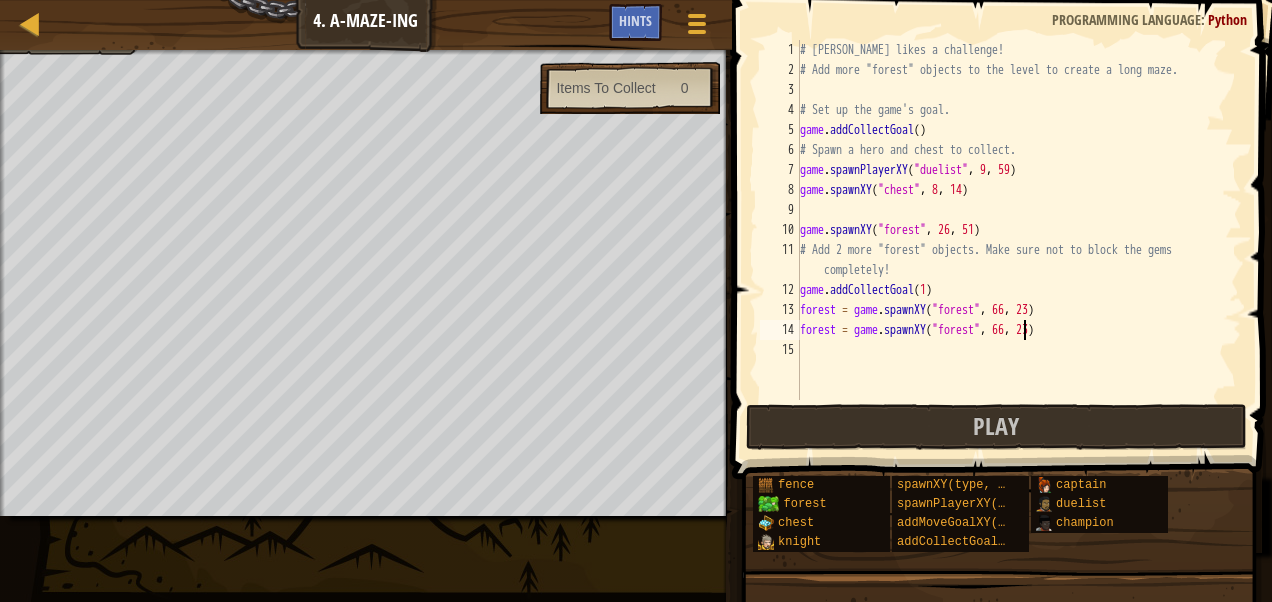 click on "# [PERSON_NAME] likes a challenge! # Add more "forest" objects to the level to create a long maze. # Set up the game's goal. game . addCollectGoal ( ) # Spawn a hero and chest to collect. game . spawnPlayerXY ( "duelist" ,   9 ,   59 ) game . spawnXY ( "chest" ,   8 ,   14 ) game . spawnXY ( "forest" ,   26 ,   51 ) # Add 2 more "forest" objects. Make sure not to block the gems       completely! game . addCollectGoal ( 1 )   forest   =   game . spawnXY ( "forest" ,   66 ,   23 ) forest   =   game . spawnXY ( "forest" ,   66 ,   23 )" at bounding box center [1019, 240] 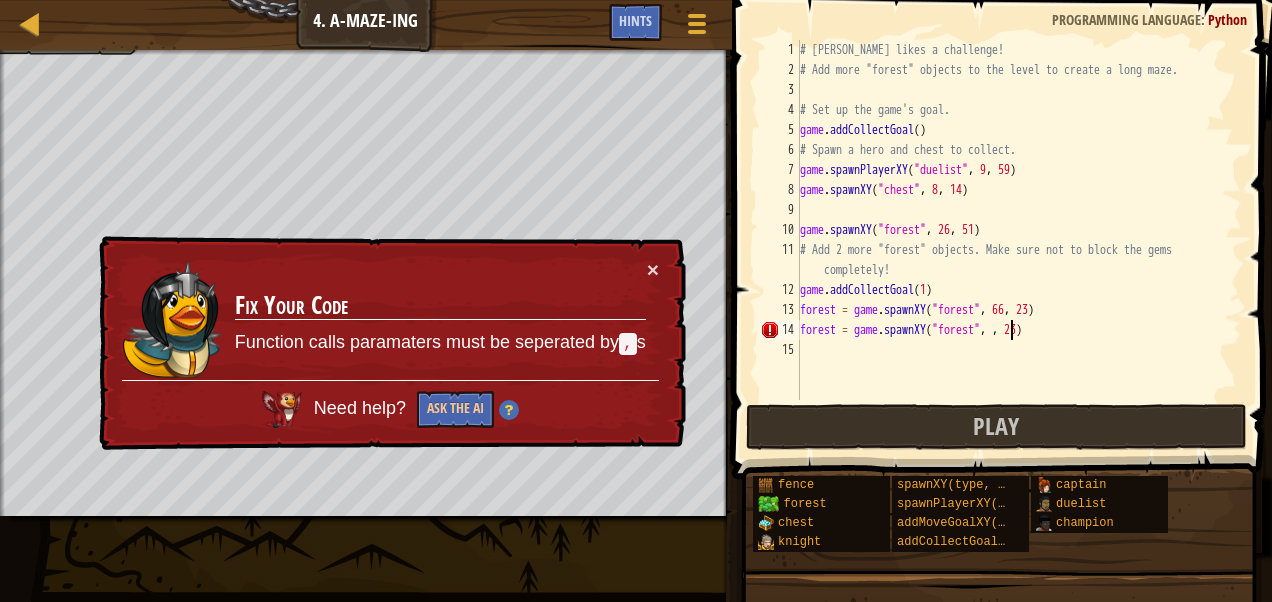 click on "# [PERSON_NAME] likes a challenge! # Add more "forest" objects to the level to create a long maze. # Set up the game's goal. game . addCollectGoal ( ) # Spawn a hero and chest to collect. game . spawnPlayerXY ( "duelist" ,   9 ,   59 ) game . spawnXY ( "chest" ,   8 ,   14 ) game . spawnXY ( "forest" ,   26 ,   51 ) # Add 2 more "forest" objects. Make sure not to block the gems       completely! game . addCollectGoal ( 1 )   forest   =   game . spawnXY ( "forest" ,   66 ,   23 ) forest   =   game . spawnXY ( "forest" ,   ,   23 )" at bounding box center [1019, 240] 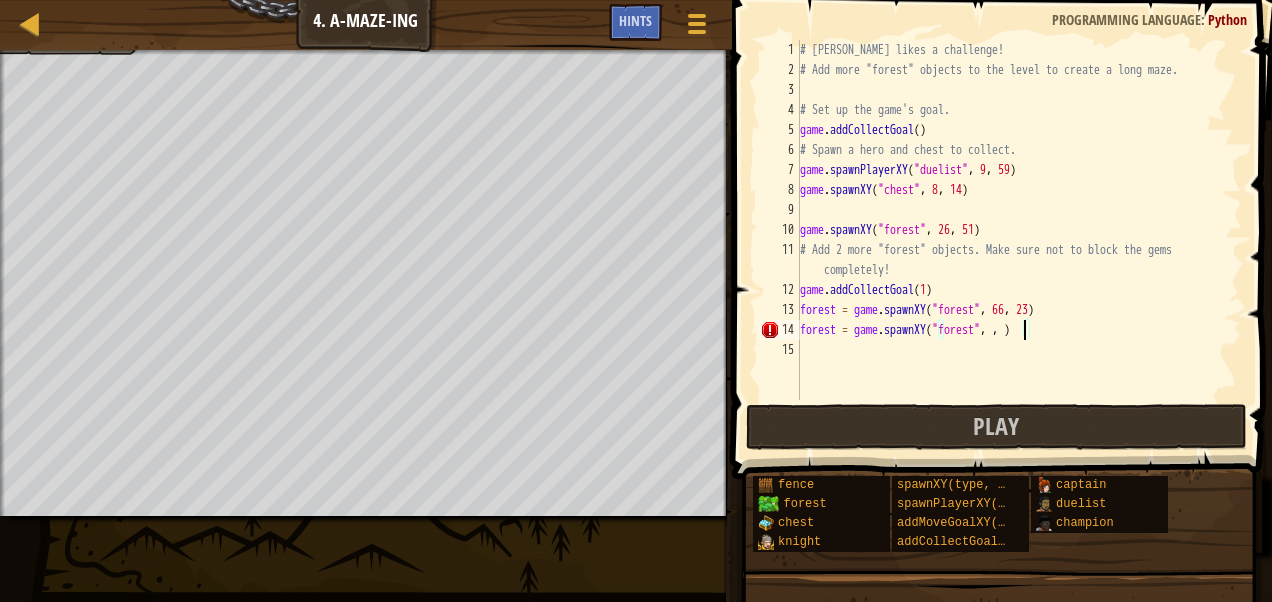 click on "# [PERSON_NAME] likes a challenge! # Add more "forest" objects to the level to create a long maze. # Set up the game's goal. game . addCollectGoal ( ) # Spawn a hero and chest to collect. game . spawnPlayerXY ( "duelist" ,   9 ,   59 ) game . spawnXY ( "chest" ,   8 ,   14 ) game . spawnXY ( "forest" ,   26 ,   51 ) # Add 2 more "forest" objects. Make sure not to block the gems       completely! game . addCollectGoal ( 1 )   forest   =   game . spawnXY ( "forest" ,   66 ,   23 ) forest   =   game . spawnXY ( "forest" ,   ,   )" at bounding box center [1019, 240] 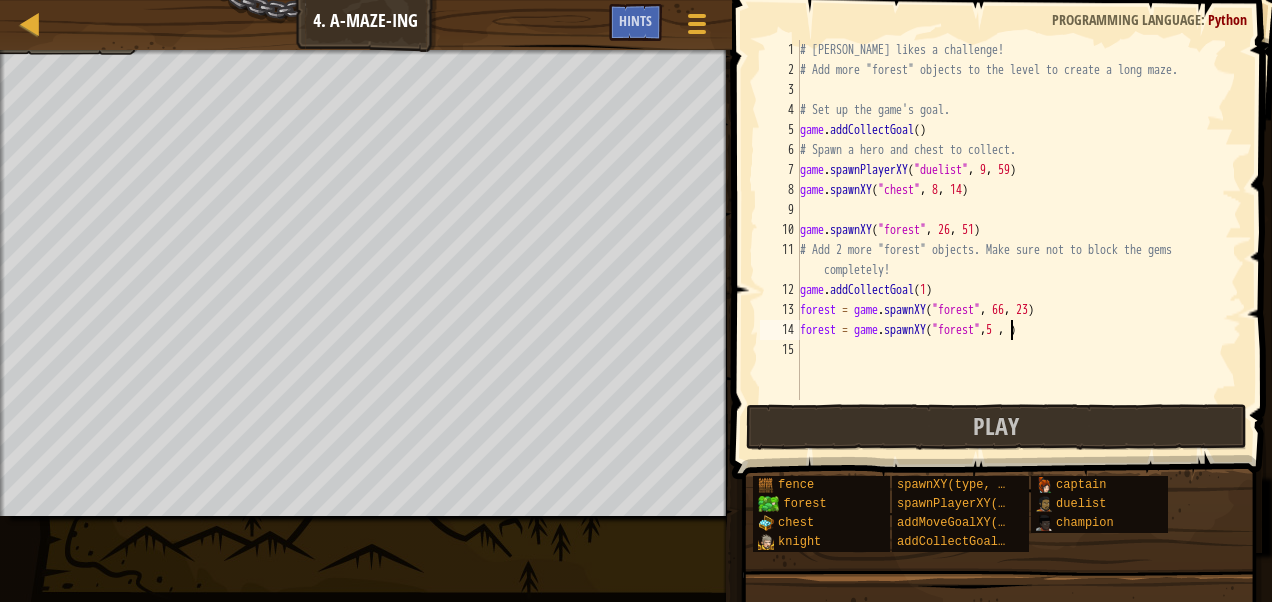 scroll, scrollTop: 9, scrollLeft: 17, axis: both 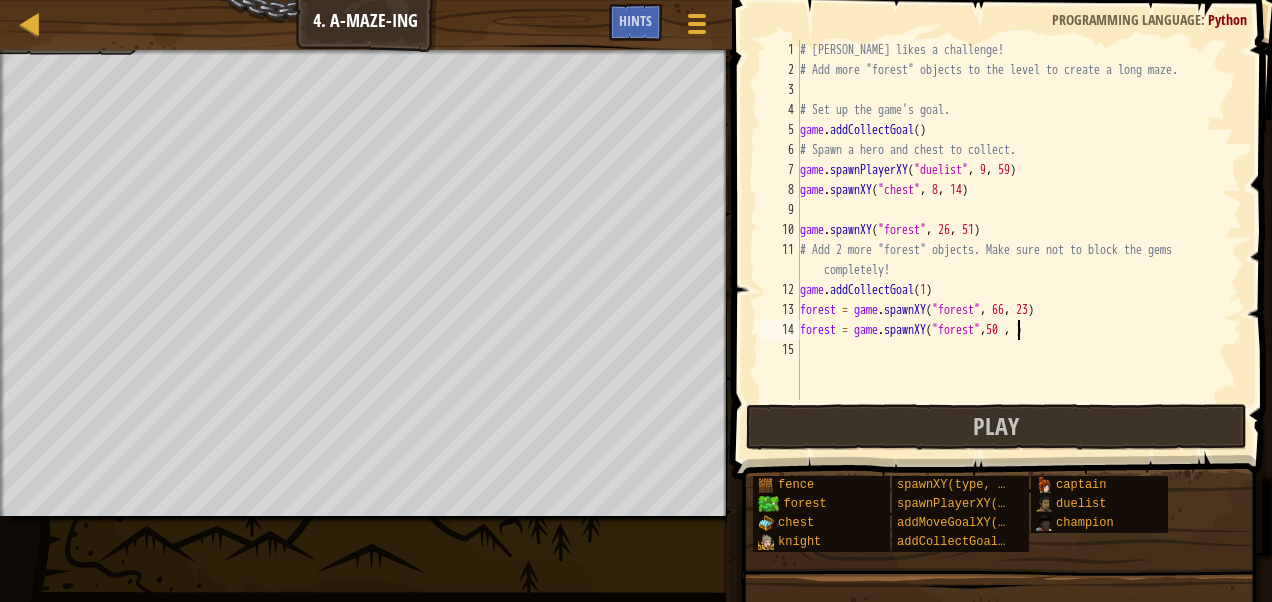 click on "# [PERSON_NAME] likes a challenge! # Add more "forest" objects to the level to create a long maze. # Set up the game's goal. game . addCollectGoal ( ) # Spawn a hero and chest to collect. game . spawnPlayerXY ( "duelist" ,   9 ,   59 ) game . spawnXY ( "chest" ,   8 ,   14 ) game . spawnXY ( "forest" ,   26 ,   51 ) # Add 2 more "forest" objects. Make sure not to block the gems       completely! game . addCollectGoal ( 1 )   forest   =   game . spawnXY ( "forest" ,   66 ,   23 ) forest   =   game . spawnXY ( "forest" , 50   ,   )" at bounding box center [1019, 240] 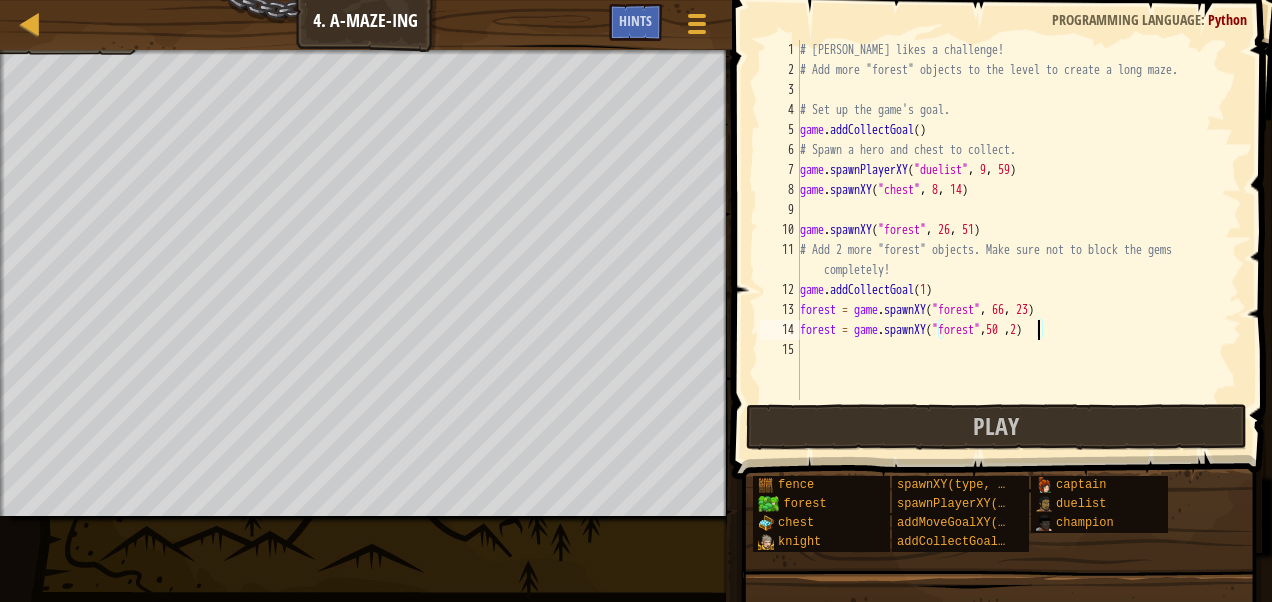 scroll, scrollTop: 9, scrollLeft: 20, axis: both 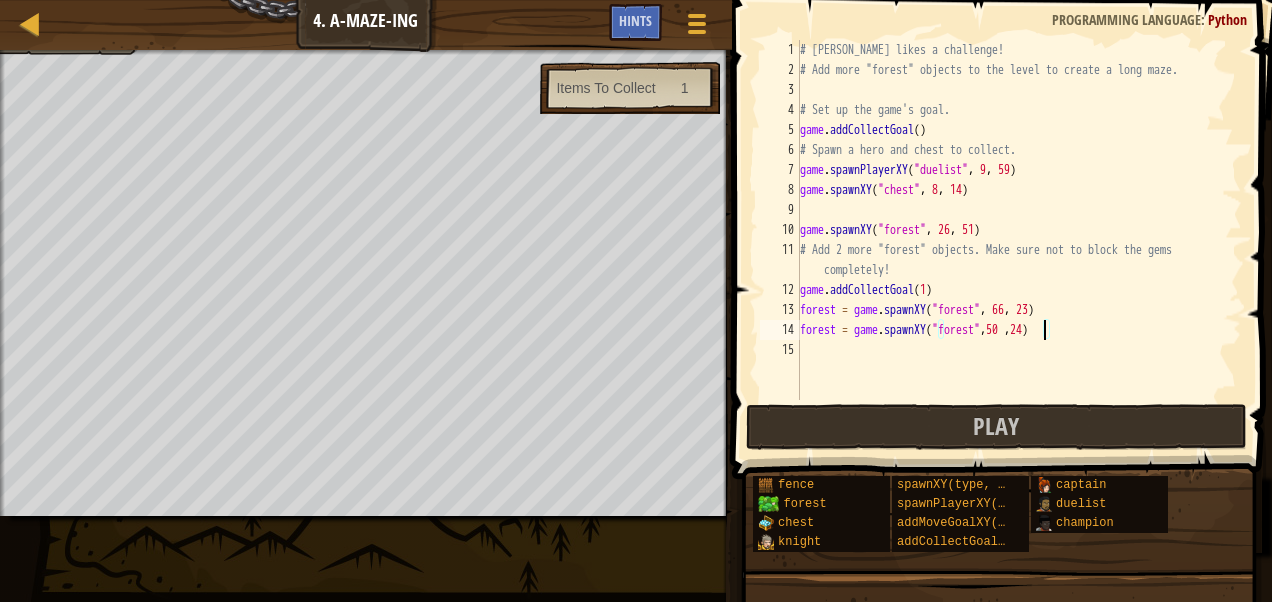 type on "forest = game.spawnXY("forest",50 ,24)" 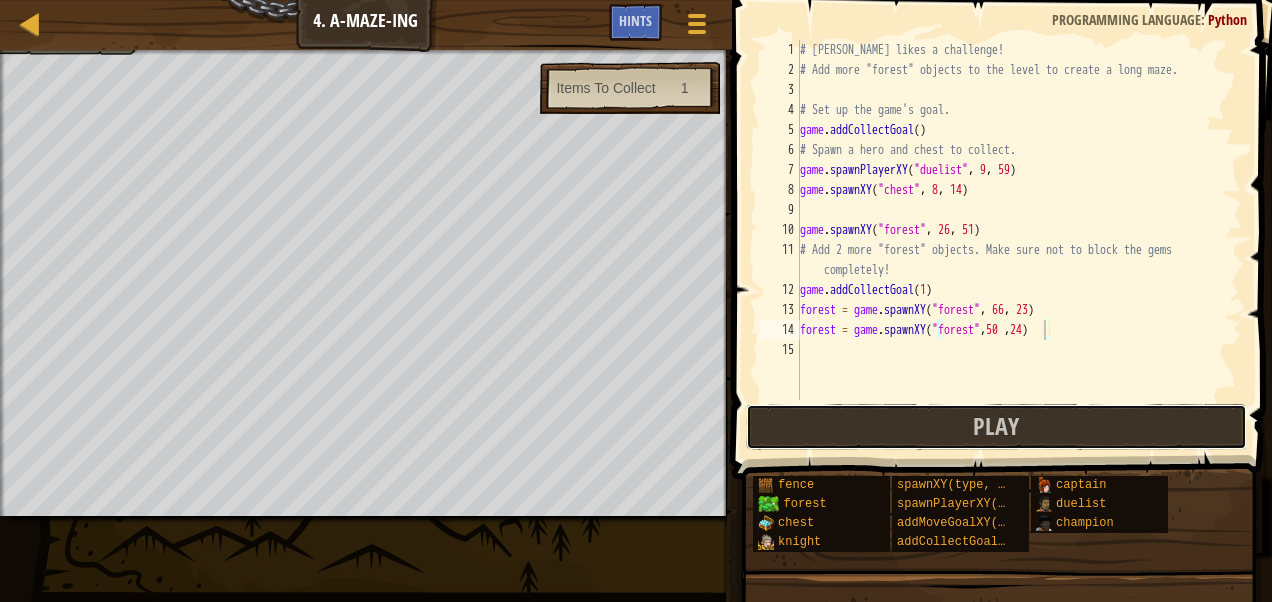 click on "Play" at bounding box center [996, 427] 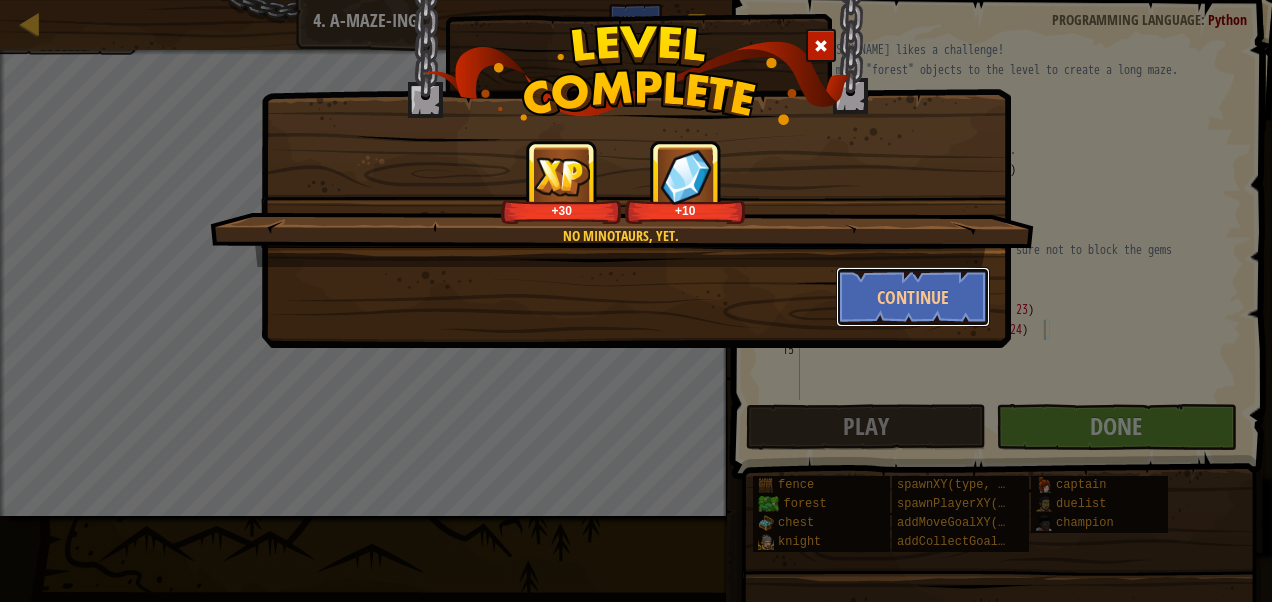 click on "Continue" at bounding box center [913, 297] 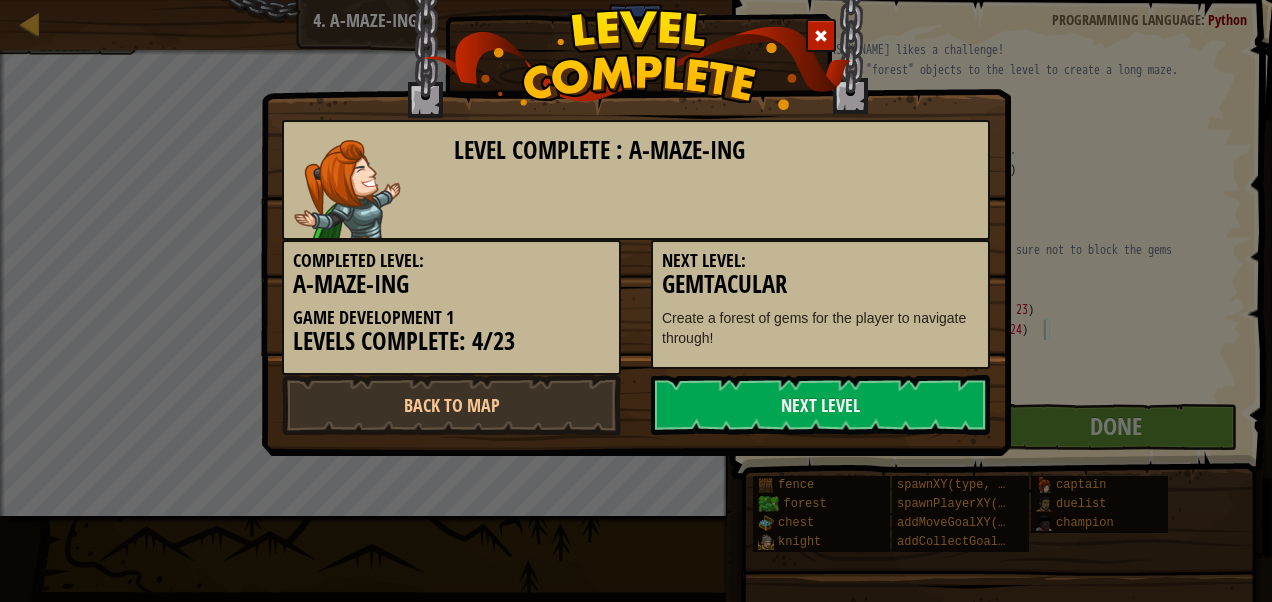 click on "Next Level" at bounding box center [820, 405] 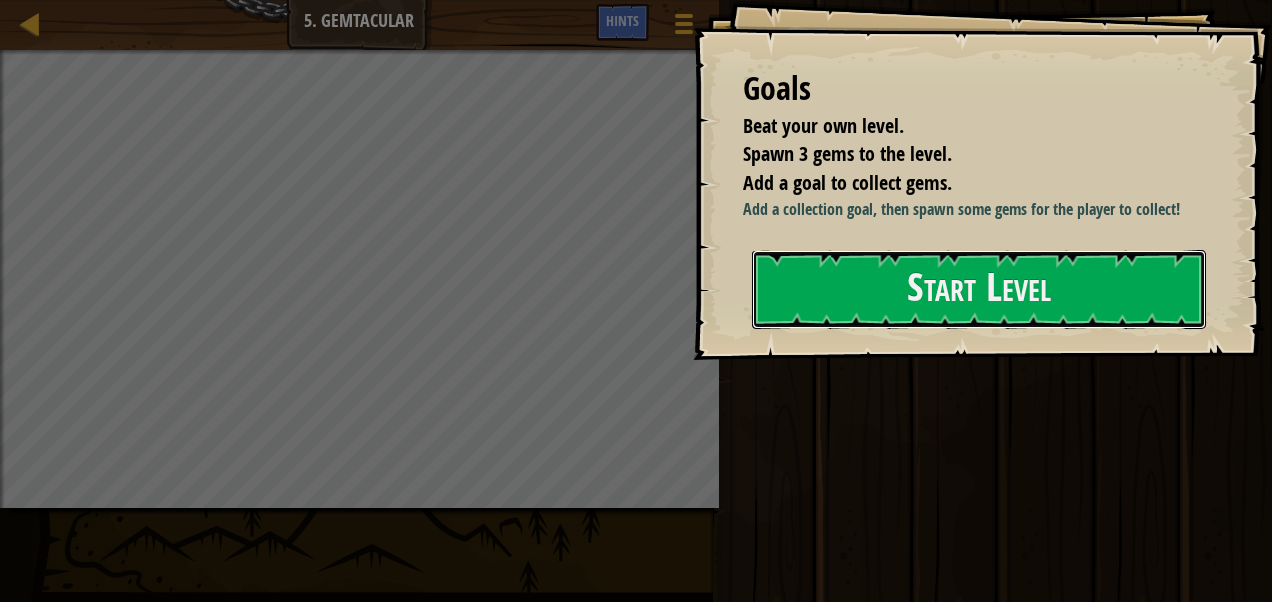 click on "Start Level" at bounding box center [979, 289] 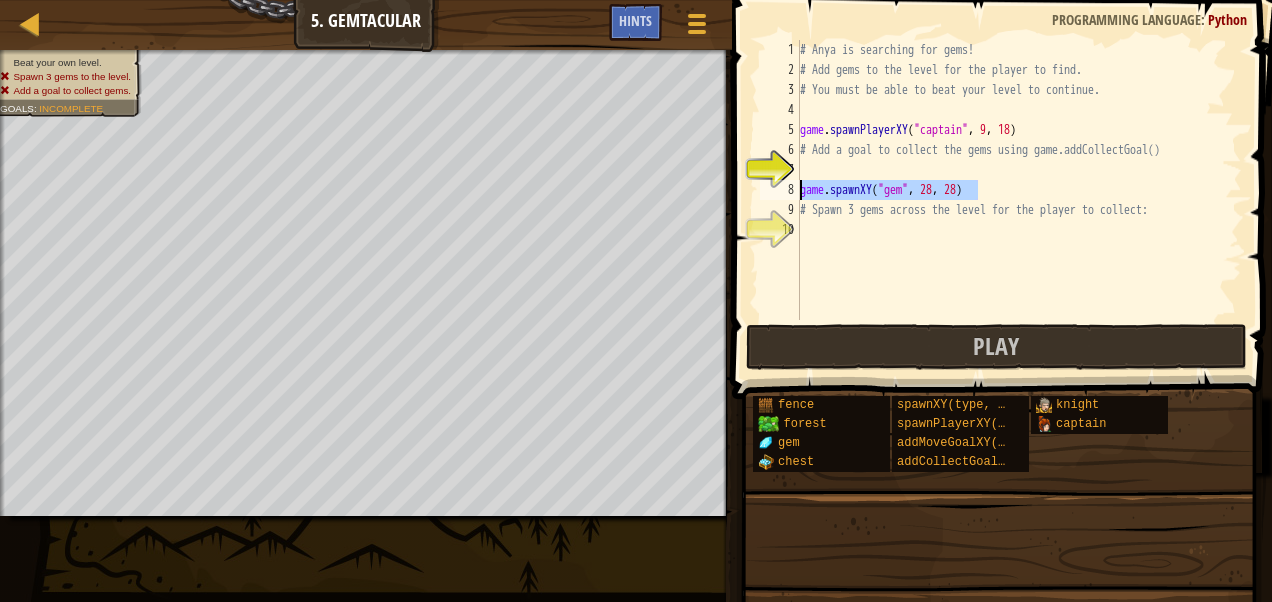 drag, startPoint x: 989, startPoint y: 189, endPoint x: 766, endPoint y: 180, distance: 223.18153 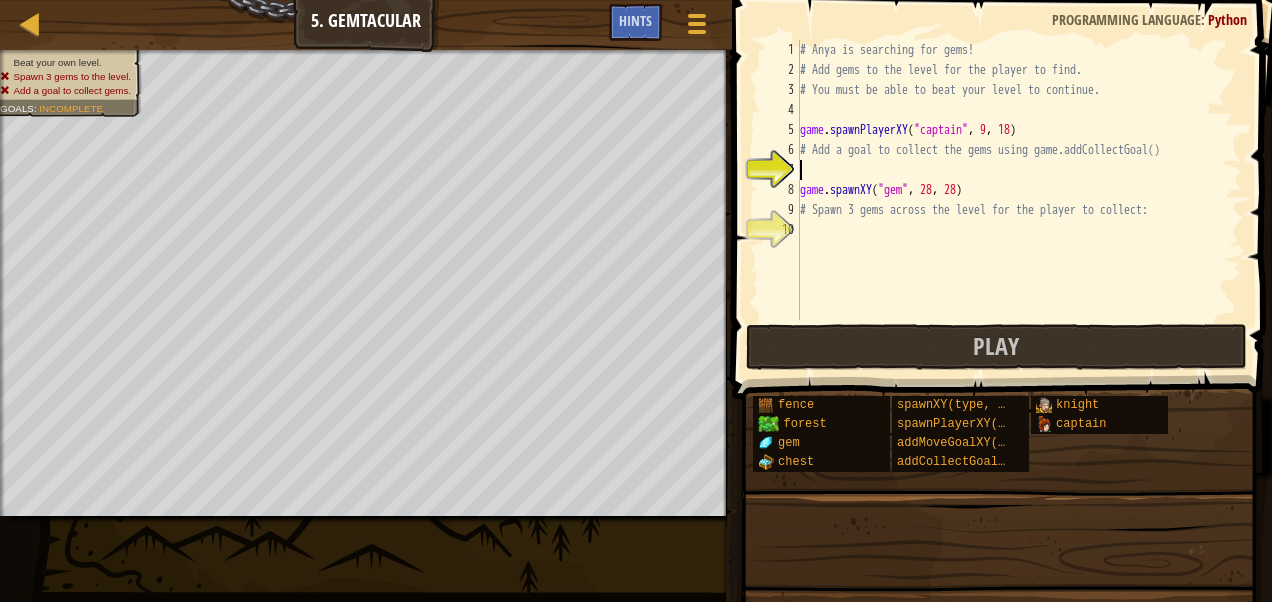 click on "# Anya is searching for gems! # Add gems to the level for the player to find. # You must be able to beat your level to continue. game . spawnPlayerXY ( "captain" ,   9 ,   18 ) # Add a goal to collect the gems using game.addCollectGoal() game . spawnXY ( "gem" ,   28 ,   28 ) # Spawn 3 gems across the level for the player to collect:" at bounding box center (1019, 200) 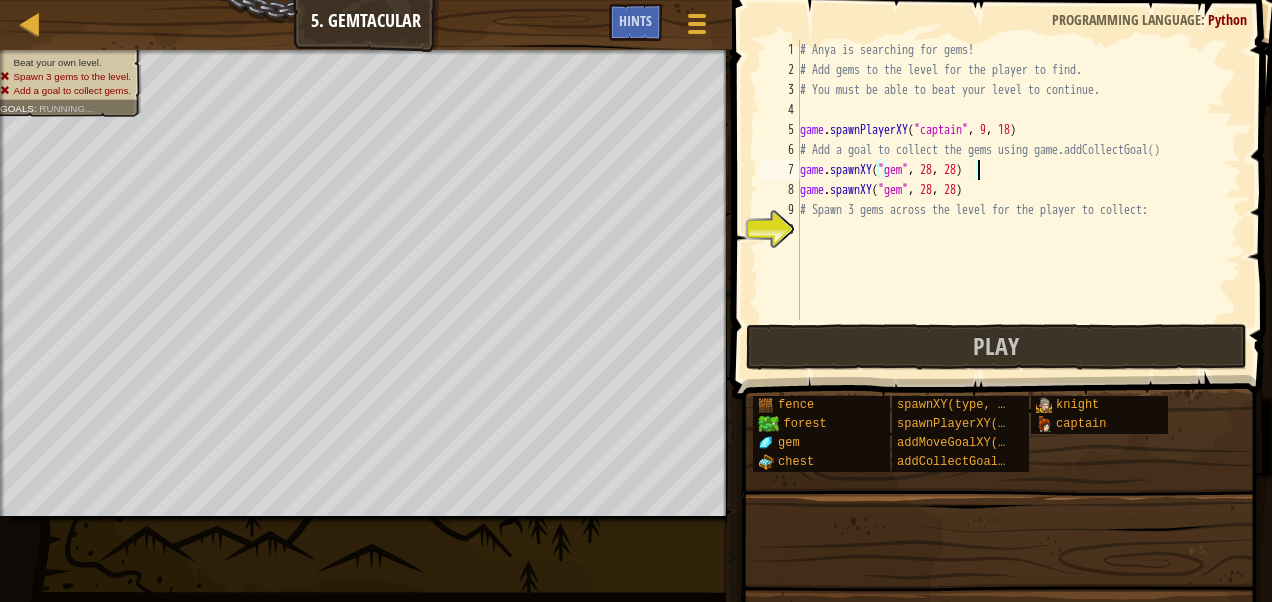 click on "# Anya is searching for gems! # Add gems to the level for the player to find. # You must be able to beat your level to continue. game . spawnPlayerXY ( "captain" ,   9 ,   18 ) # Add a goal to collect the gems using game.addCollectGoal() game . spawnXY ( "gem" ,   28 ,   28 ) game . spawnXY ( "gem" ,   28 ,   28 ) # Spawn 3 gems across the level for the player to collect:" at bounding box center [1019, 200] 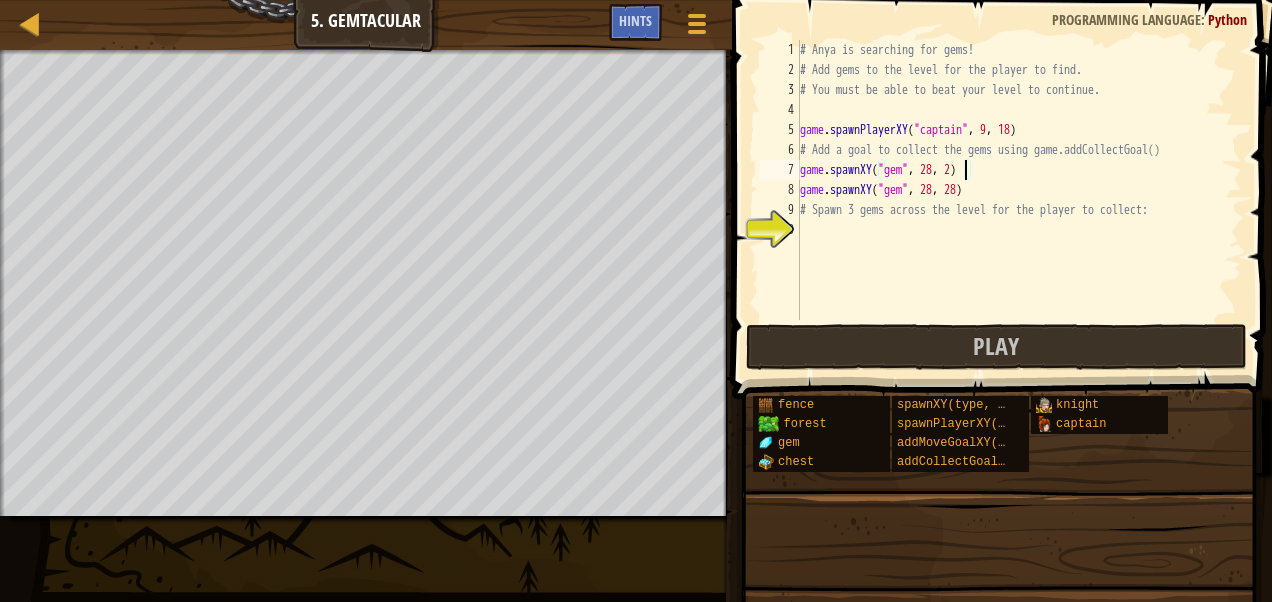type on "game.spawnXY("gem", 28, 27)" 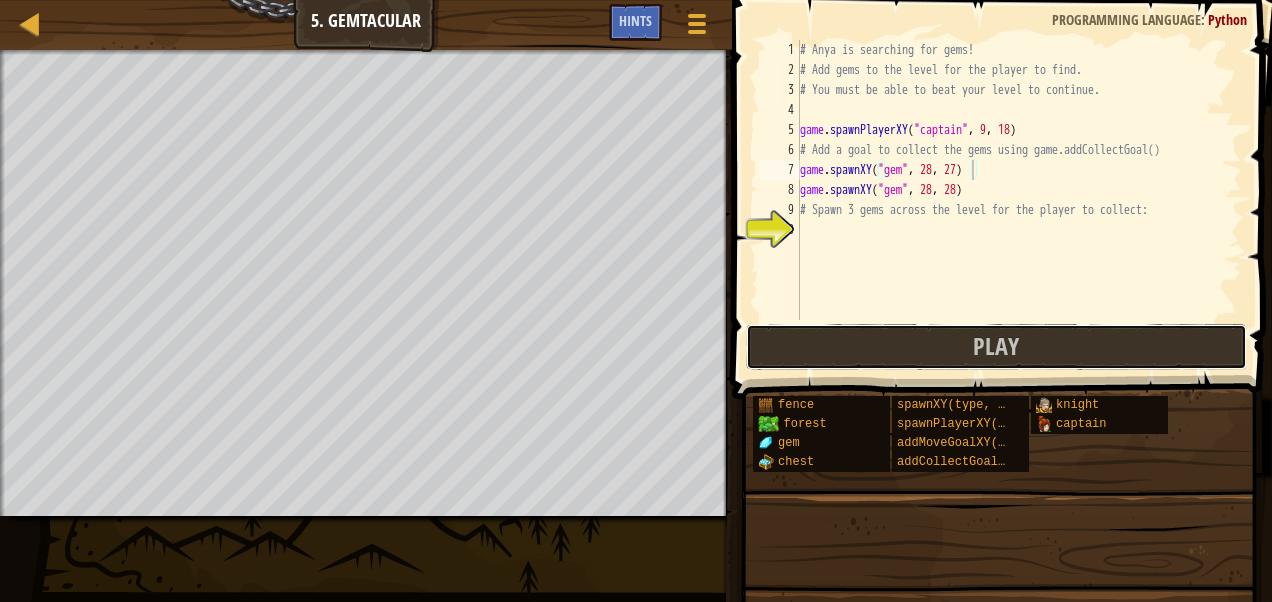 click on "Play" at bounding box center [996, 347] 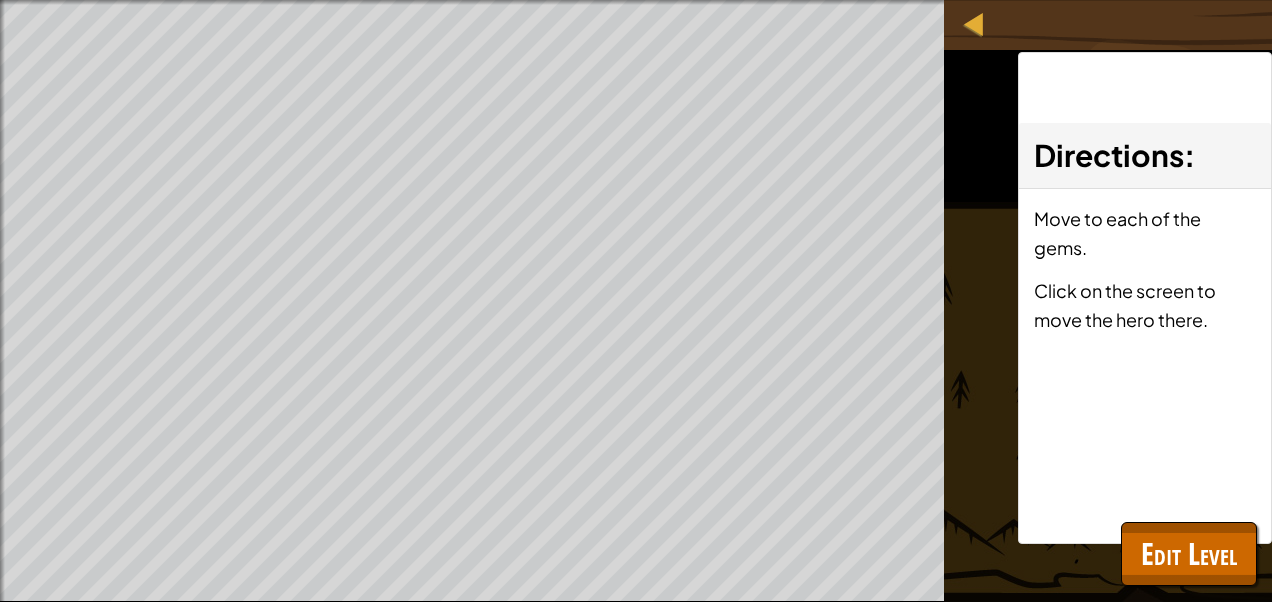 click on "Beat your own level. Spawn 3 gems to the level. Add a goal to collect gems. Goals : Ran out of time ♫ Game x: 28 y: 28 action: No action 5" at bounding box center (636, 301) 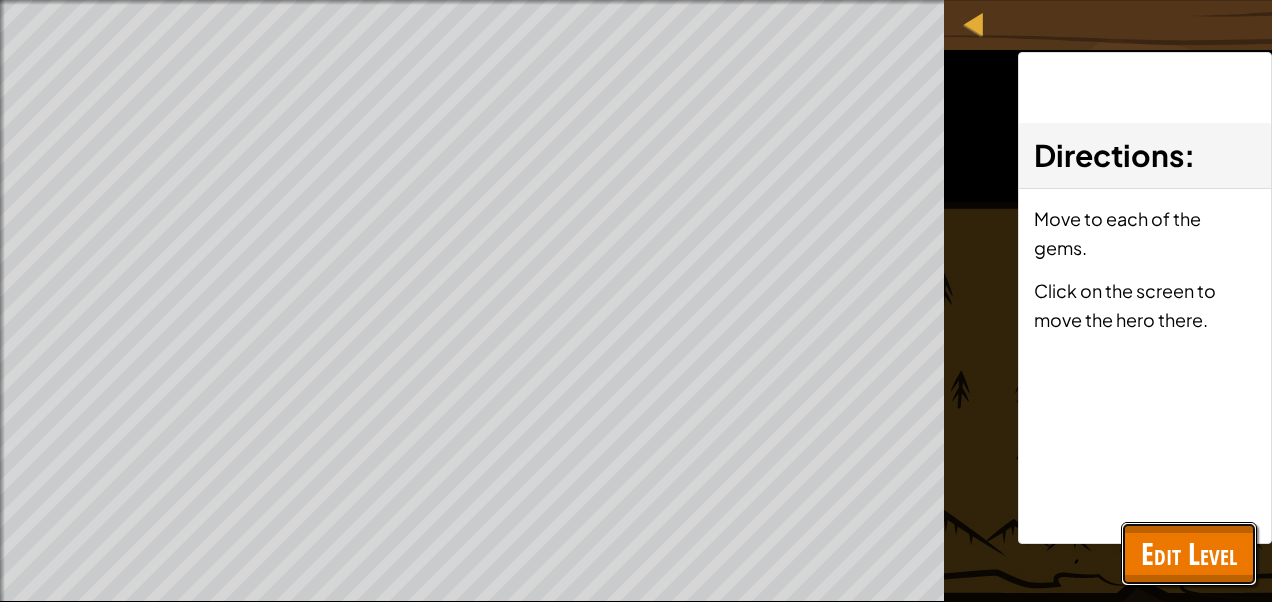 click on "Edit Level" at bounding box center [1189, 553] 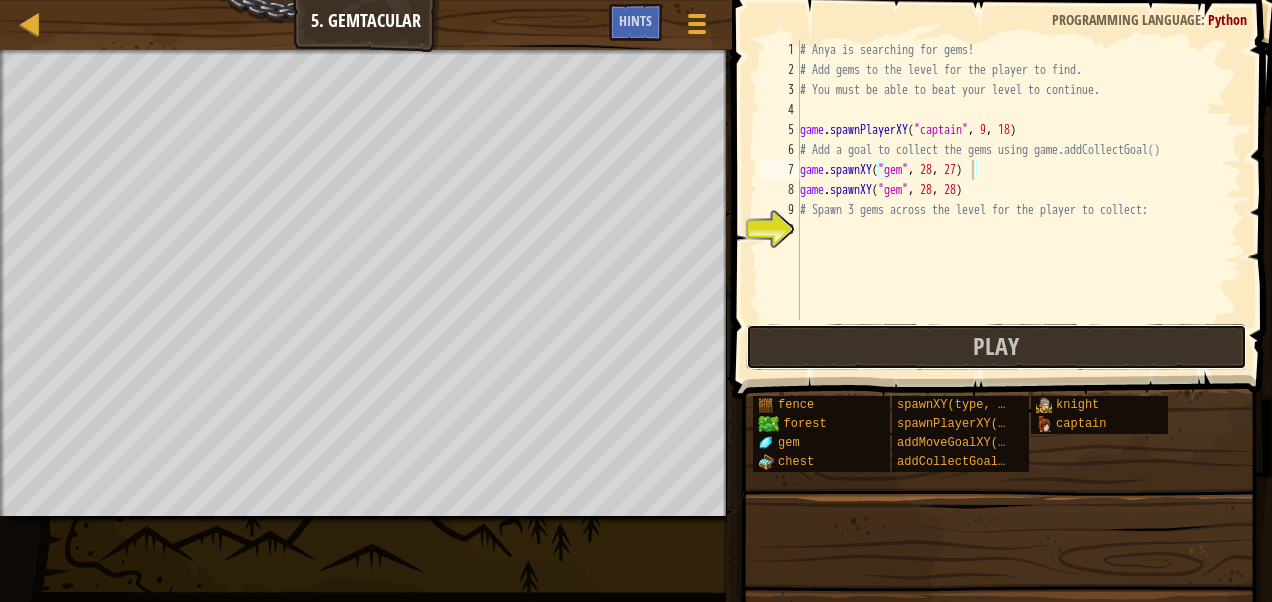 click on "Play" at bounding box center (996, 347) 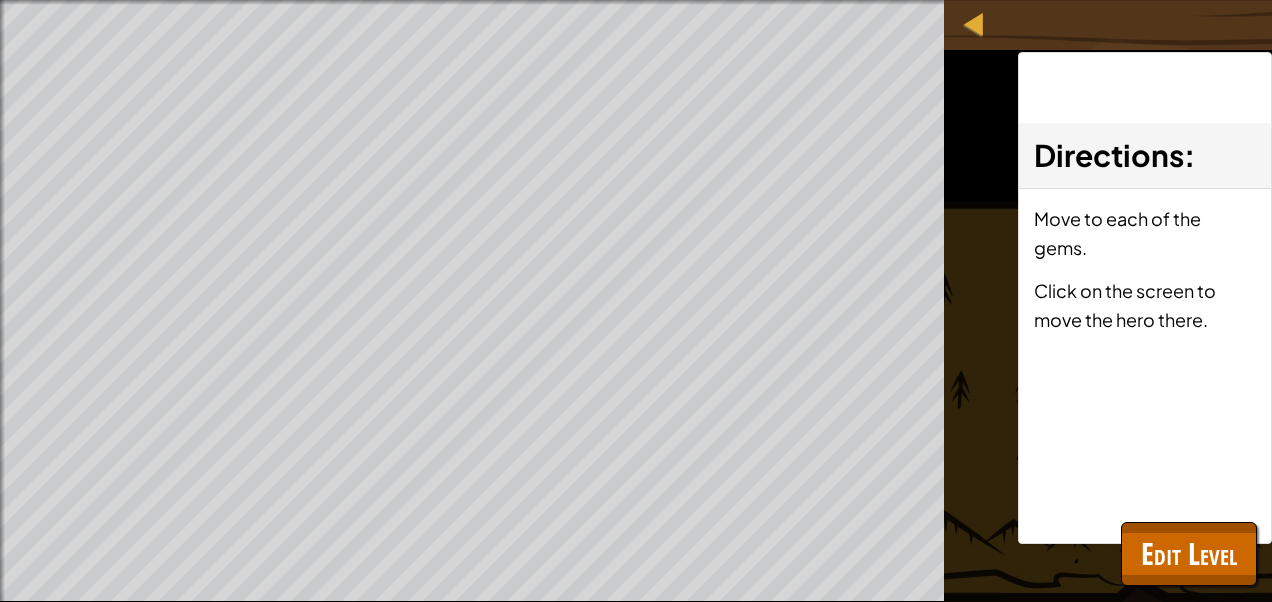 click on "Directions : Move to each of the gems.
Click on the screen to move the hero there." at bounding box center (1145, 298) 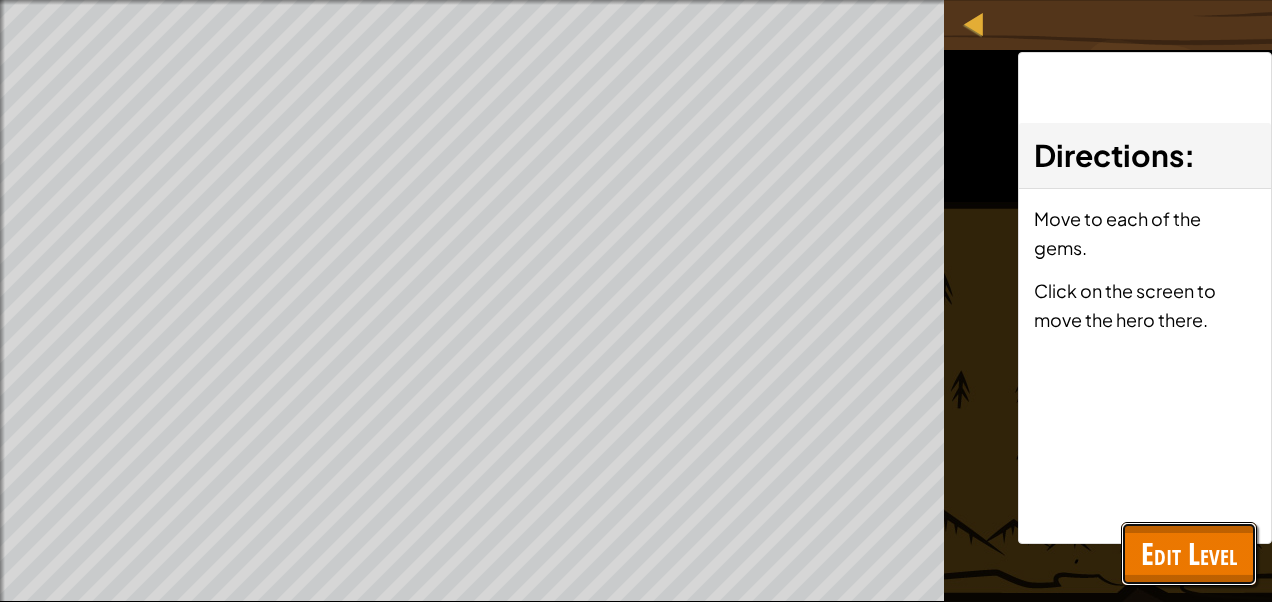 click on "Edit Level" at bounding box center (1189, 554) 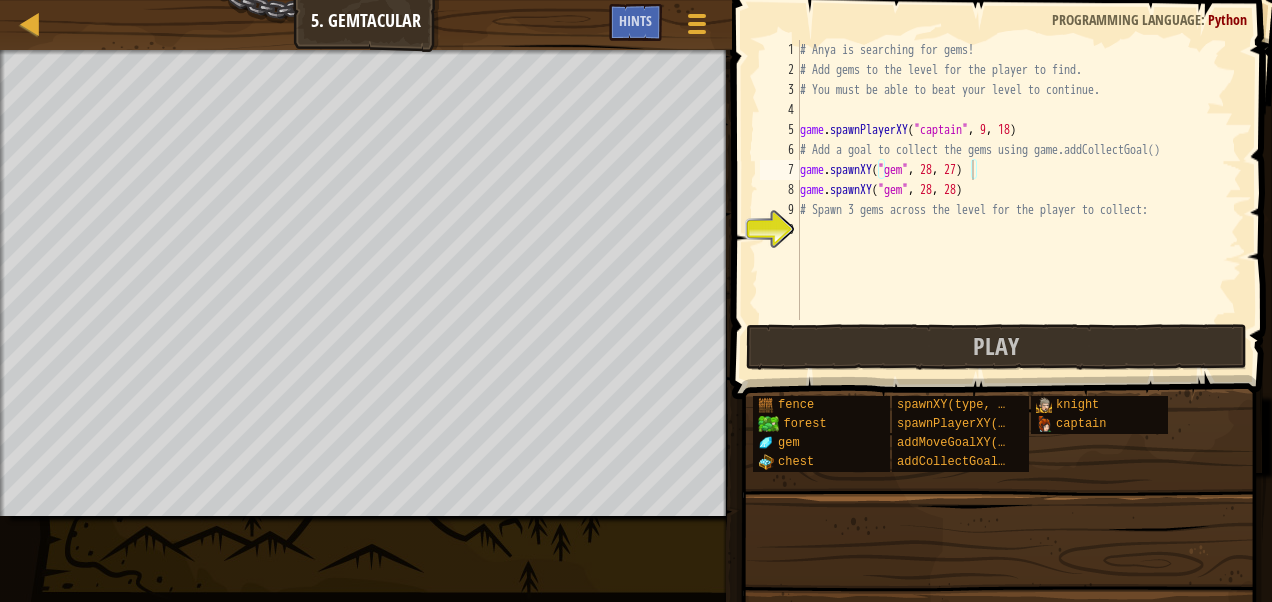 click at bounding box center (697, 24) 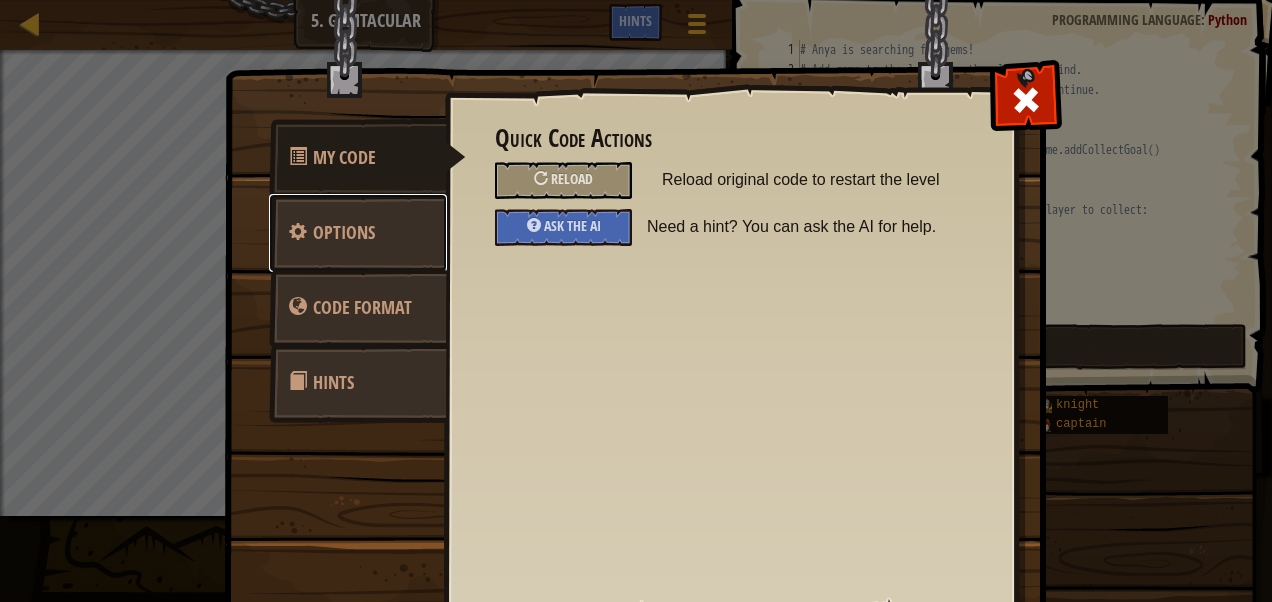 click on "Options" at bounding box center (344, 232) 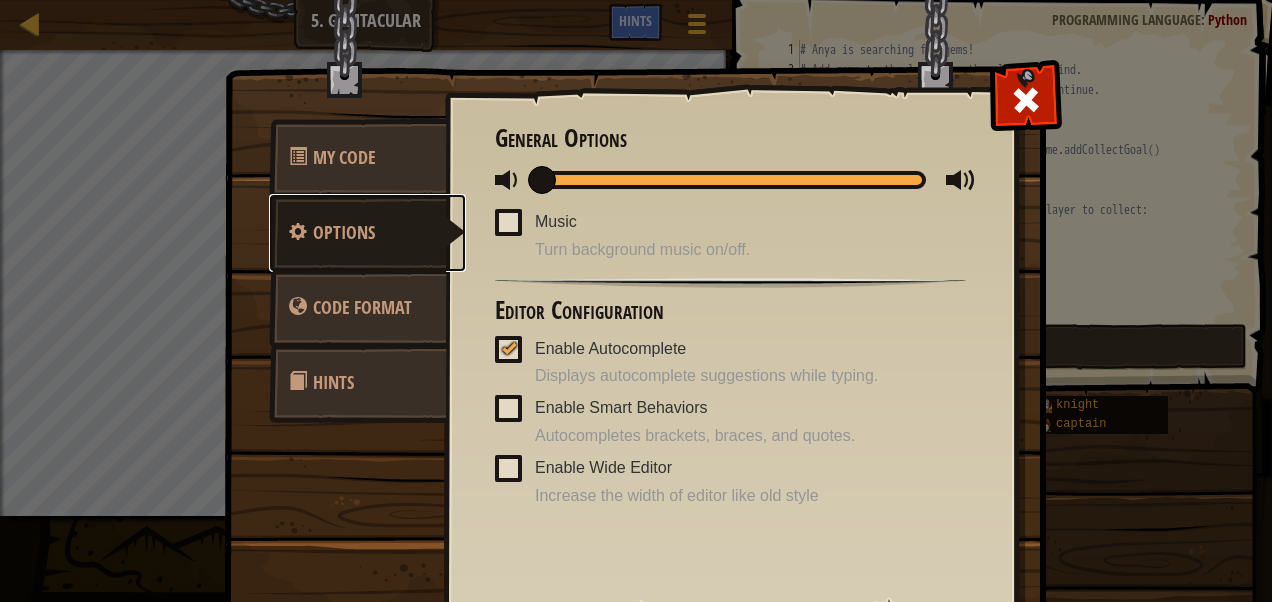 click on "Options" at bounding box center (367, 233) 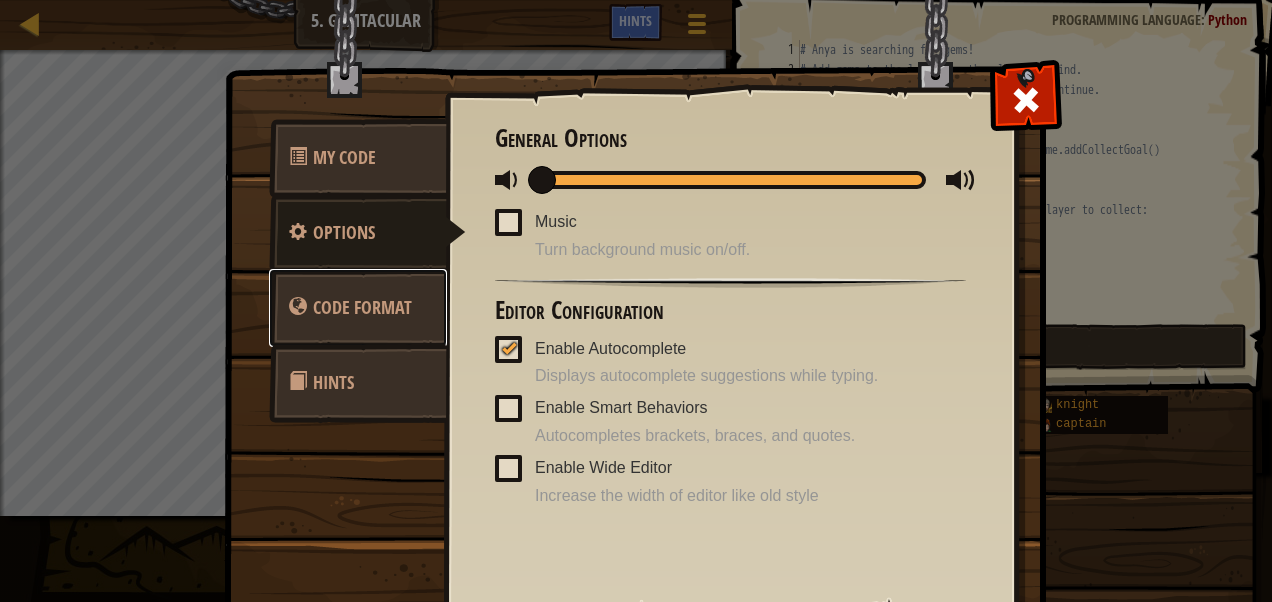 click on "Code Format" at bounding box center (358, 308) 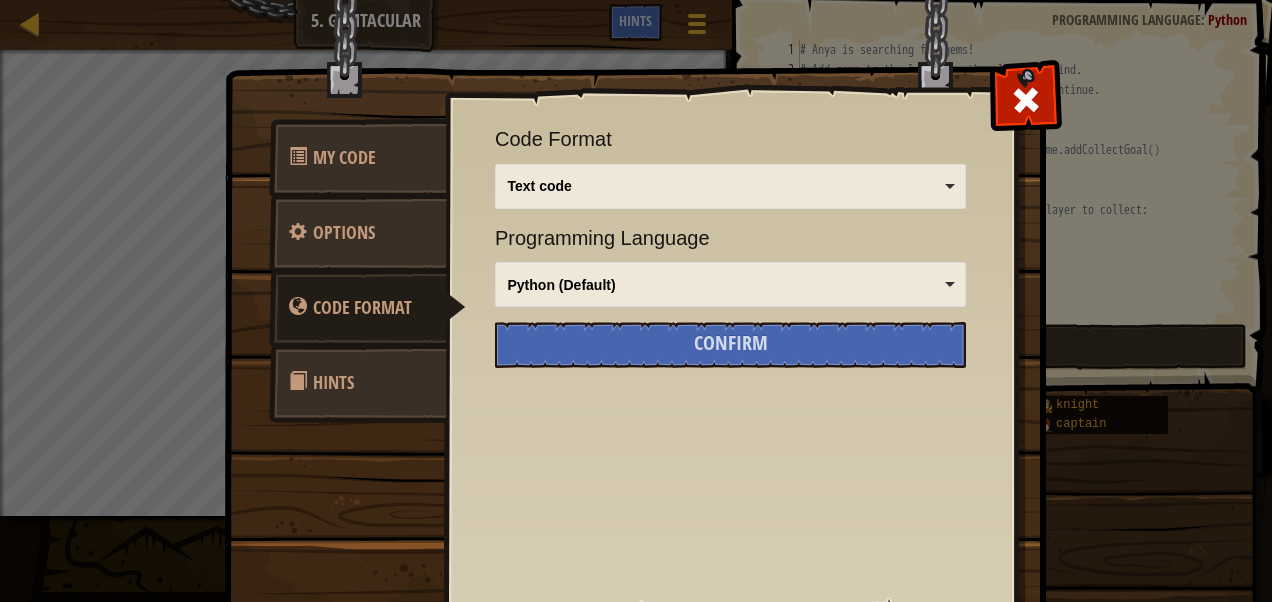 click on "Hints" at bounding box center [358, 383] 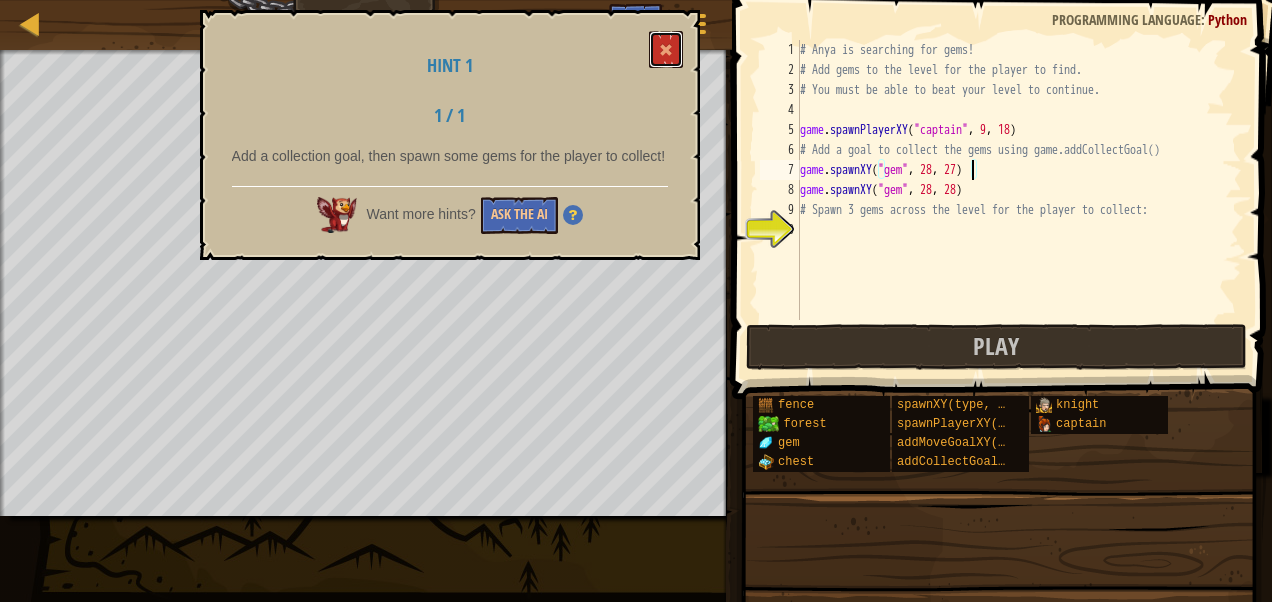 click at bounding box center (666, 50) 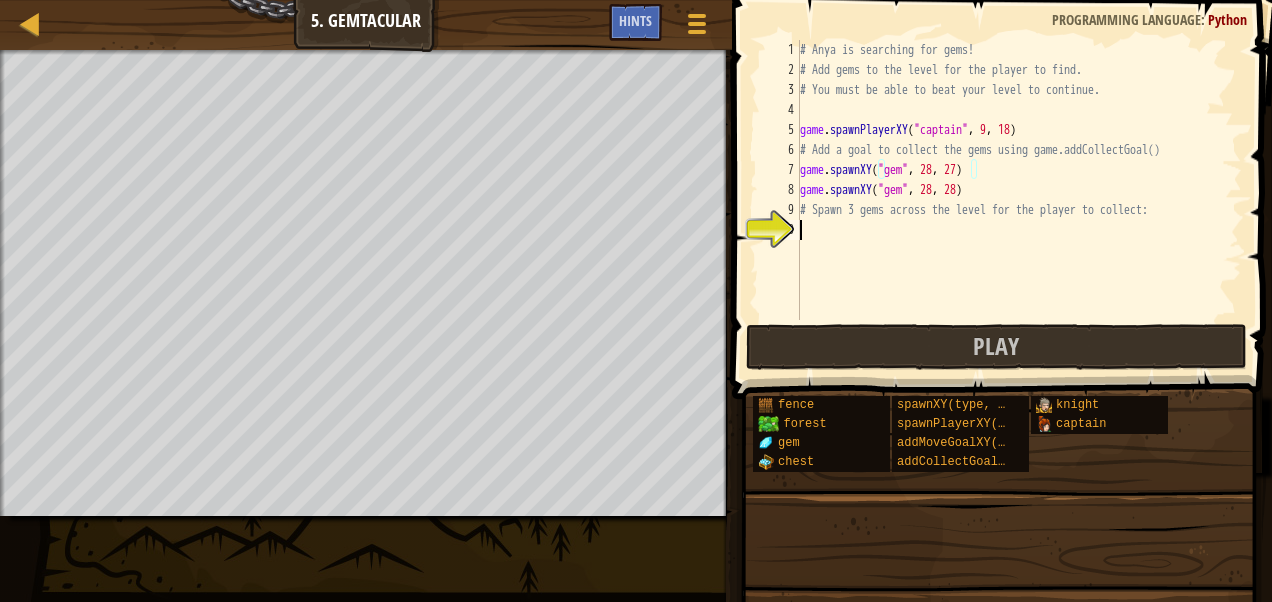 scroll, scrollTop: 9, scrollLeft: 0, axis: vertical 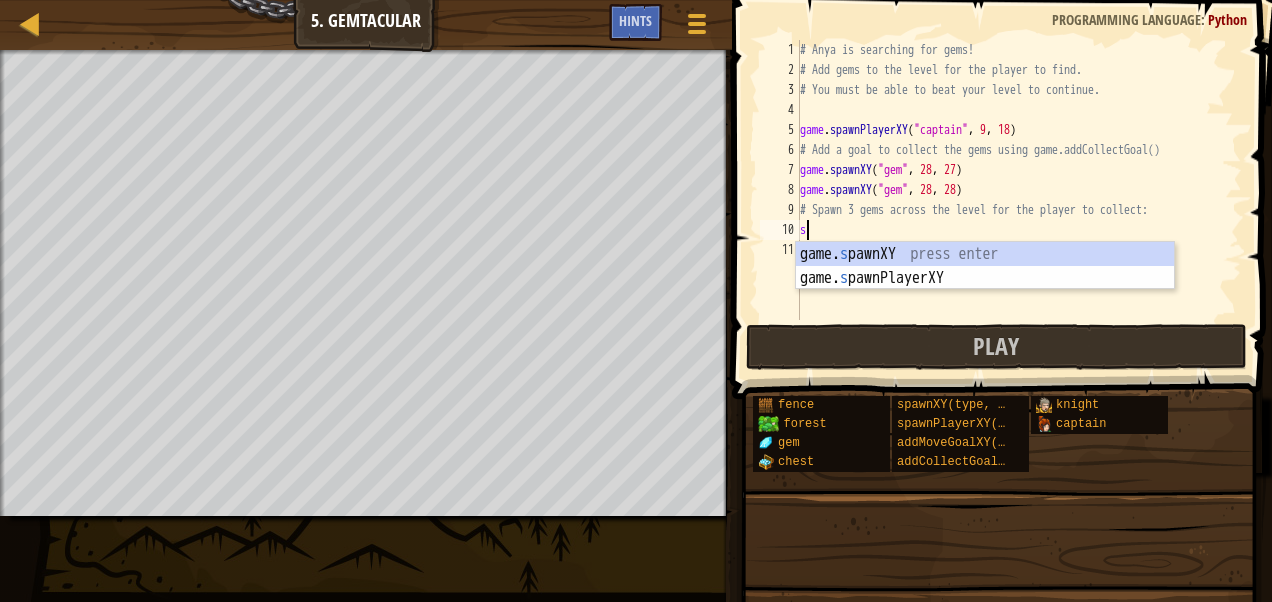 click on "game. s pawnXY press enter game. s pawnPlayerXY press enter" at bounding box center [985, 290] 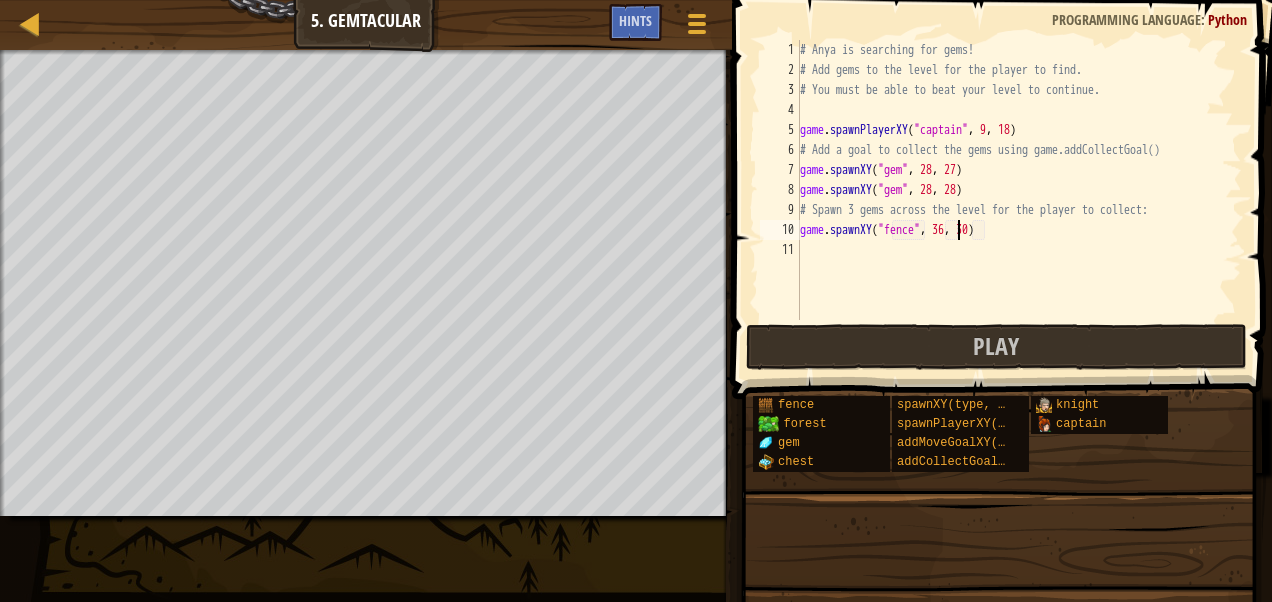 click on "# Anya is searching for gems! # Add gems to the level for the player to find. # You must be able to beat your level to continue. game . spawnPlayerXY ( "captain" ,   9 ,   18 ) # Add a goal to collect the gems using game.addCollectGoal() game . spawnXY ( "gem" ,   28 ,   27 ) game . spawnXY ( "gem" ,   28 ,   28 ) # Spawn 3 gems across the level for the player to collect: game . spawnXY ( "fence" ,   36 ,   30 )" at bounding box center [1019, 200] 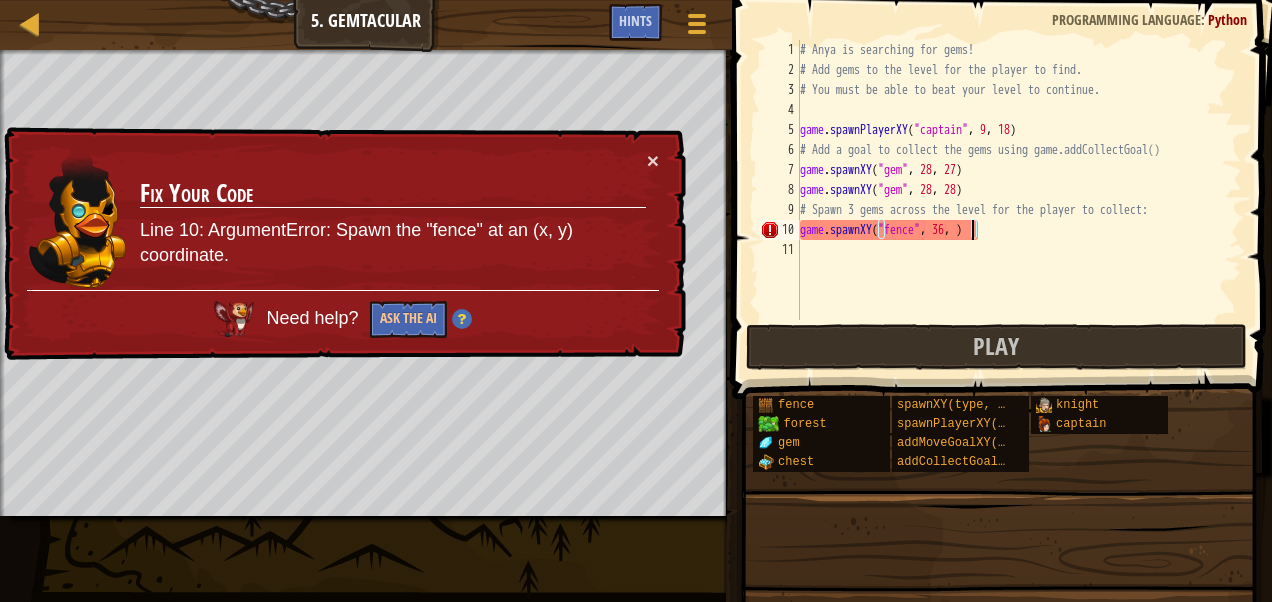 scroll, scrollTop: 9, scrollLeft: 14, axis: both 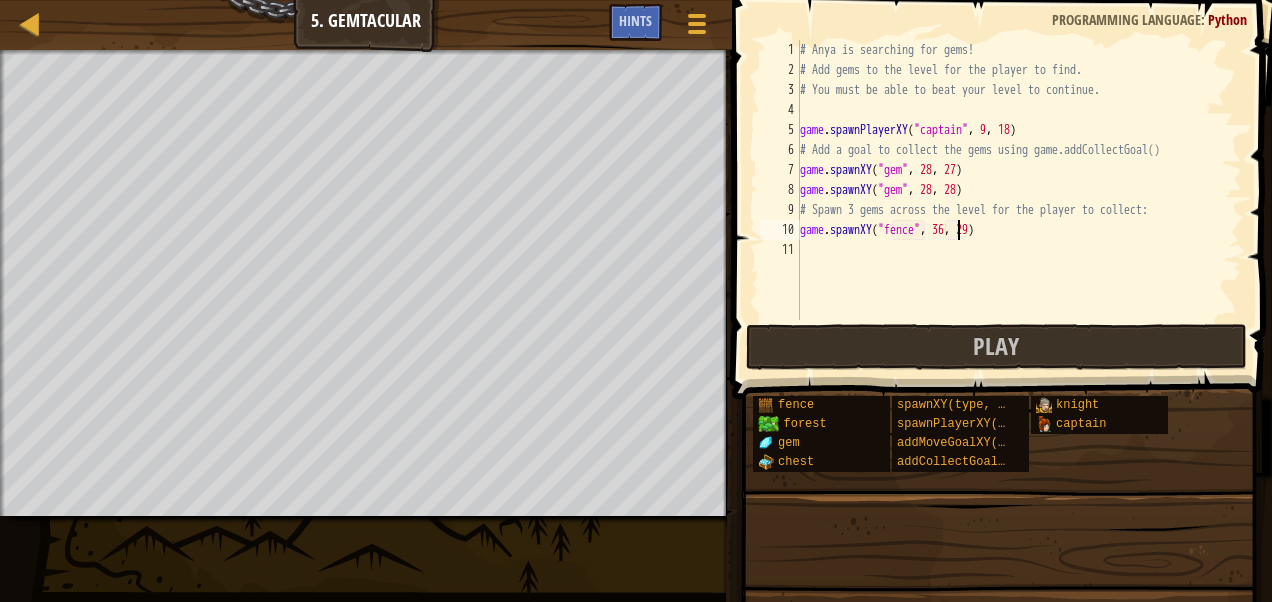 click on "# Anya is searching for gems! # Add gems to the level for the player to find. # You must be able to beat your level to continue. game . spawnPlayerXY ( "captain" ,   9 ,   18 ) # Add a goal to collect the gems using game.addCollectGoal() game . spawnXY ( "gem" ,   28 ,   27 ) game . spawnXY ( "gem" ,   28 ,   28 ) # Spawn 3 gems across the level for the player to collect: game . spawnXY ( "fence" ,   36 ,   29 )" at bounding box center [1019, 200] 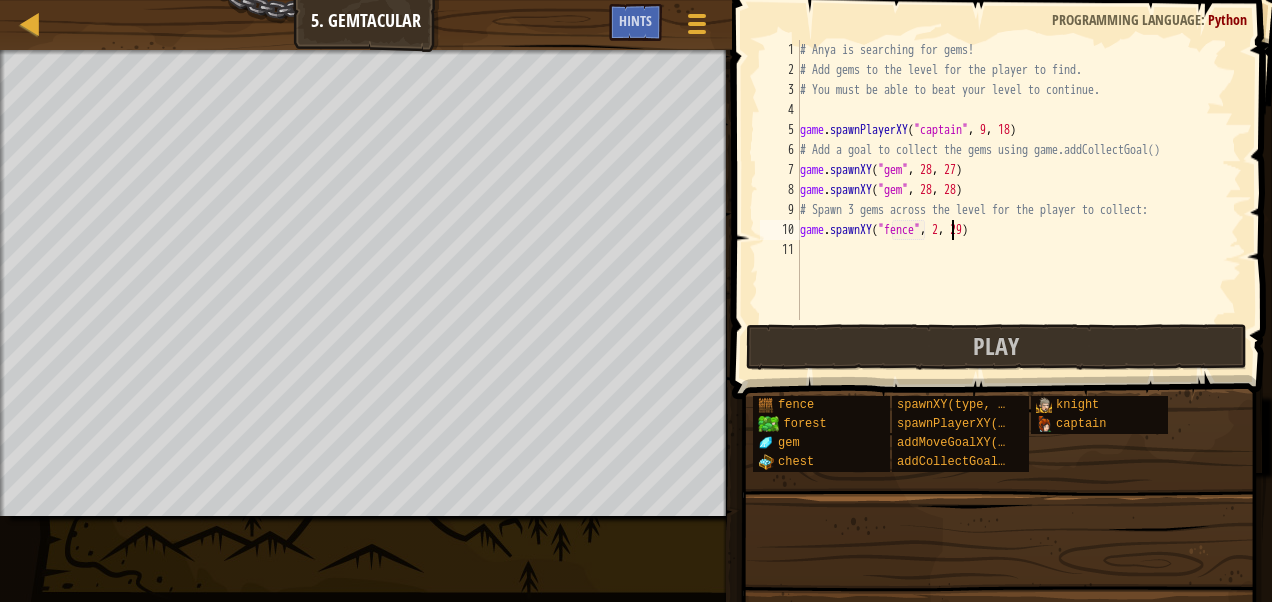 scroll, scrollTop: 9, scrollLeft: 13, axis: both 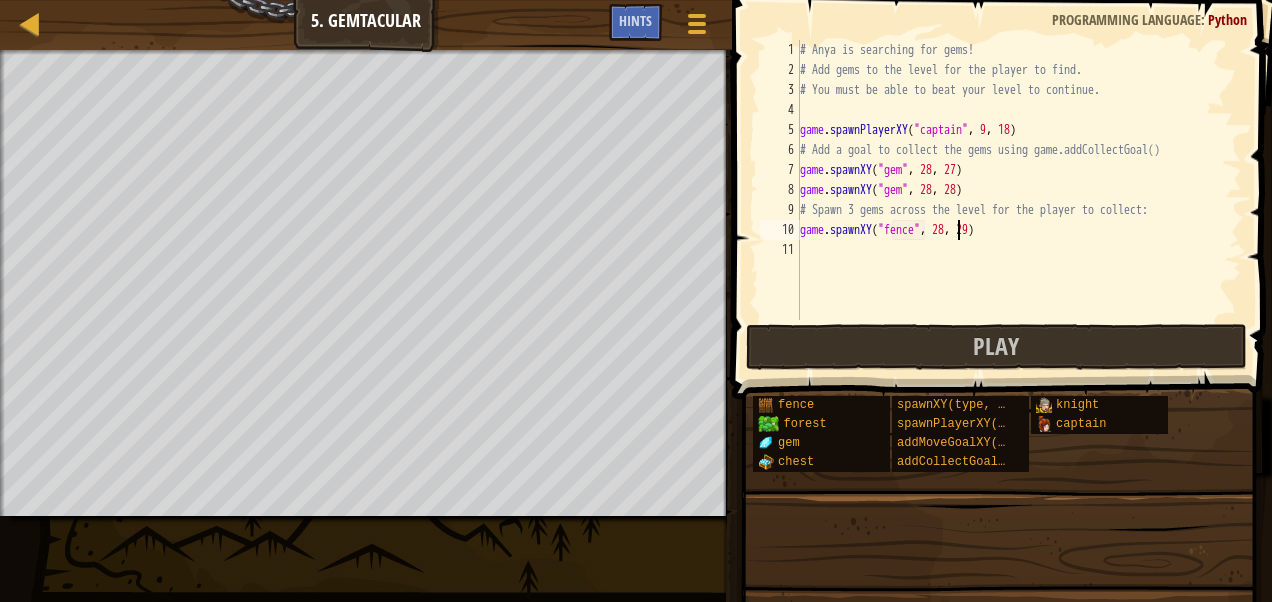 type on "game.spawnXY("fence", 28, 29)" 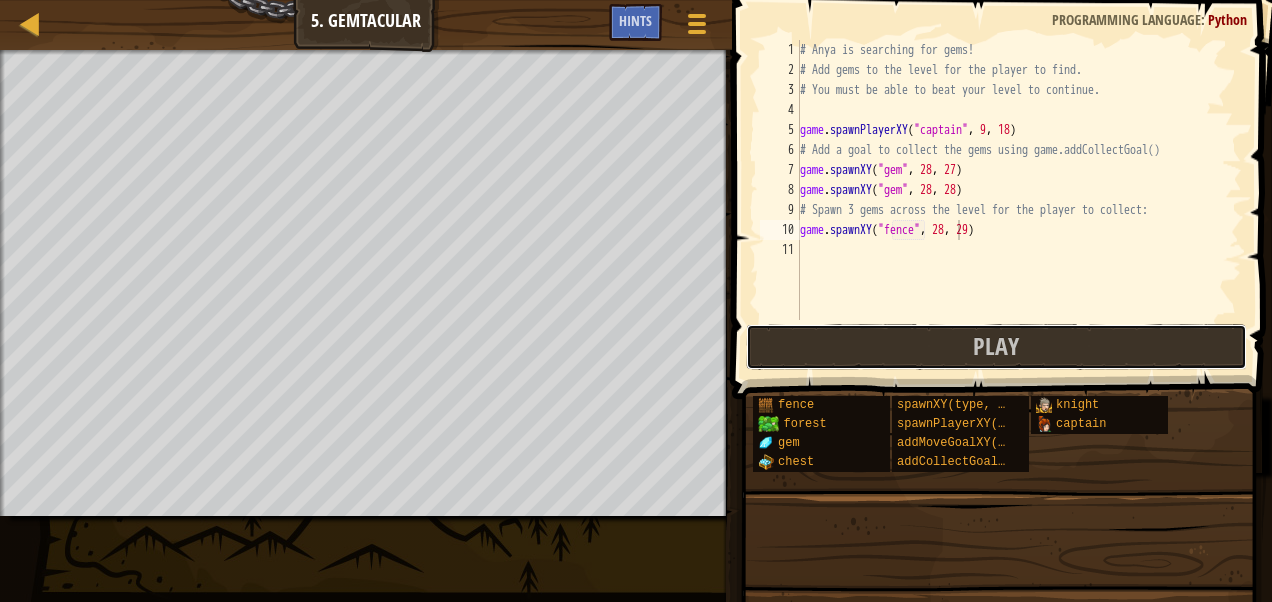 click on "Play" at bounding box center [996, 347] 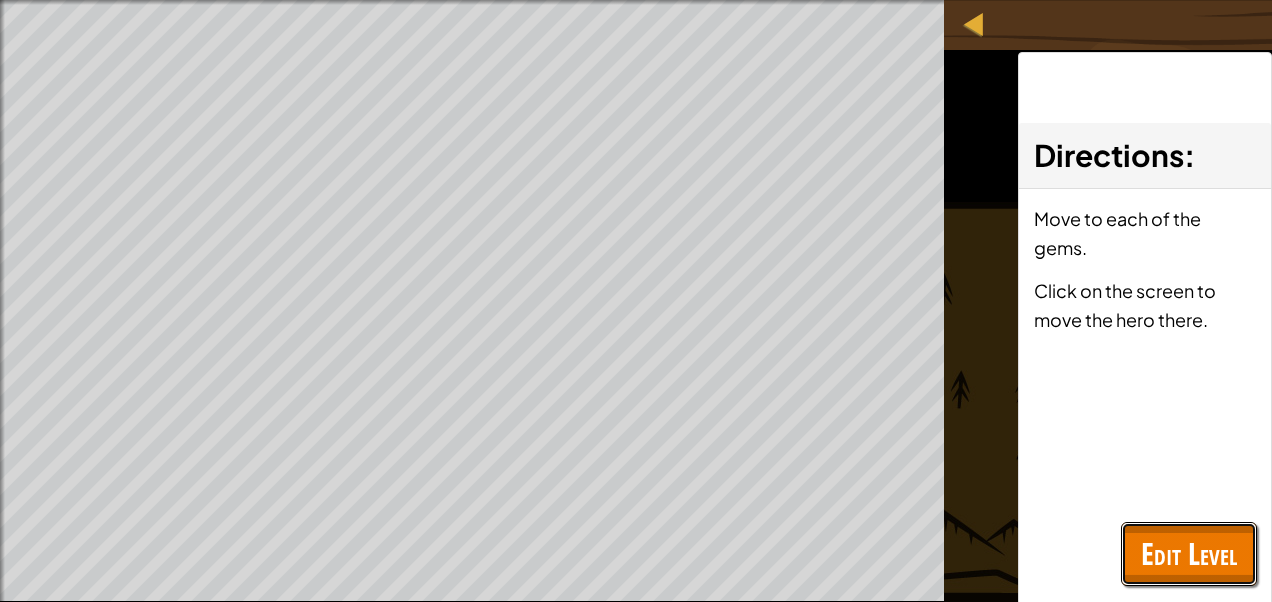 click on "Edit Level" at bounding box center (1189, 553) 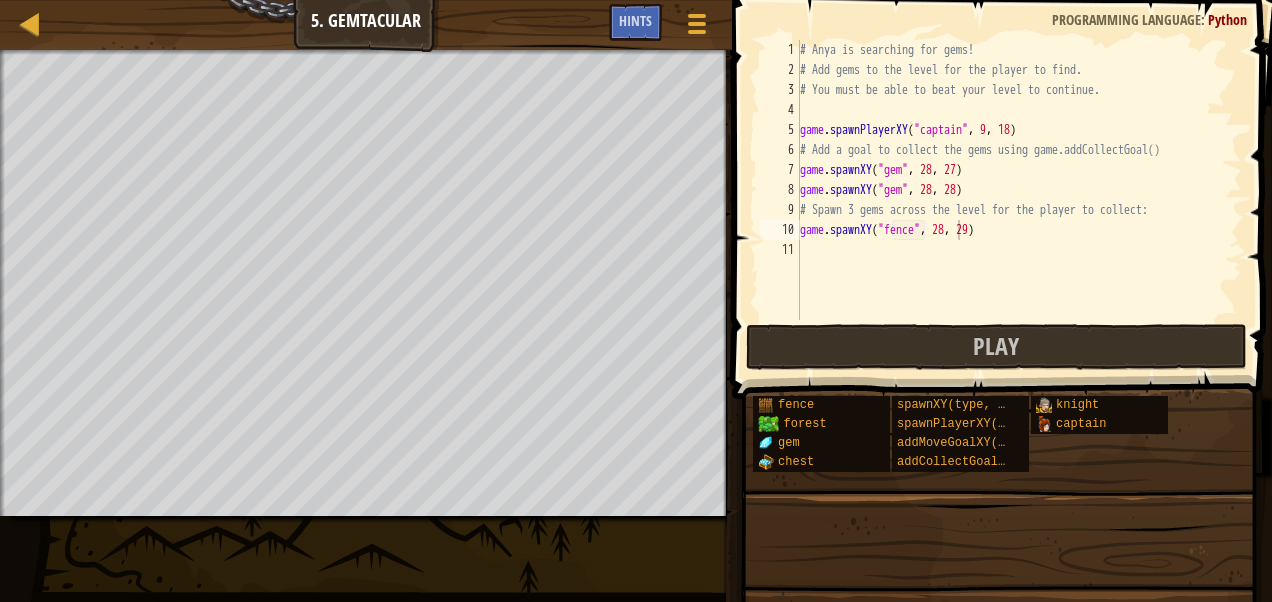 click on "# Anya is searching for gems! # Add gems to the level for the player to find. # You must be able to beat your level to continue. game . spawnPlayerXY ( "captain" ,   9 ,   18 ) # Add a goal to collect the gems using game.addCollectGoal() game . spawnXY ( "gem" ,   28 ,   27 ) game . spawnXY ( "gem" ,   28 ,   28 ) # Spawn 3 gems across the level for the player to collect: game . spawnXY ( "fence" ,   28 ,   29 )" at bounding box center [1019, 200] 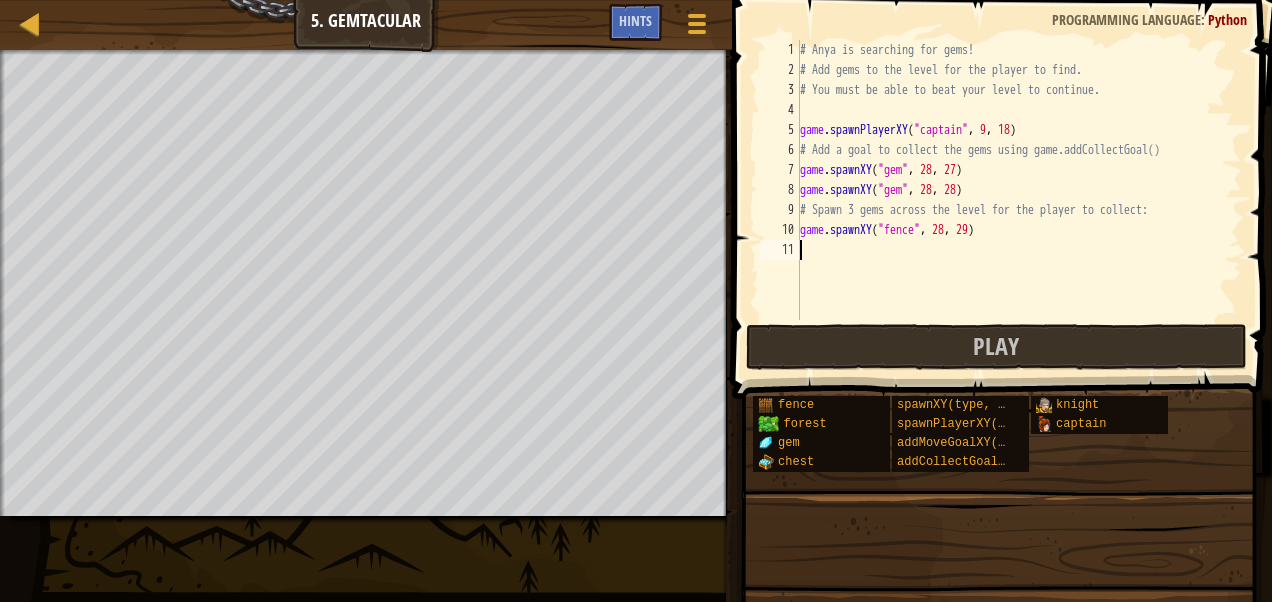 click on "# Anya is searching for gems! # Add gems to the level for the player to find. # You must be able to beat your level to continue. game . spawnPlayerXY ( "captain" ,   9 ,   18 ) # Add a goal to collect the gems using game.addCollectGoal() game . spawnXY ( "gem" ,   28 ,   27 ) game . spawnXY ( "gem" ,   28 ,   28 ) # Spawn 3 gems across the level for the player to collect: game . spawnXY ( "fence" ,   28 ,   29 )" at bounding box center (1019, 200) 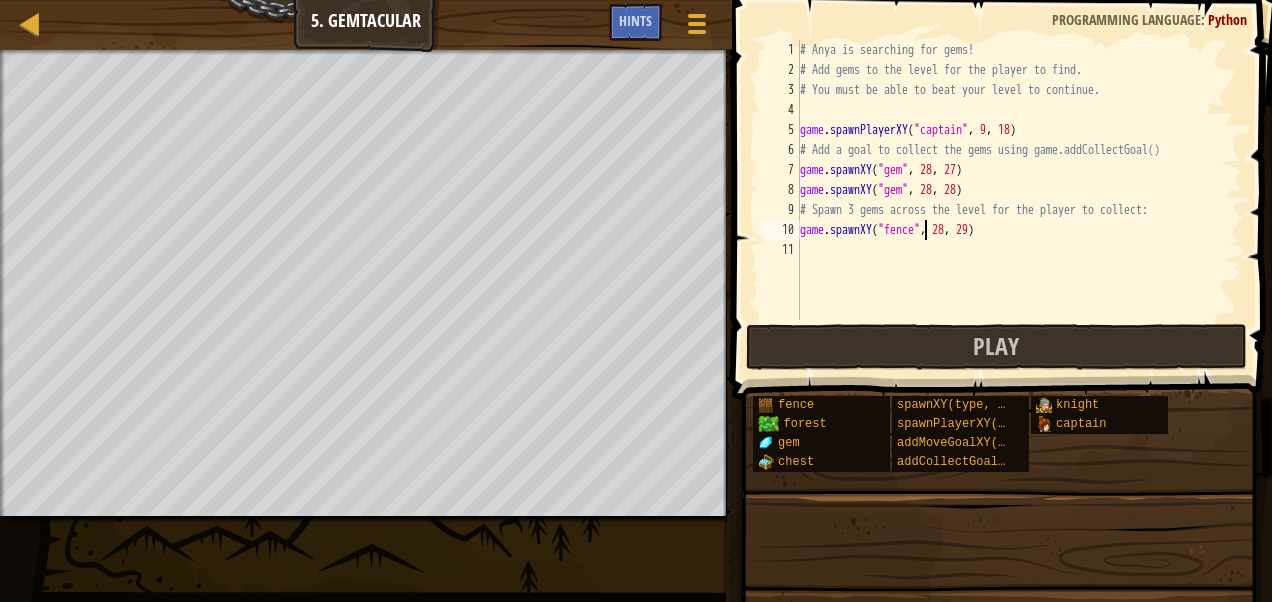 click on "# Anya is searching for gems! # Add gems to the level for the player to find. # You must be able to beat your level to continue. game . spawnPlayerXY ( "captain" ,   9 ,   18 ) # Add a goal to collect the gems using game.addCollectGoal() game . spawnXY ( "gem" ,   28 ,   27 ) game . spawnXY ( "gem" ,   28 ,   28 ) # Spawn 3 gems across the level for the player to collect: game . spawnXY ( "fence" ,   28 ,   29 )" at bounding box center [1019, 200] 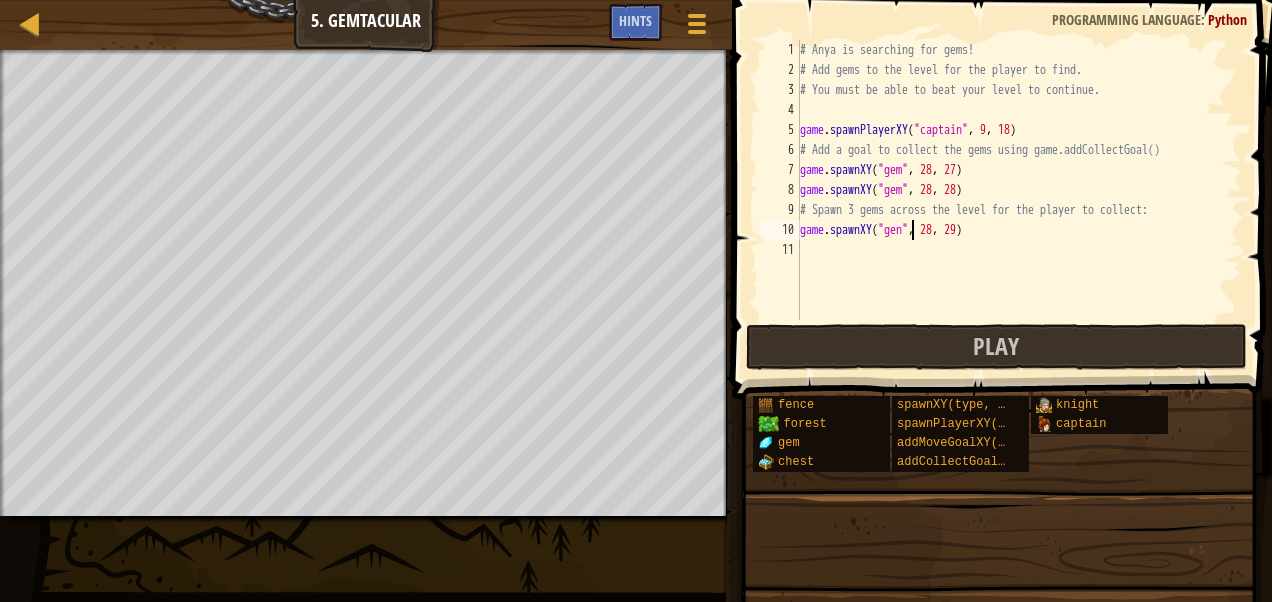 scroll, scrollTop: 9, scrollLeft: 9, axis: both 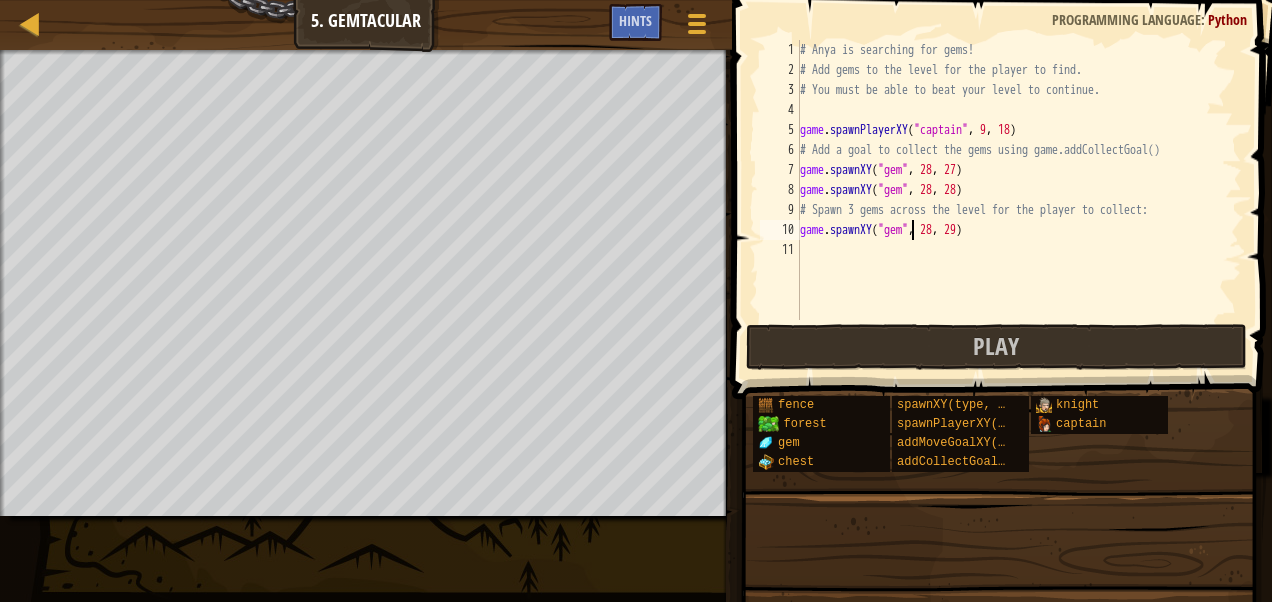 type on "game.spawnXY("gem", 28, 29)" 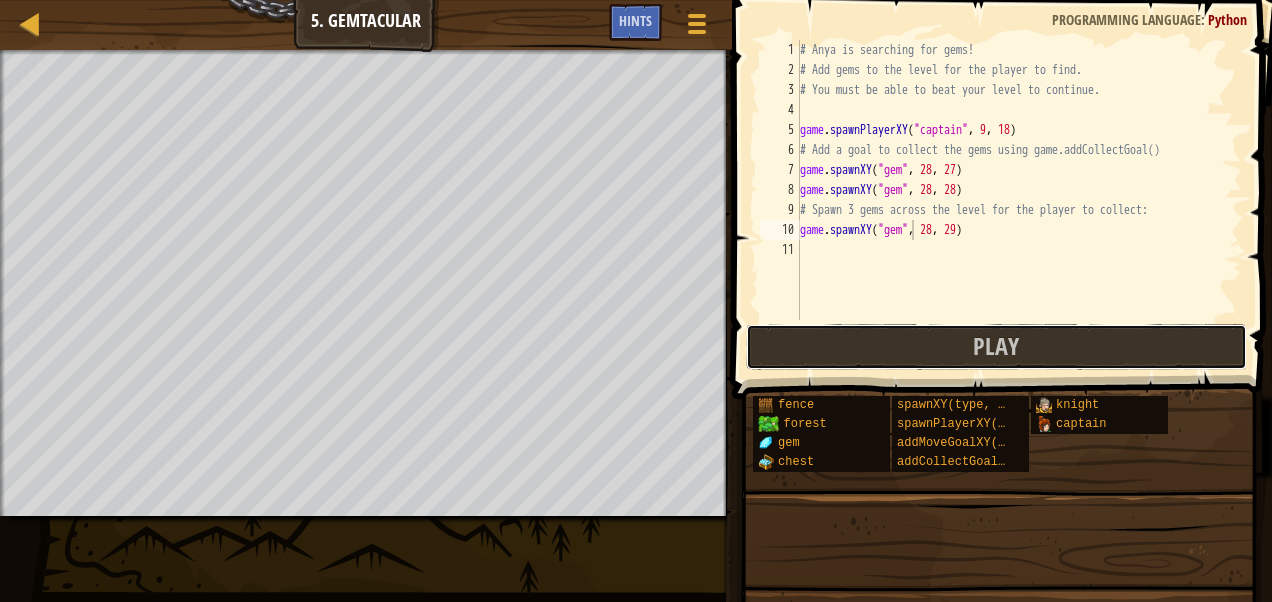 click on "Play" at bounding box center (996, 347) 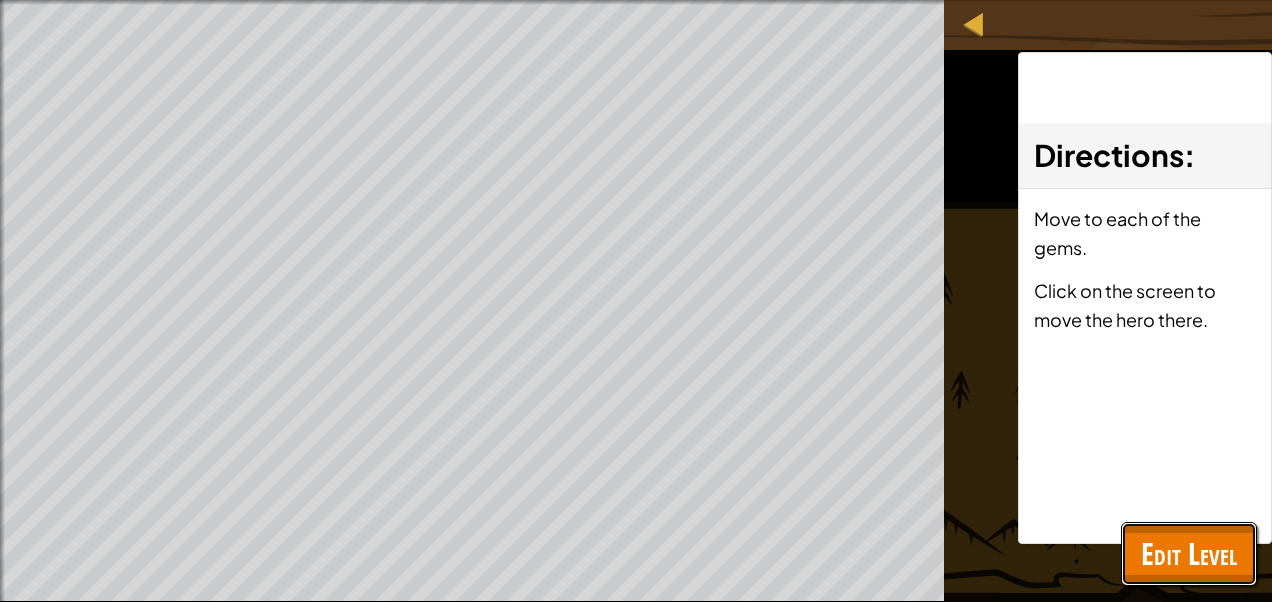 click on "Edit Level" at bounding box center [1189, 553] 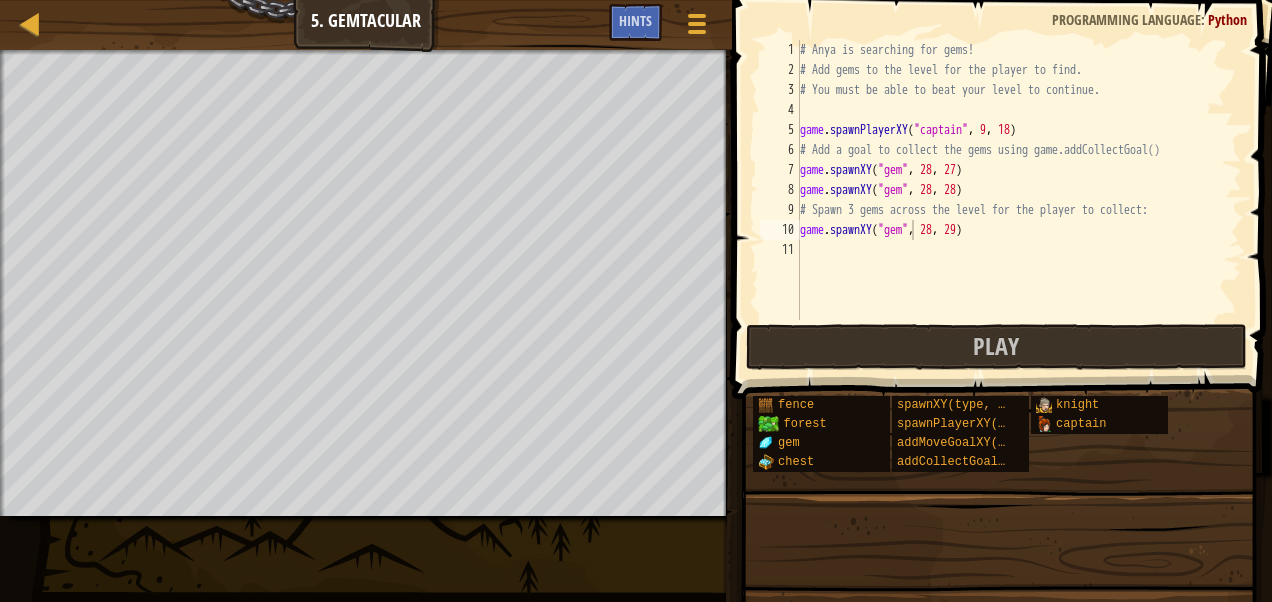 drag, startPoint x: 1062, startPoint y: 443, endPoint x: 880, endPoint y: 529, distance: 201.2958 